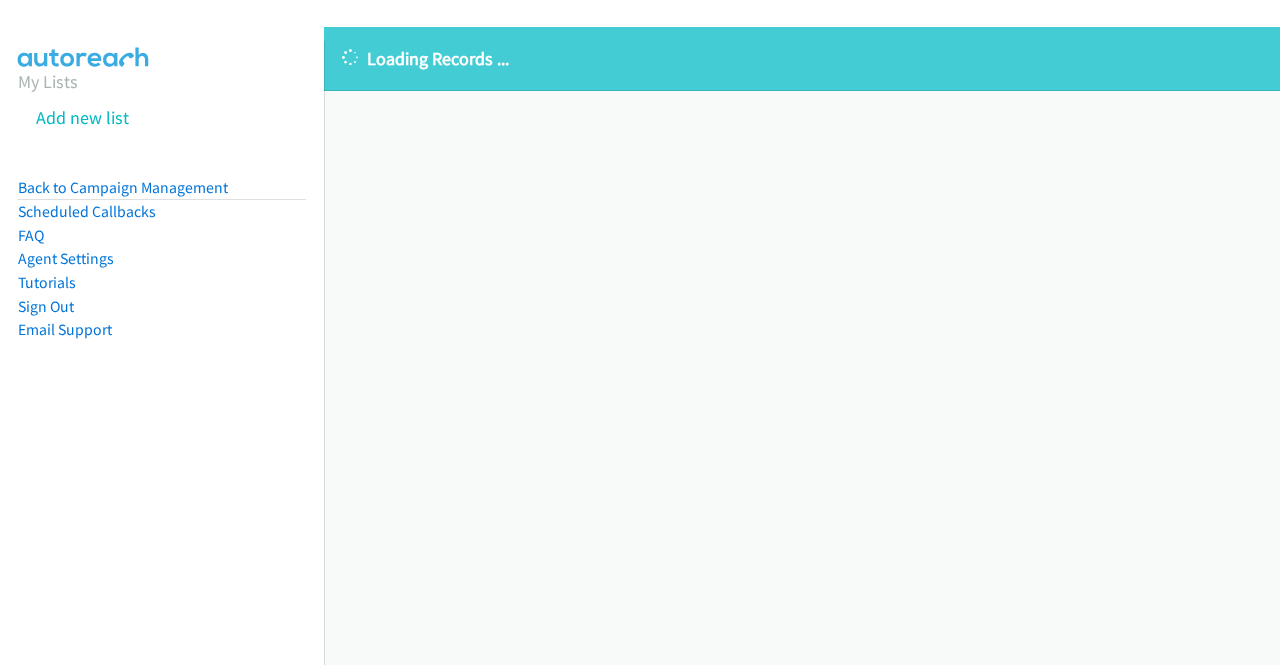 scroll, scrollTop: 0, scrollLeft: 0, axis: both 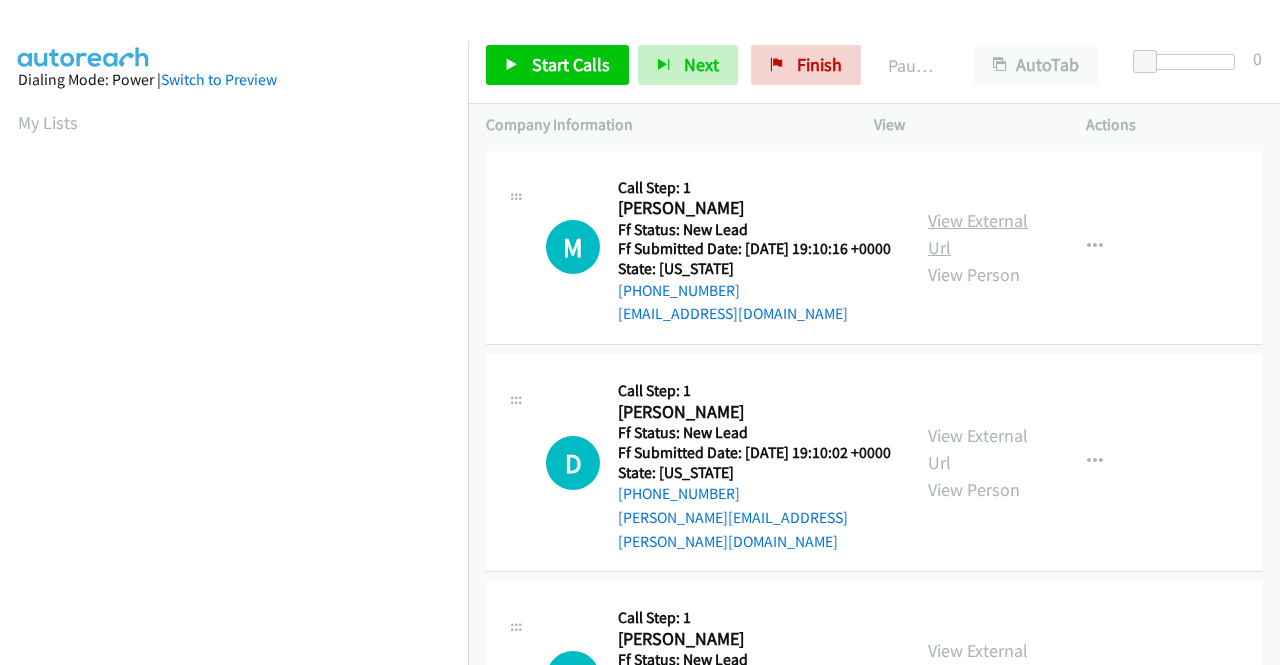 click on "View External Url" at bounding box center (978, 234) 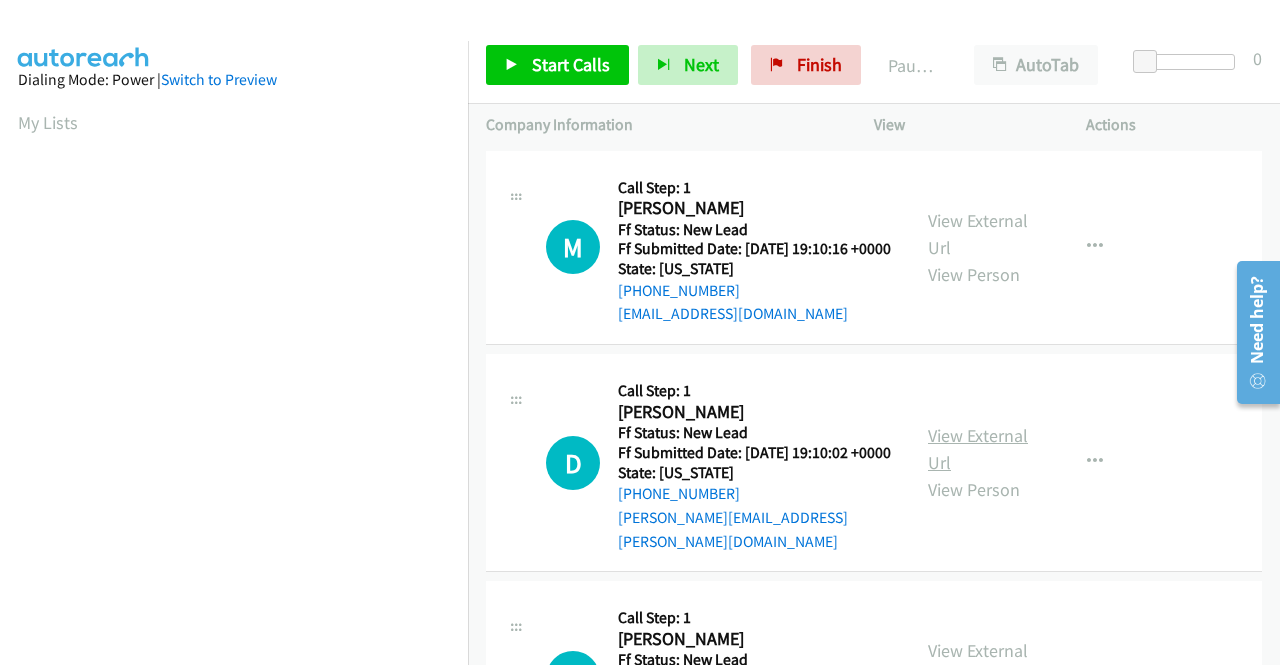 click on "View External Url" at bounding box center (978, 449) 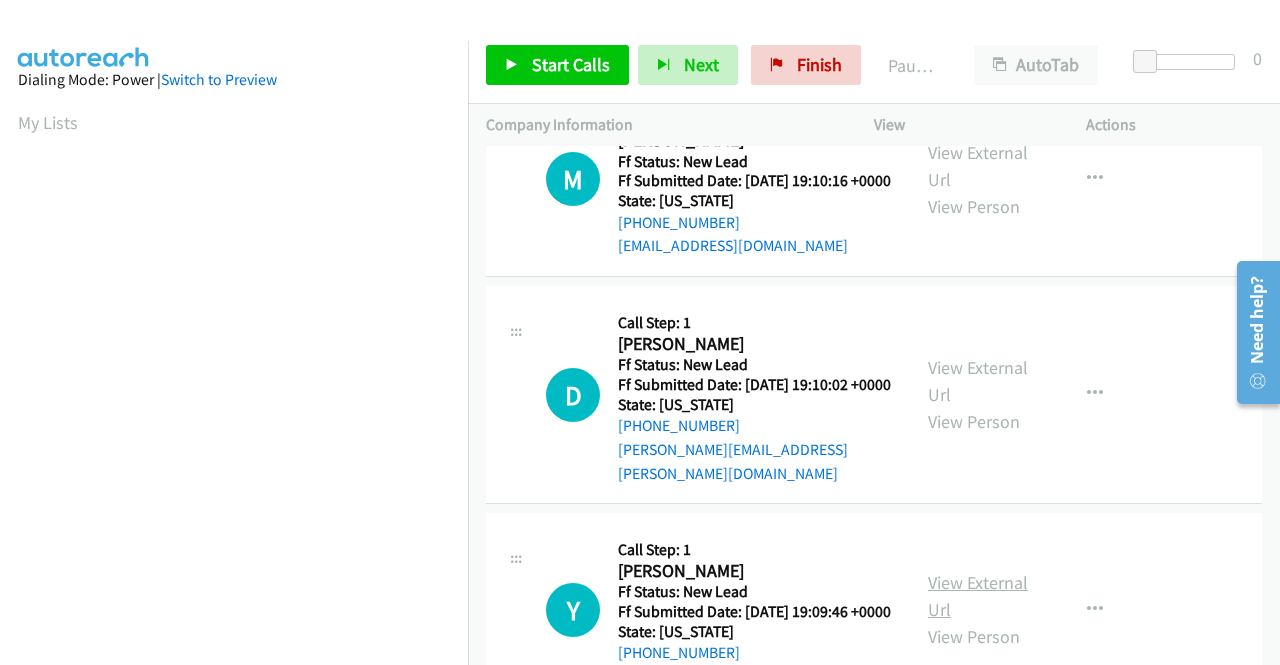 scroll, scrollTop: 100, scrollLeft: 0, axis: vertical 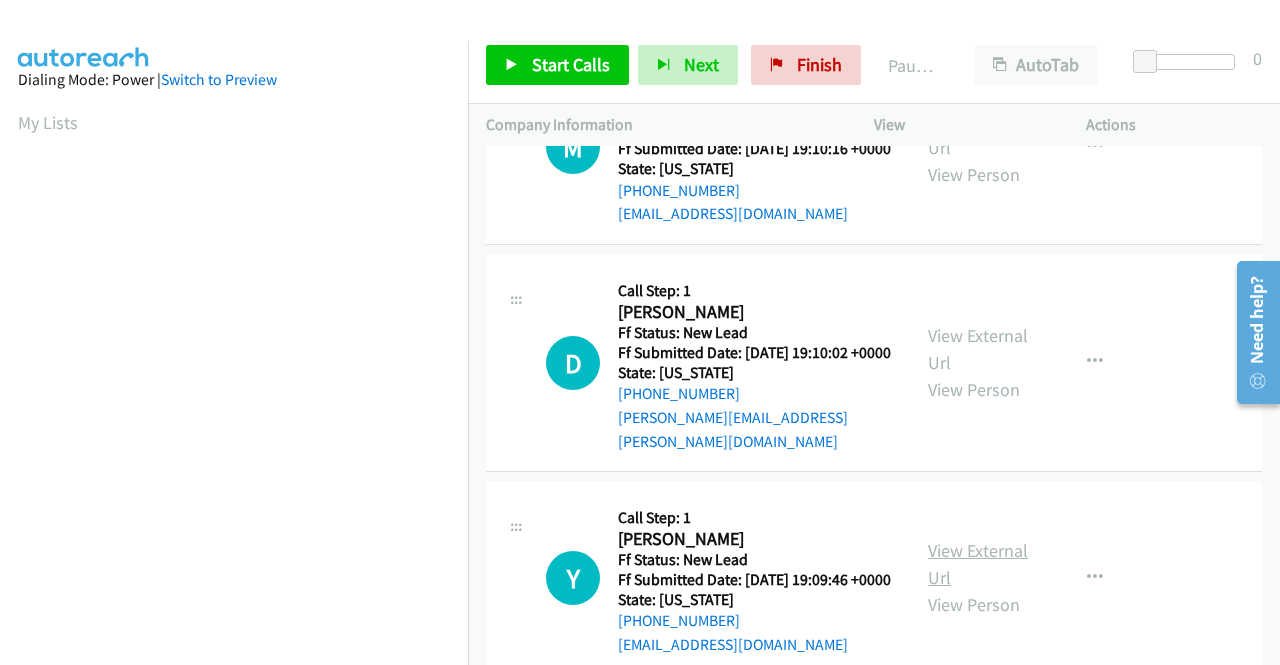 click on "View External Url" at bounding box center [978, 564] 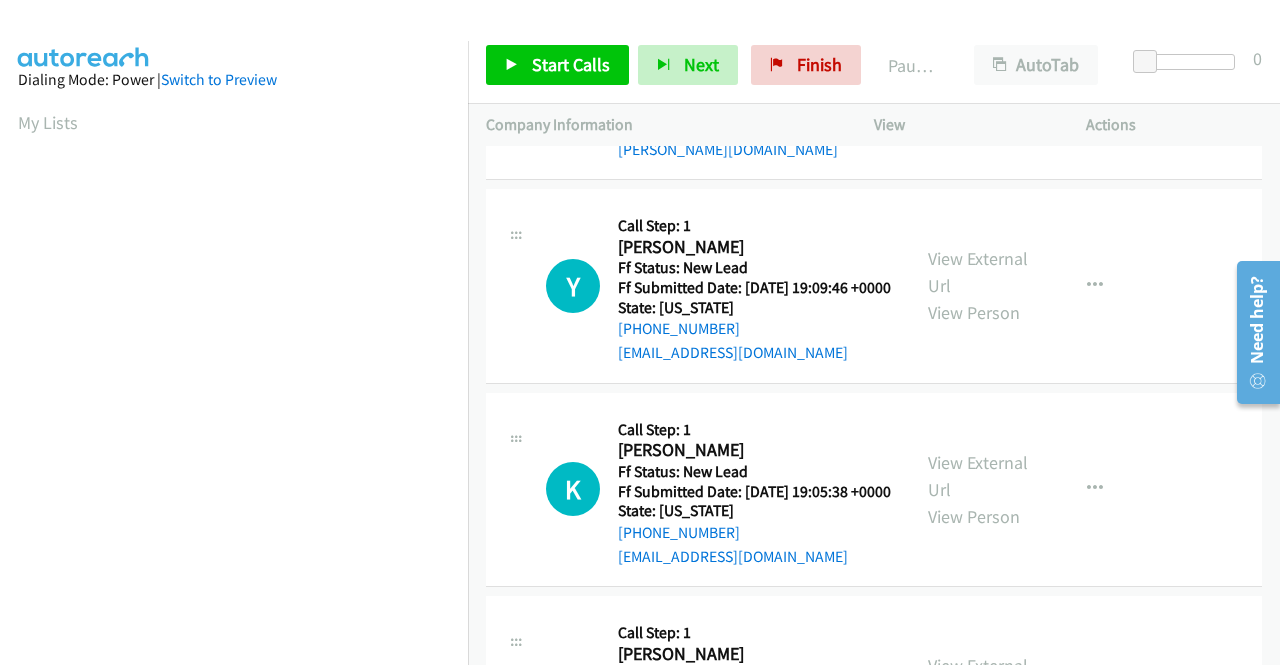scroll, scrollTop: 400, scrollLeft: 0, axis: vertical 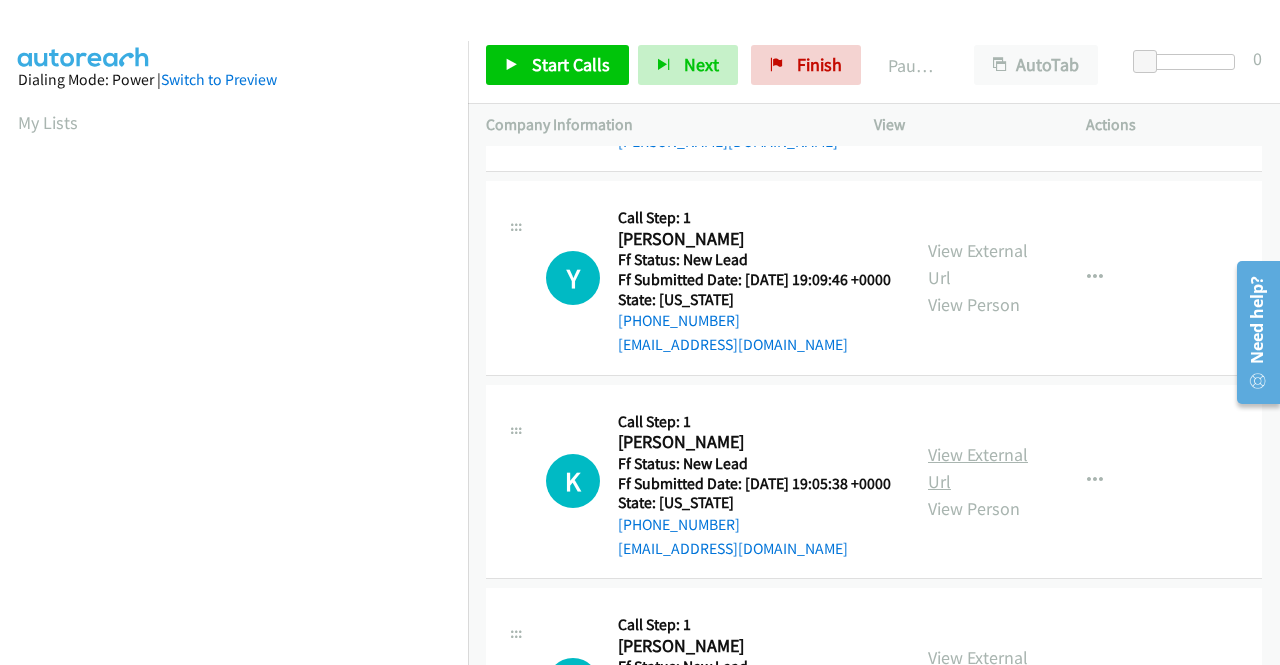 click on "View External Url" at bounding box center [978, 468] 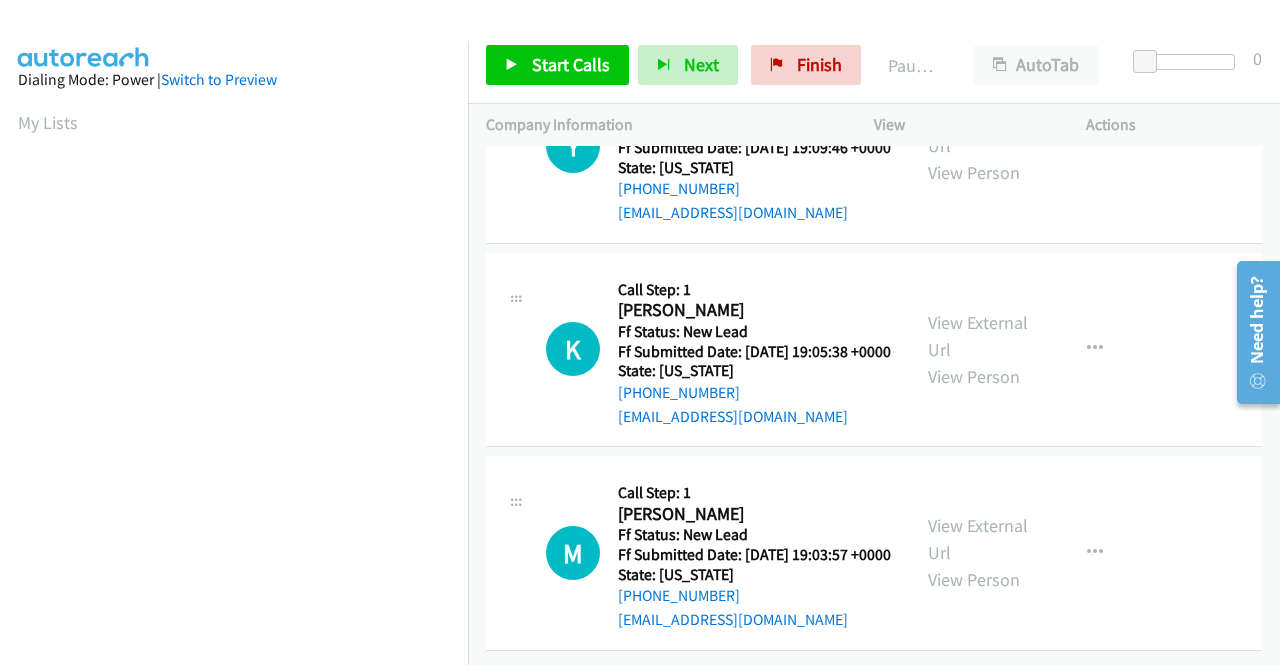 scroll, scrollTop: 620, scrollLeft: 0, axis: vertical 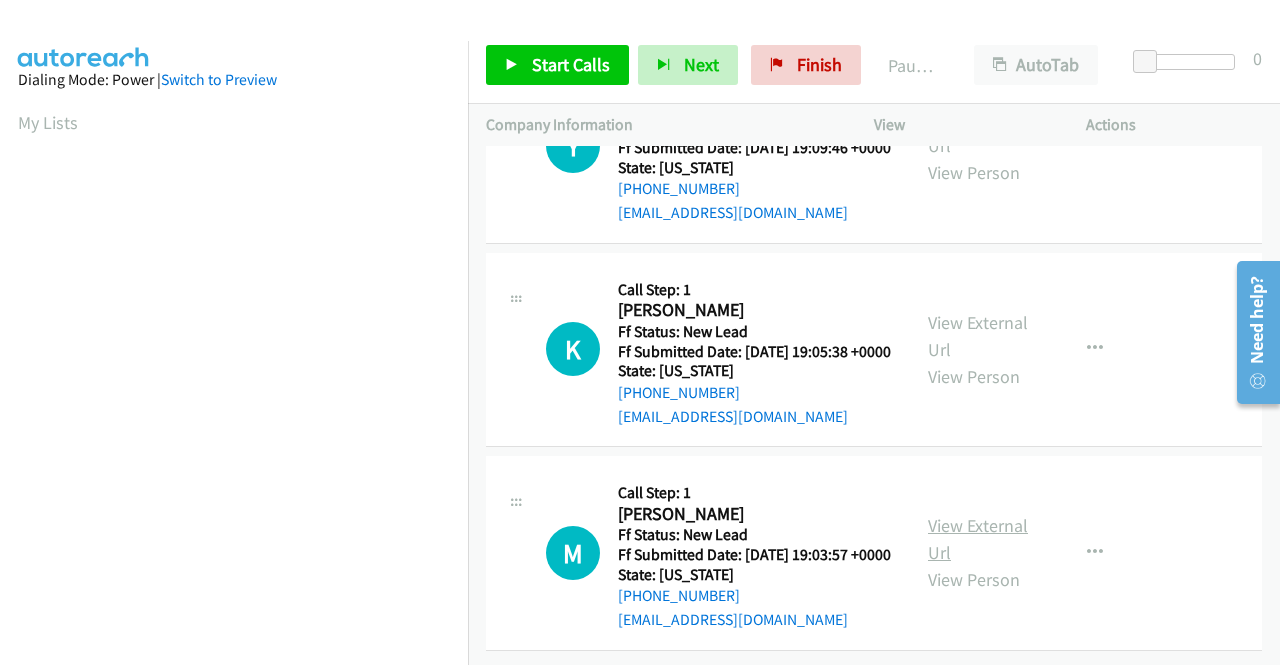 click on "View External Url" at bounding box center (978, 539) 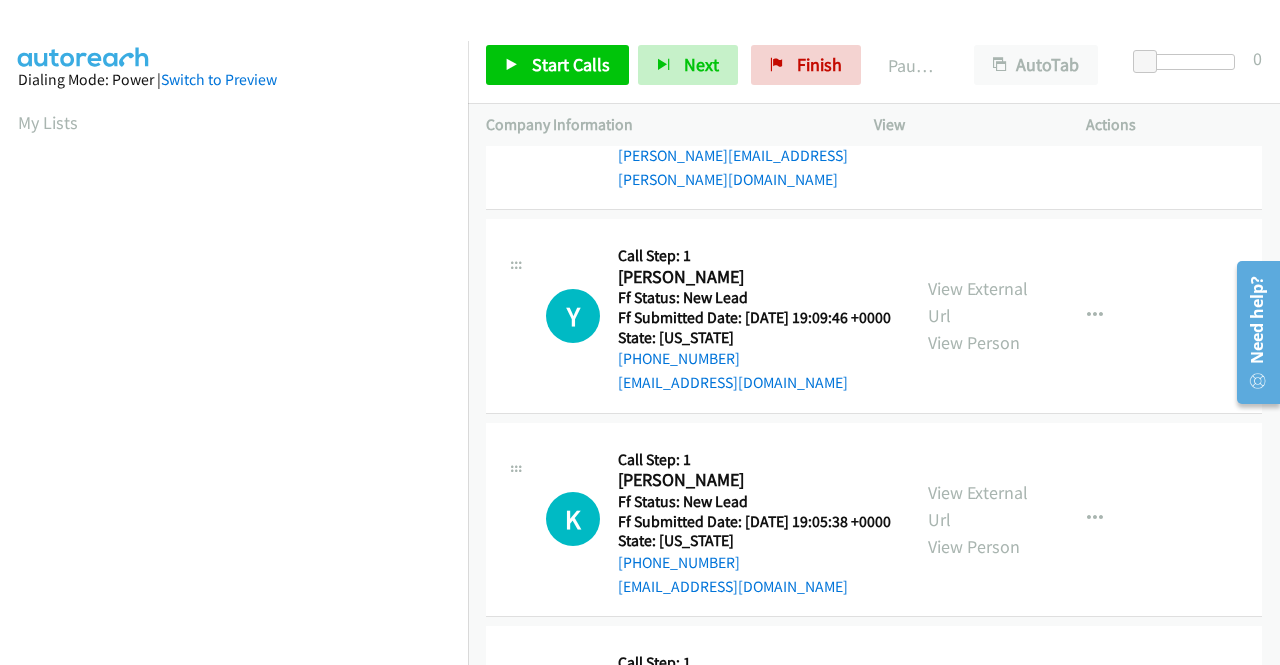 scroll, scrollTop: 0, scrollLeft: 0, axis: both 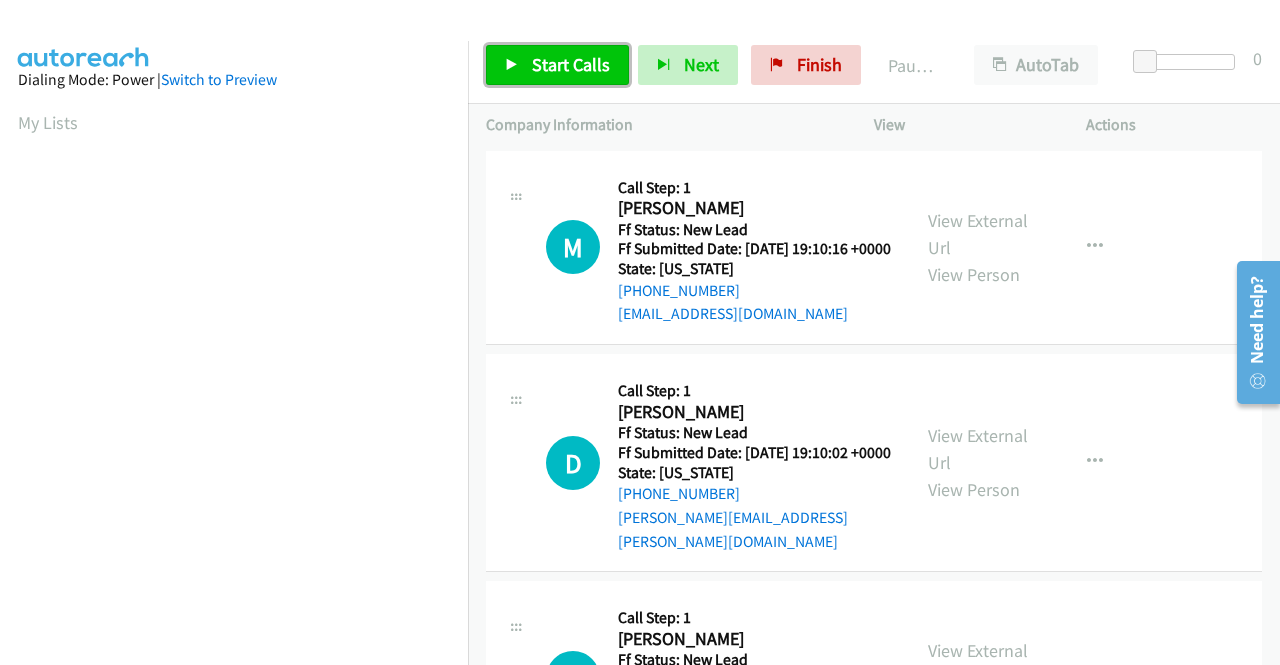 click on "Start Calls" at bounding box center (571, 64) 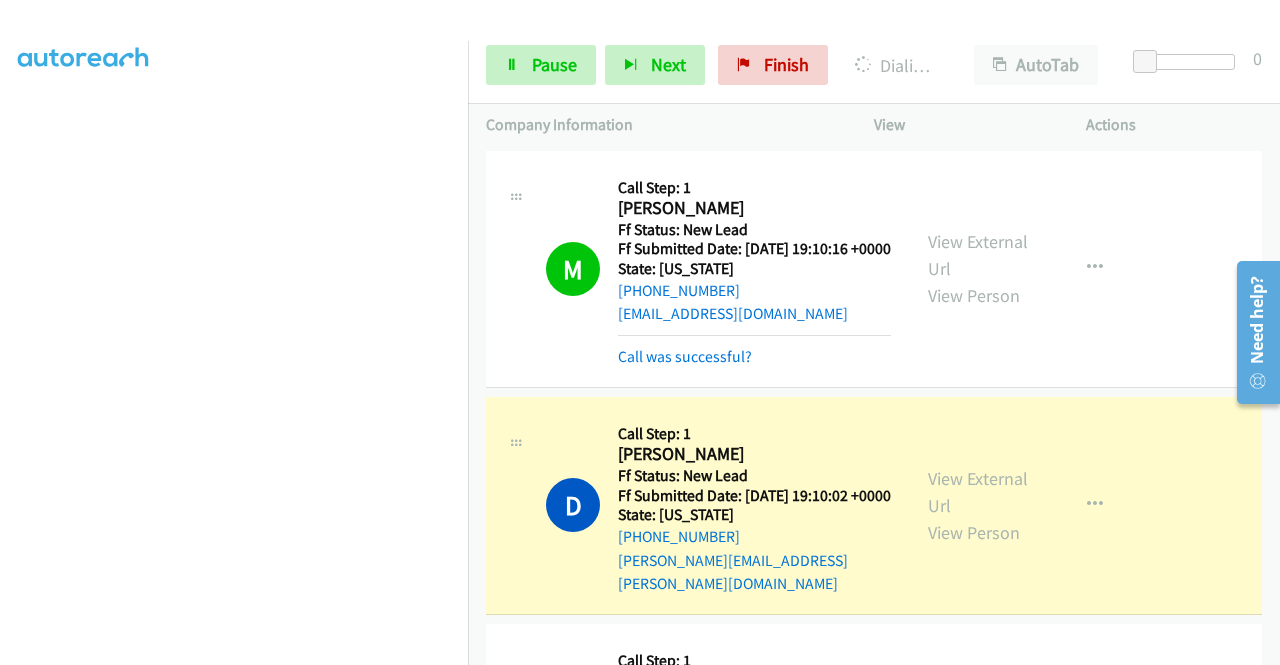 scroll, scrollTop: 0, scrollLeft: 0, axis: both 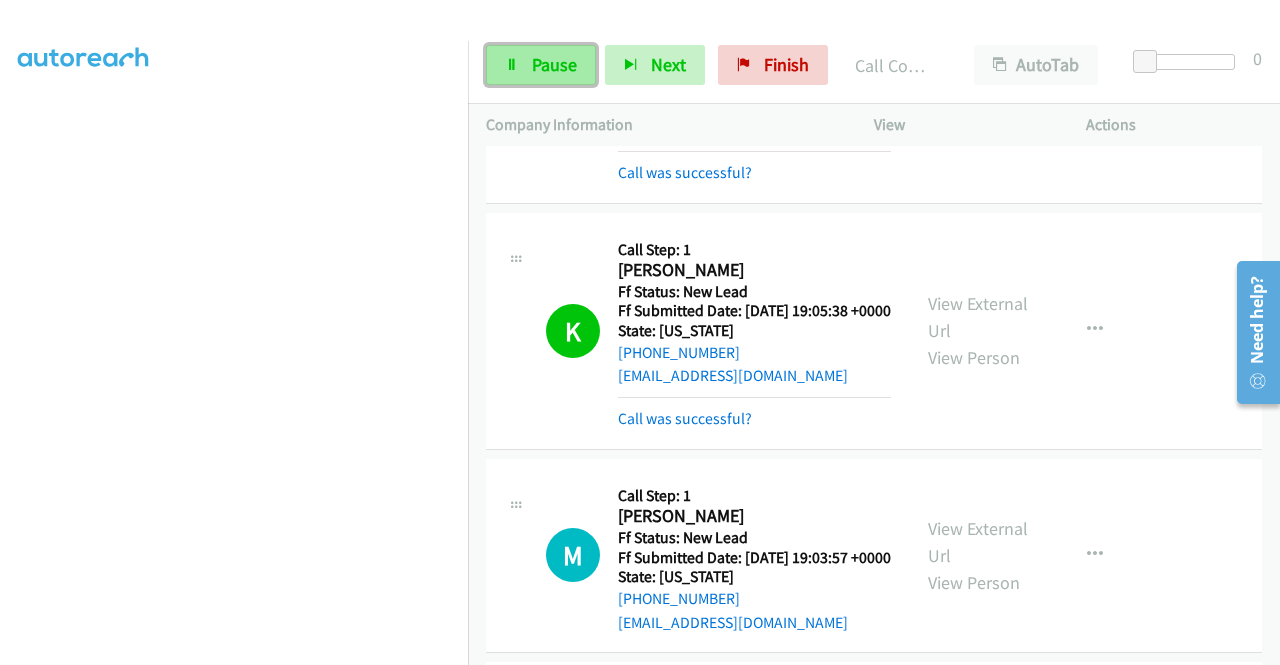 click on "Pause" at bounding box center [554, 64] 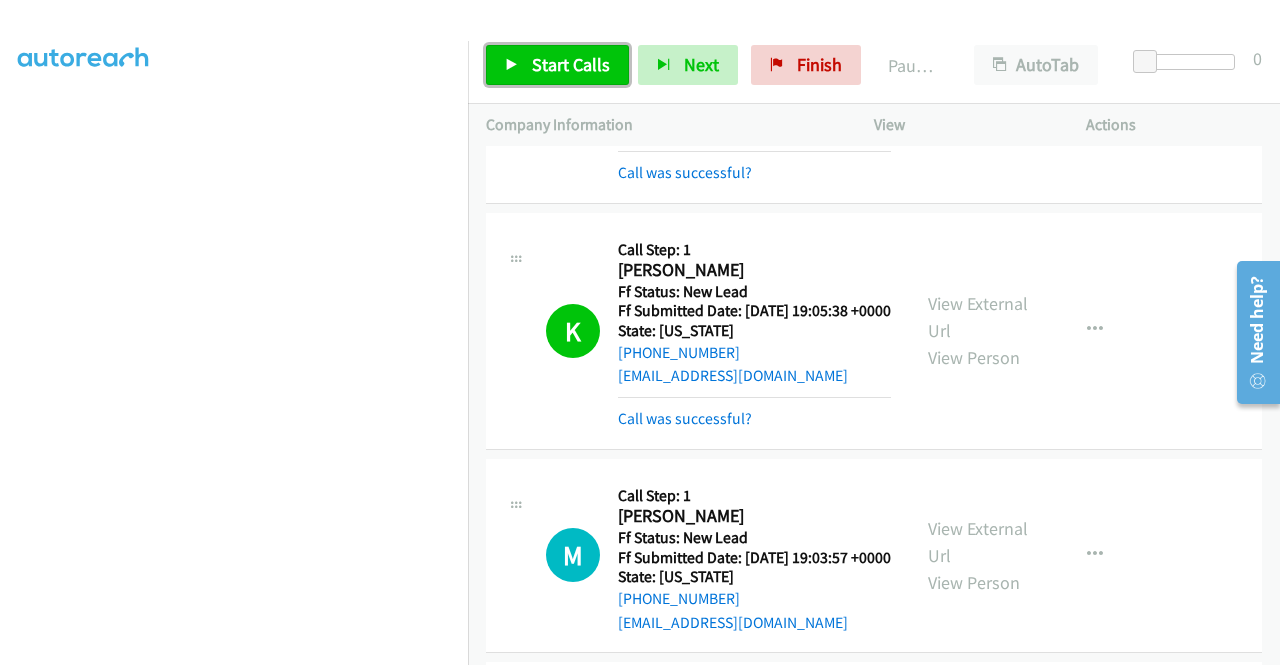 click on "Start Calls" at bounding box center (571, 64) 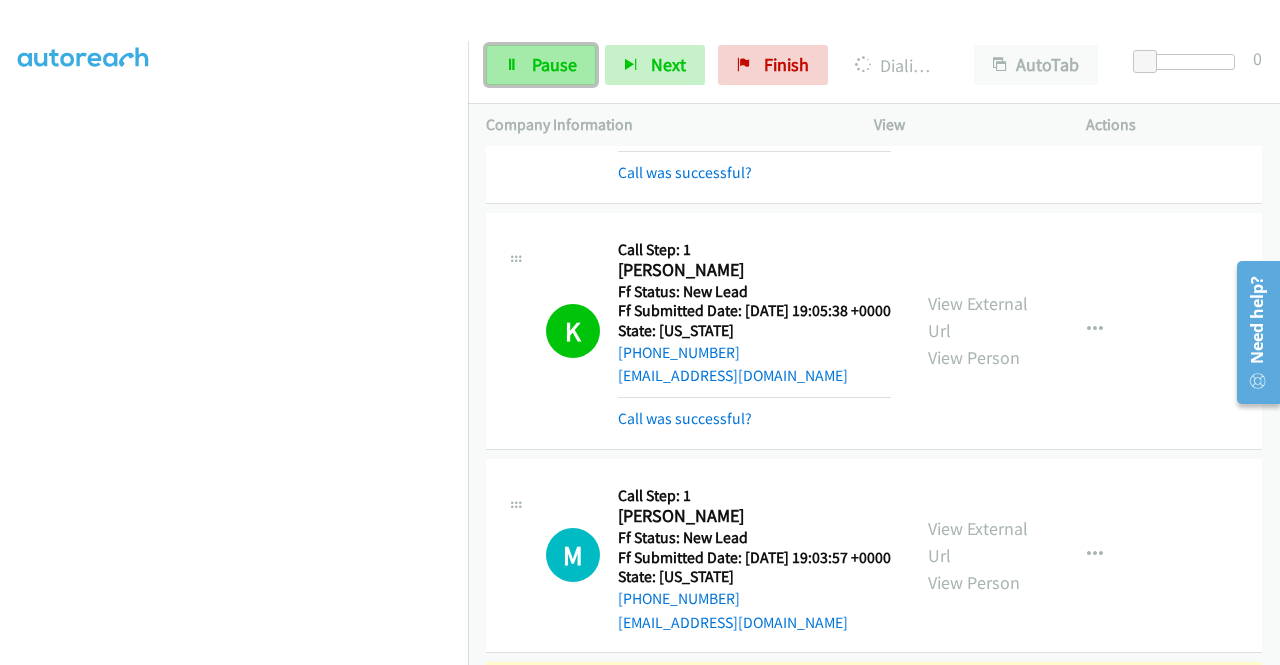click on "Pause" at bounding box center [554, 64] 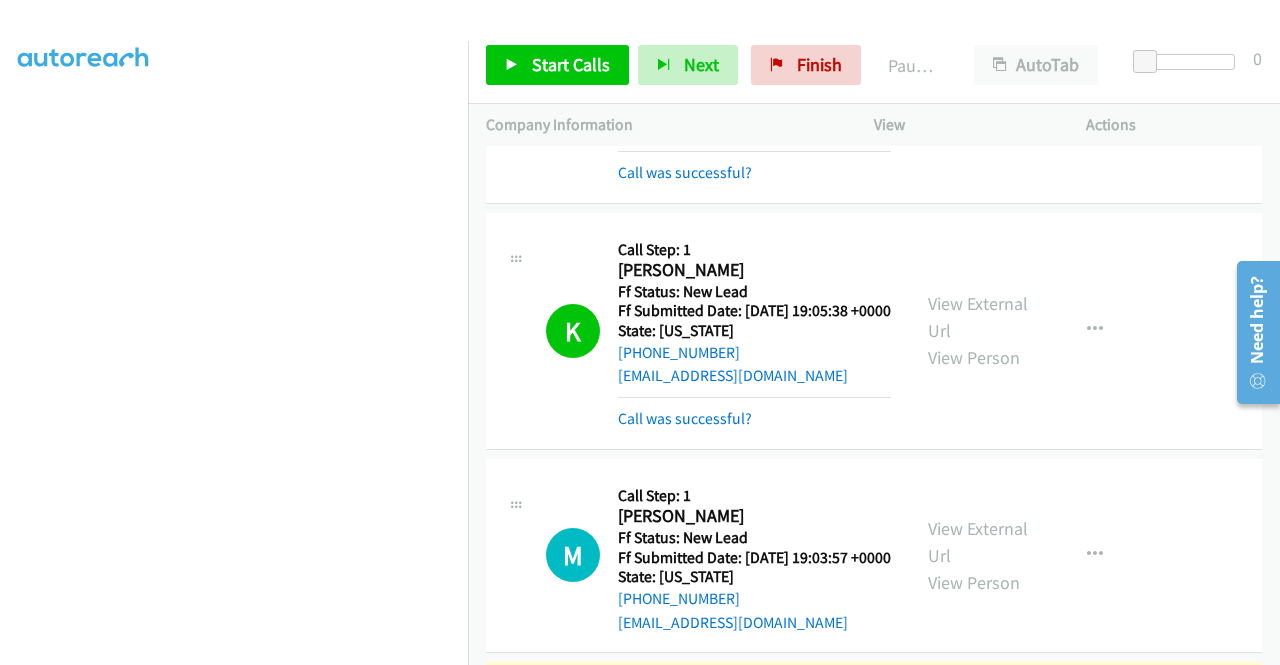 scroll, scrollTop: 456, scrollLeft: 0, axis: vertical 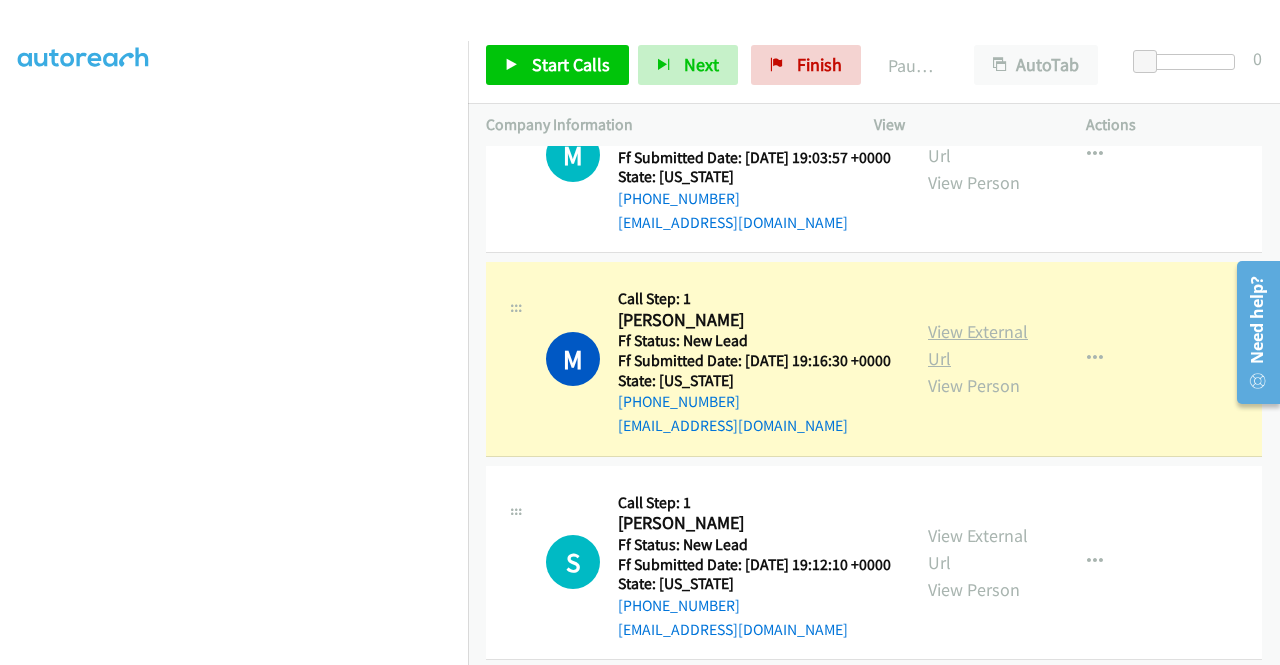click on "View External Url" at bounding box center (978, 345) 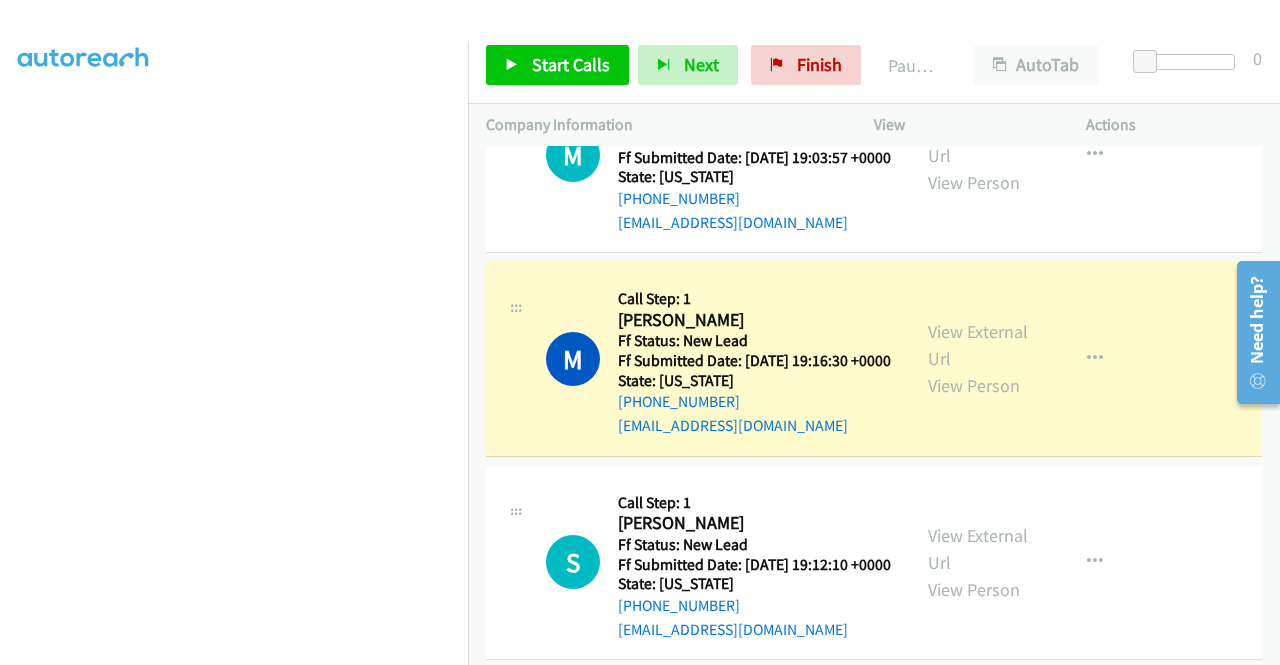 scroll, scrollTop: 56, scrollLeft: 0, axis: vertical 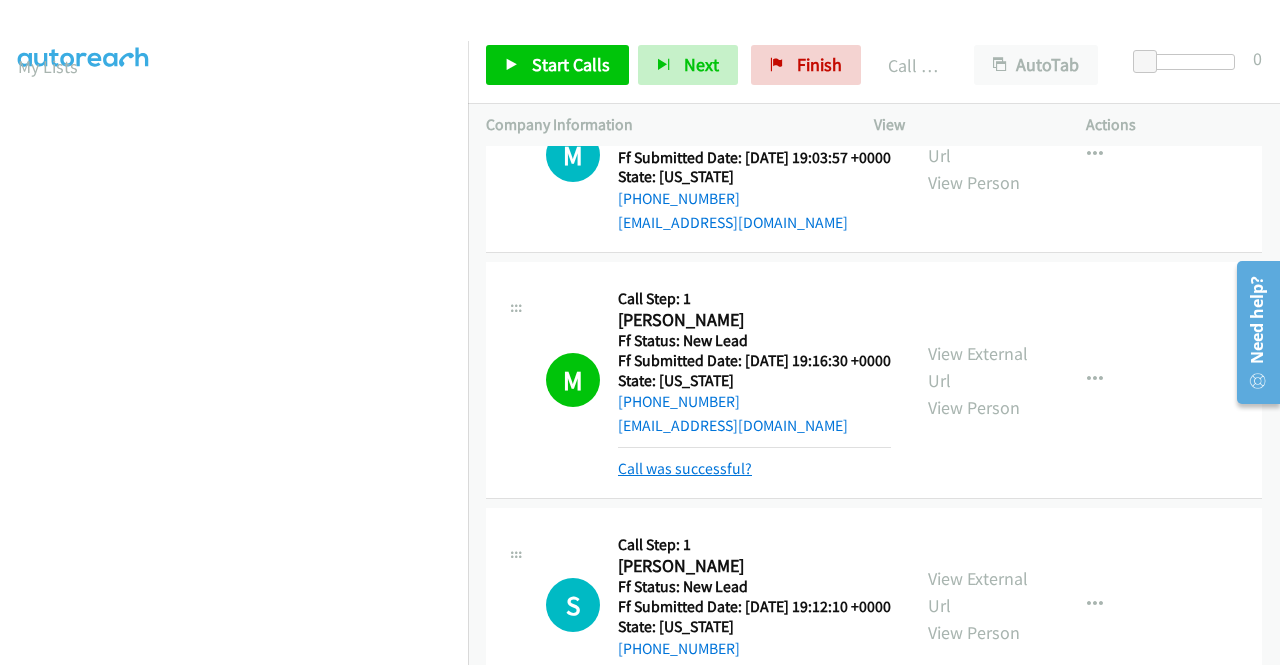 click on "Call was successful?" at bounding box center [685, 468] 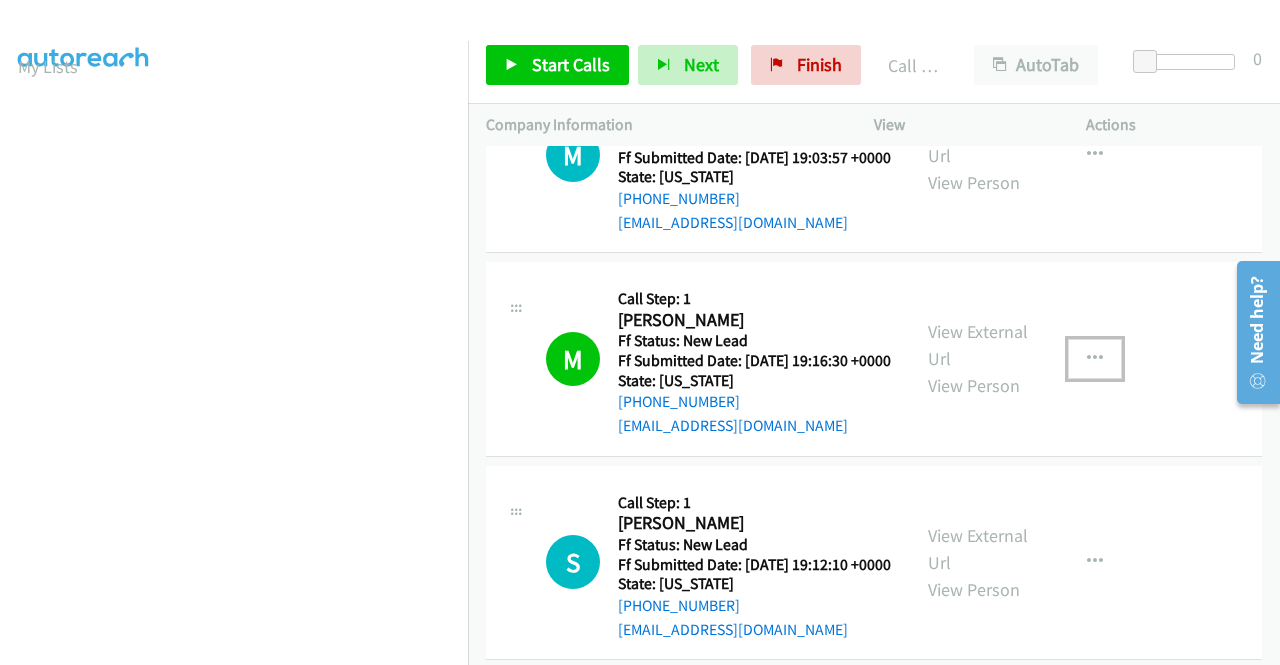 click at bounding box center [1095, 359] 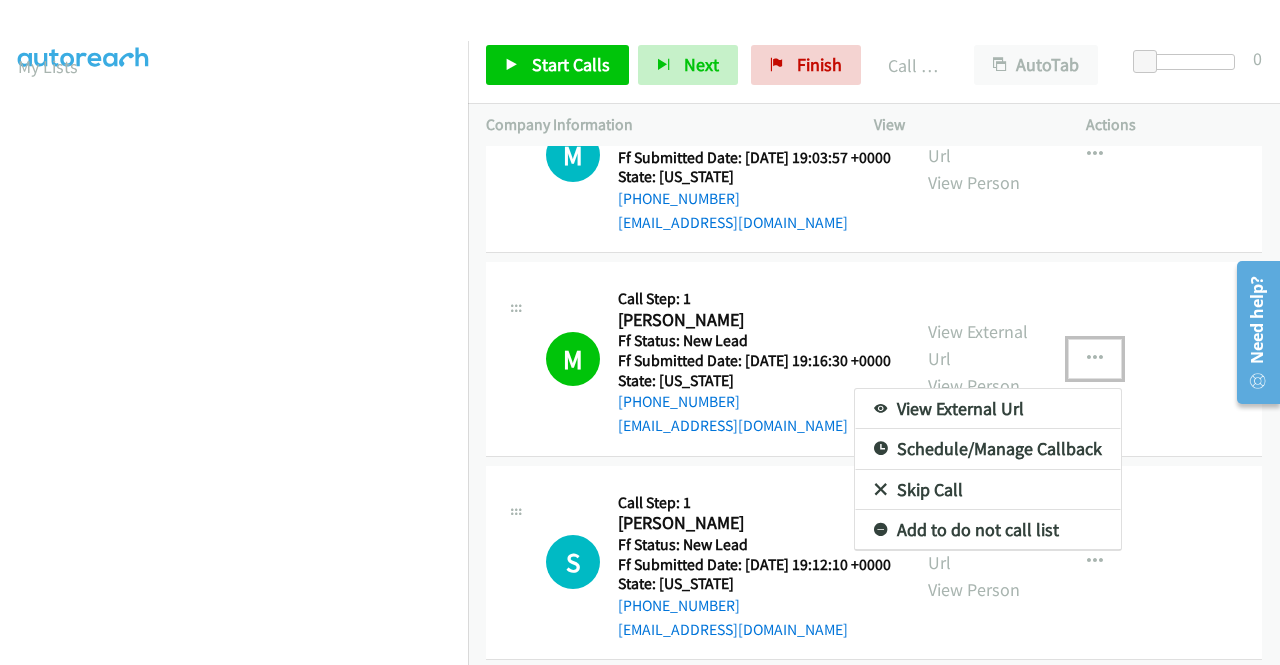 click on "Add to do not call list" at bounding box center [988, 530] 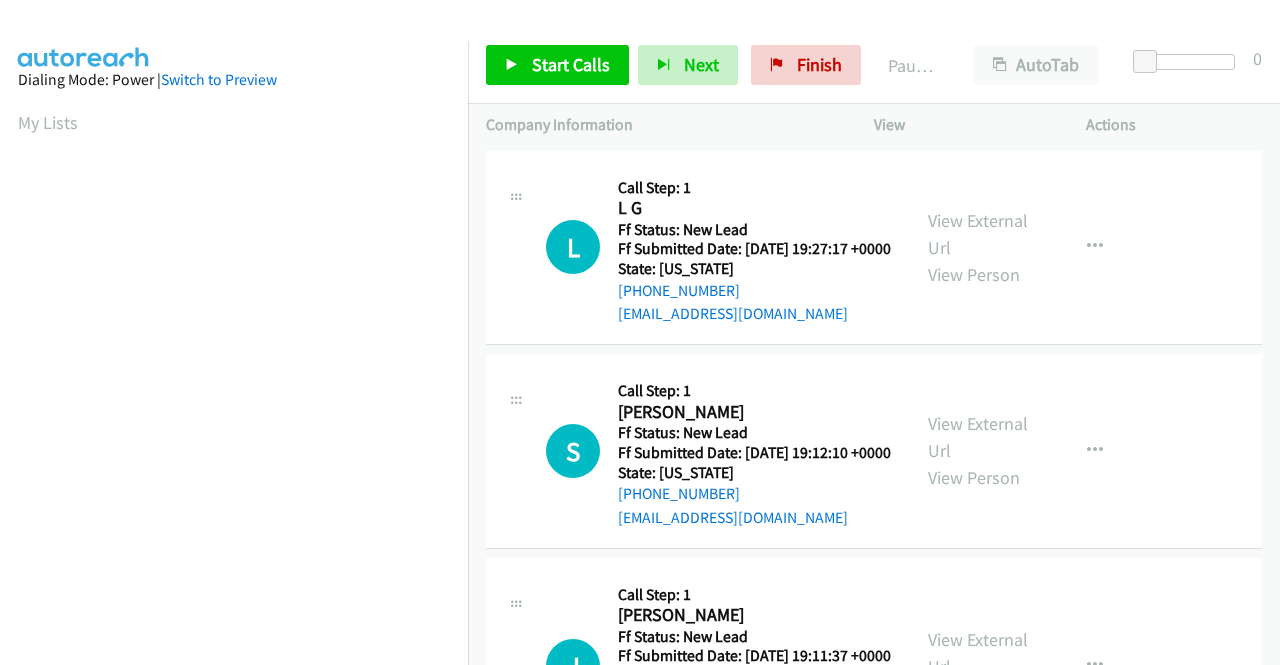 scroll, scrollTop: 0, scrollLeft: 0, axis: both 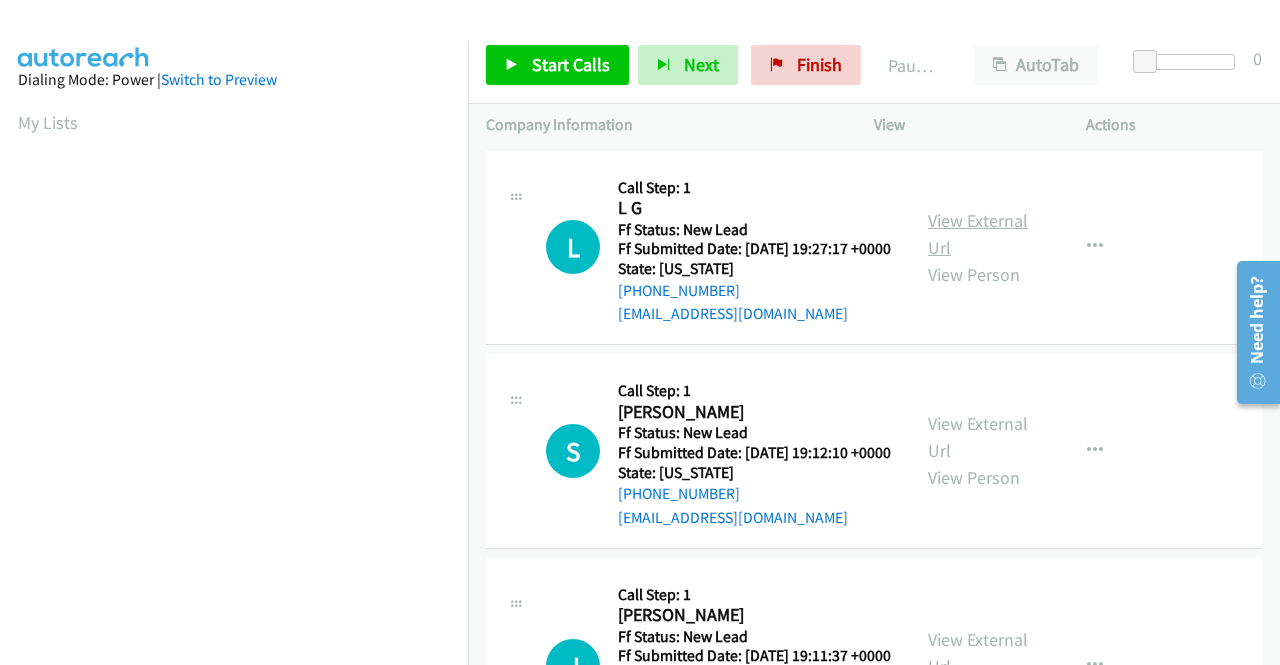 click on "View External Url" at bounding box center (978, 234) 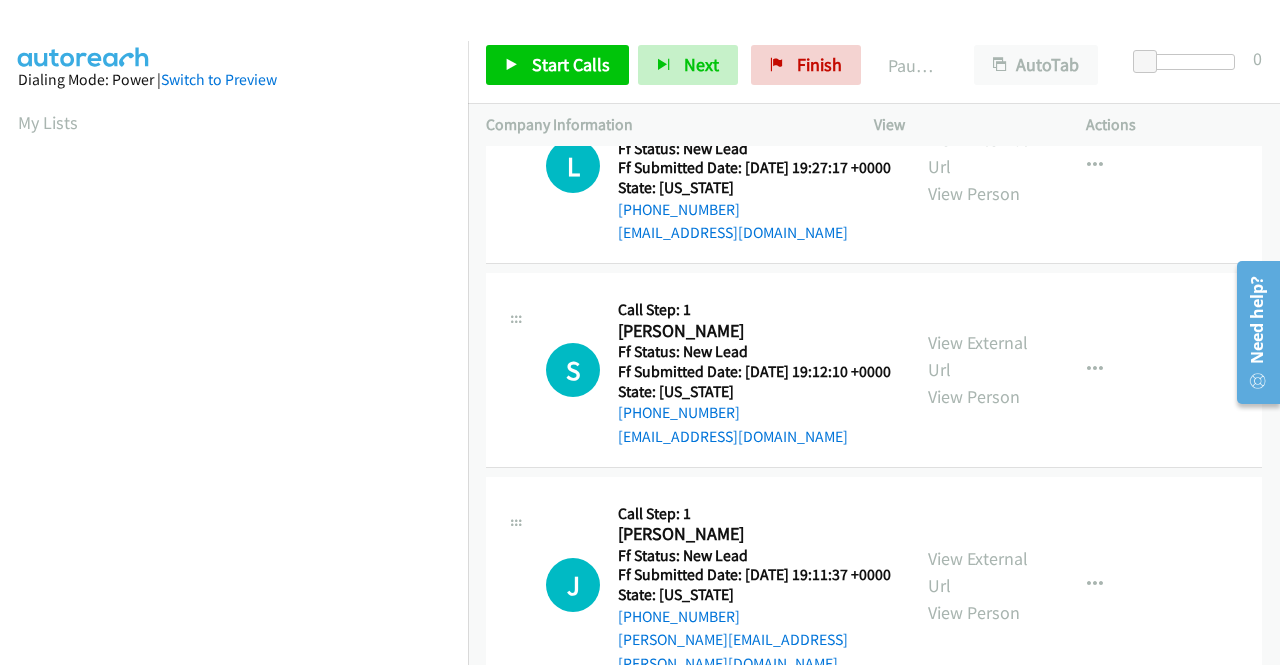 scroll, scrollTop: 100, scrollLeft: 0, axis: vertical 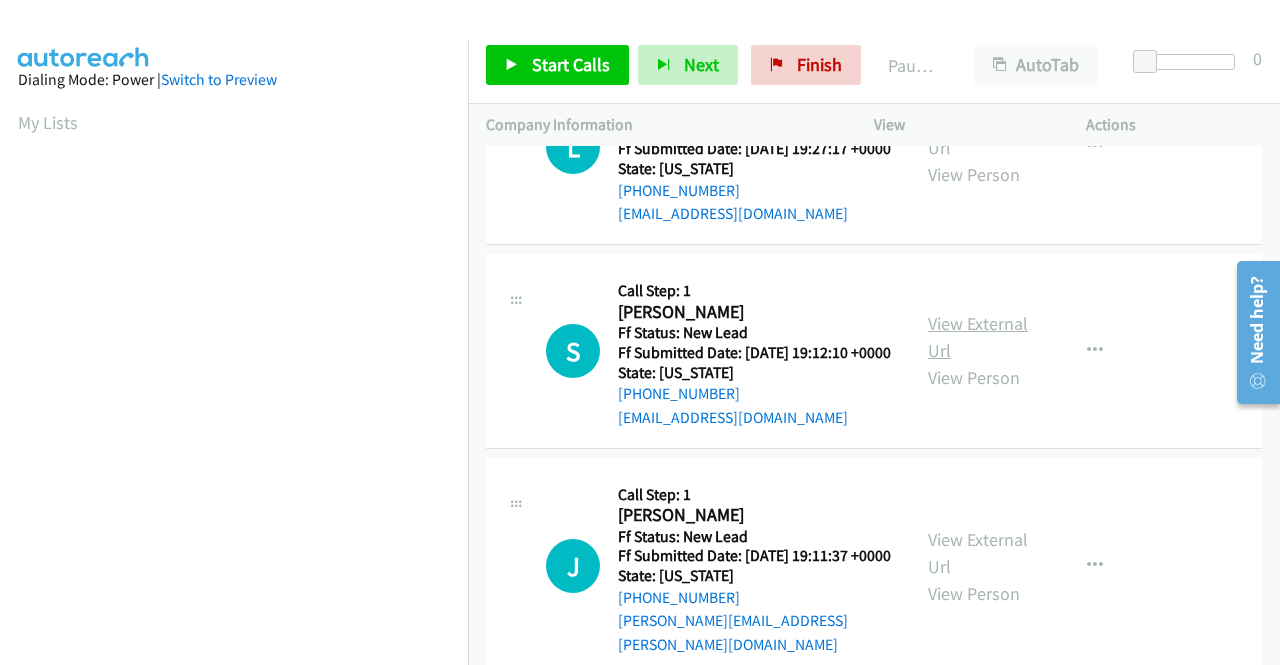 click on "View External Url" at bounding box center (978, 337) 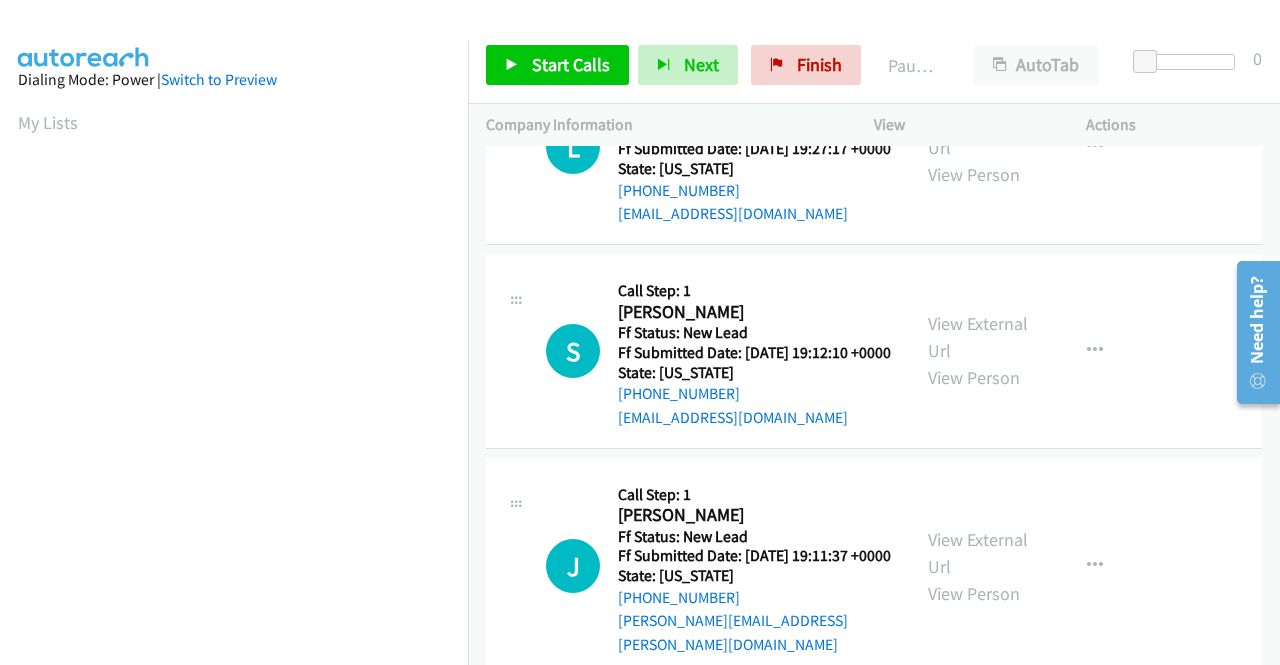 scroll, scrollTop: 200, scrollLeft: 0, axis: vertical 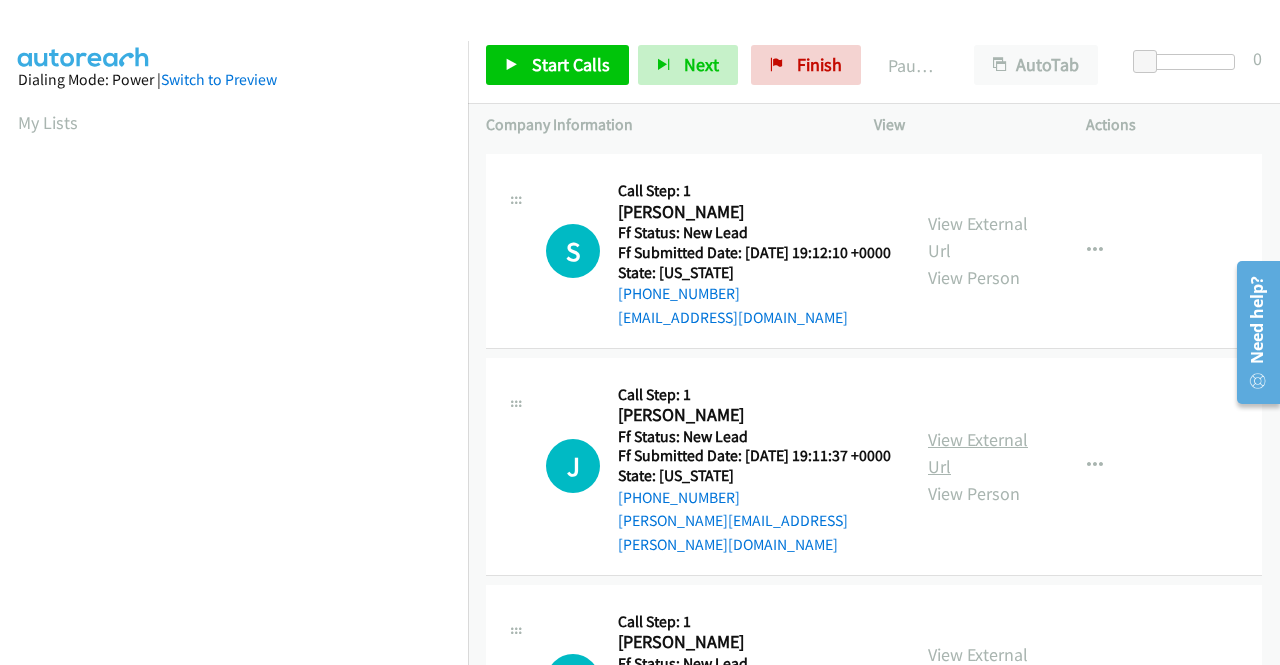 click on "View External Url" at bounding box center (978, 453) 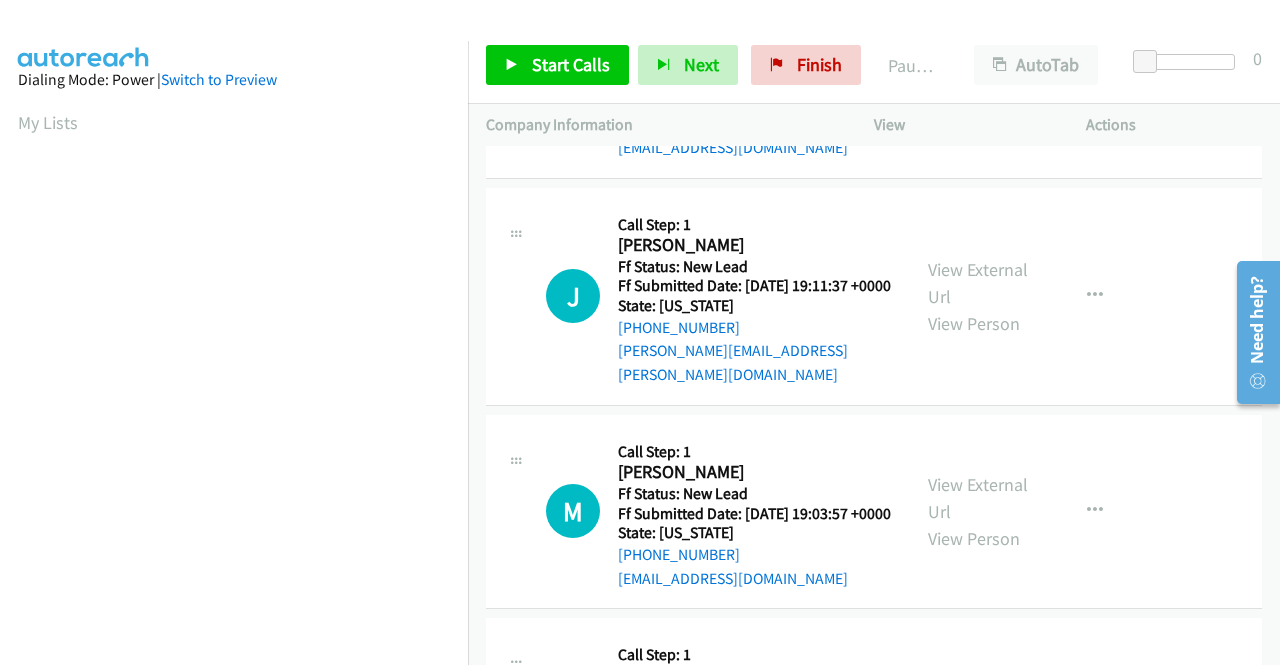 scroll, scrollTop: 400, scrollLeft: 0, axis: vertical 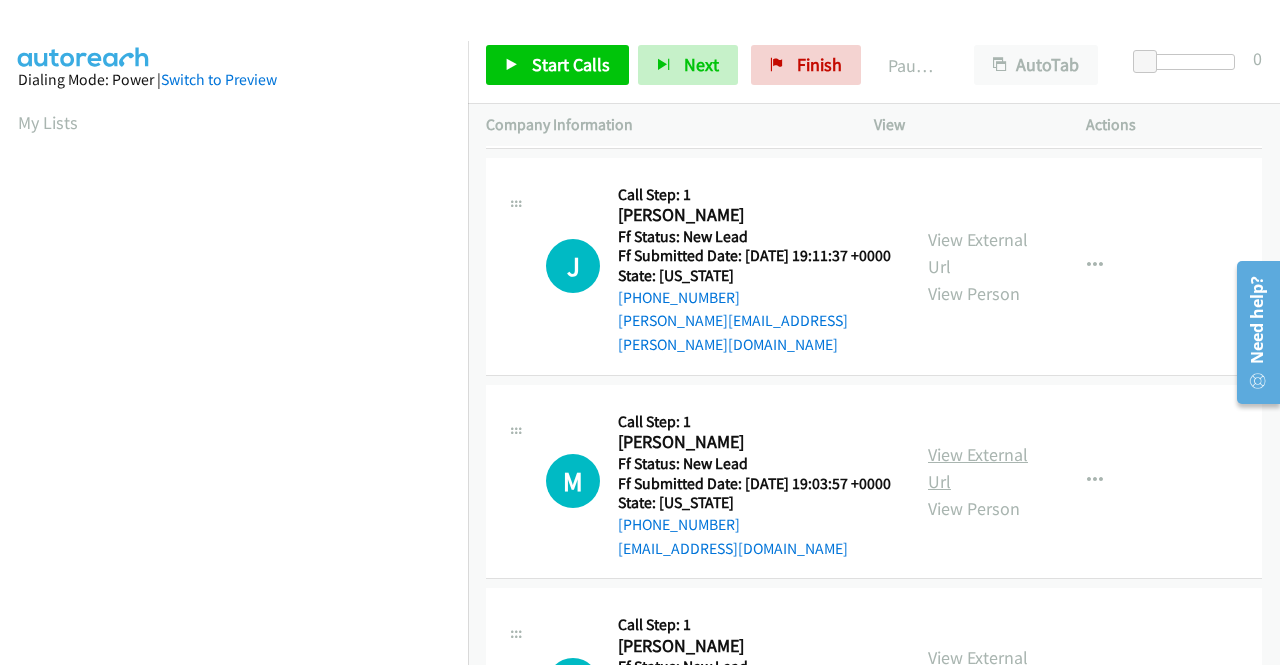 click on "View External Url" at bounding box center [978, 468] 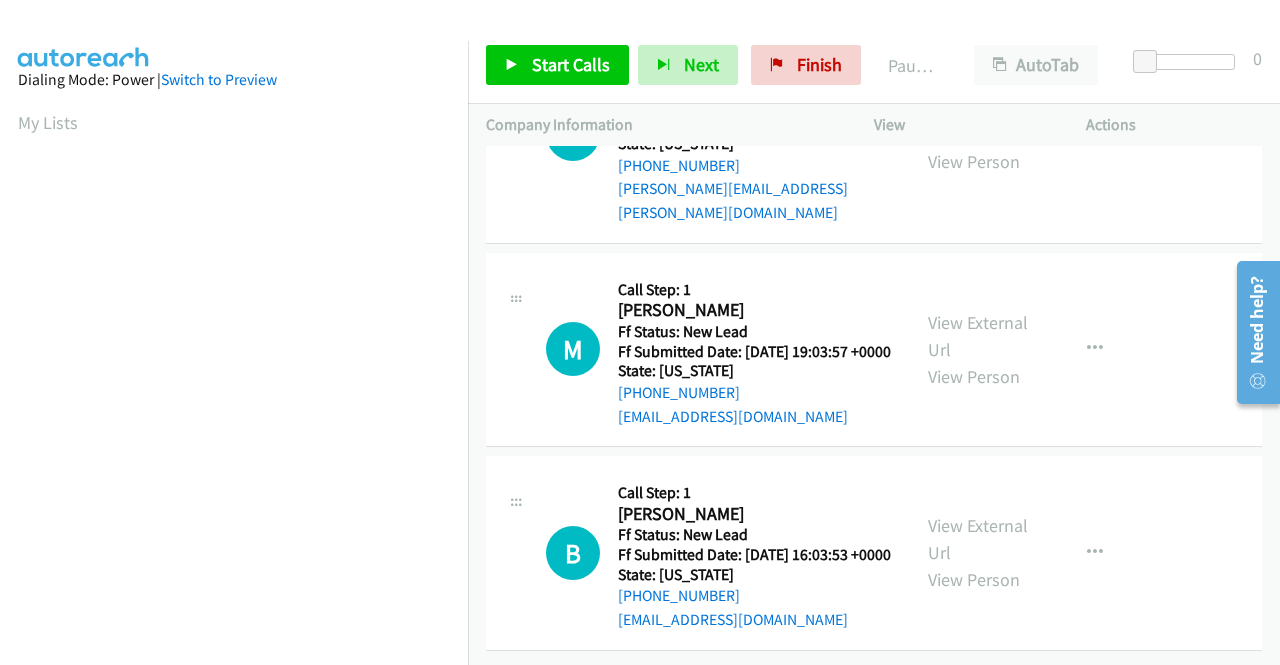 scroll, scrollTop: 620, scrollLeft: 0, axis: vertical 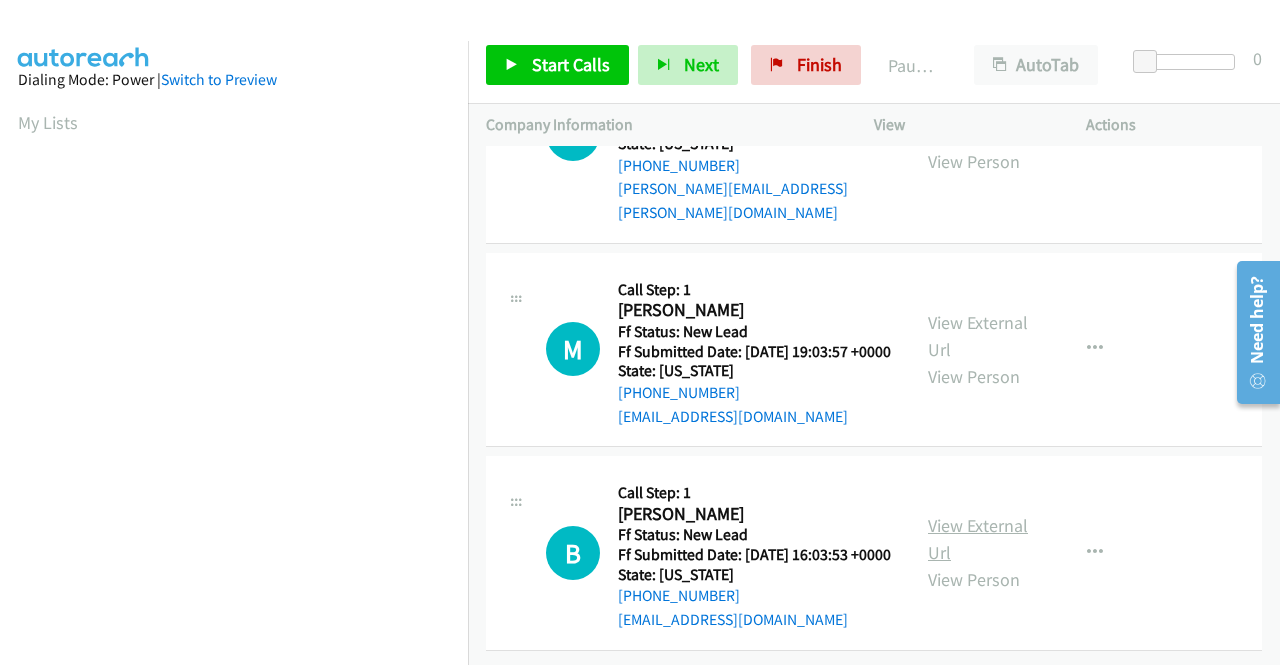 click on "View External Url" at bounding box center (978, 539) 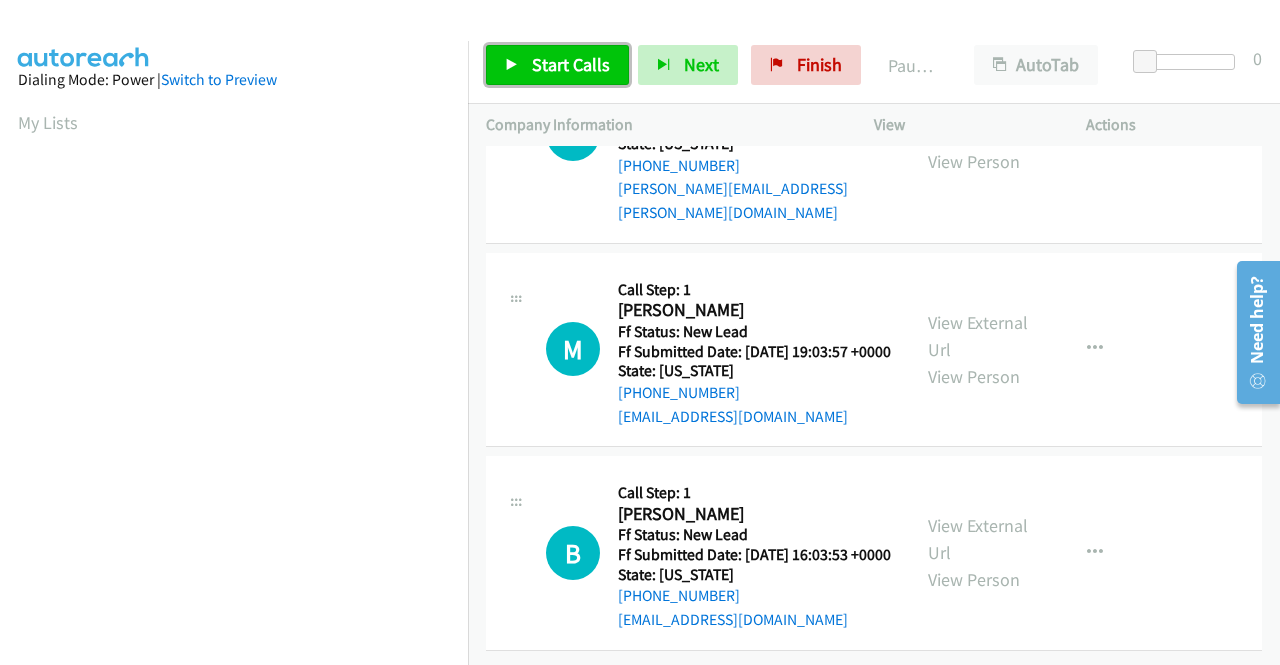 click on "Start Calls" at bounding box center (571, 64) 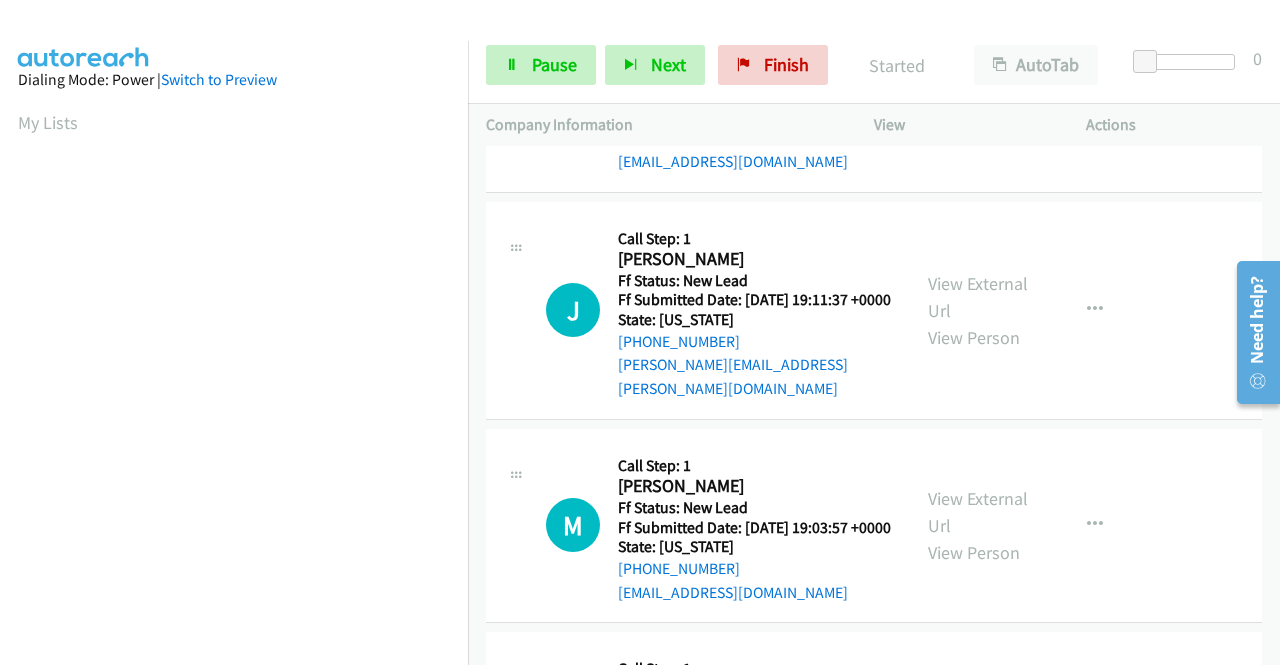 scroll, scrollTop: 0, scrollLeft: 0, axis: both 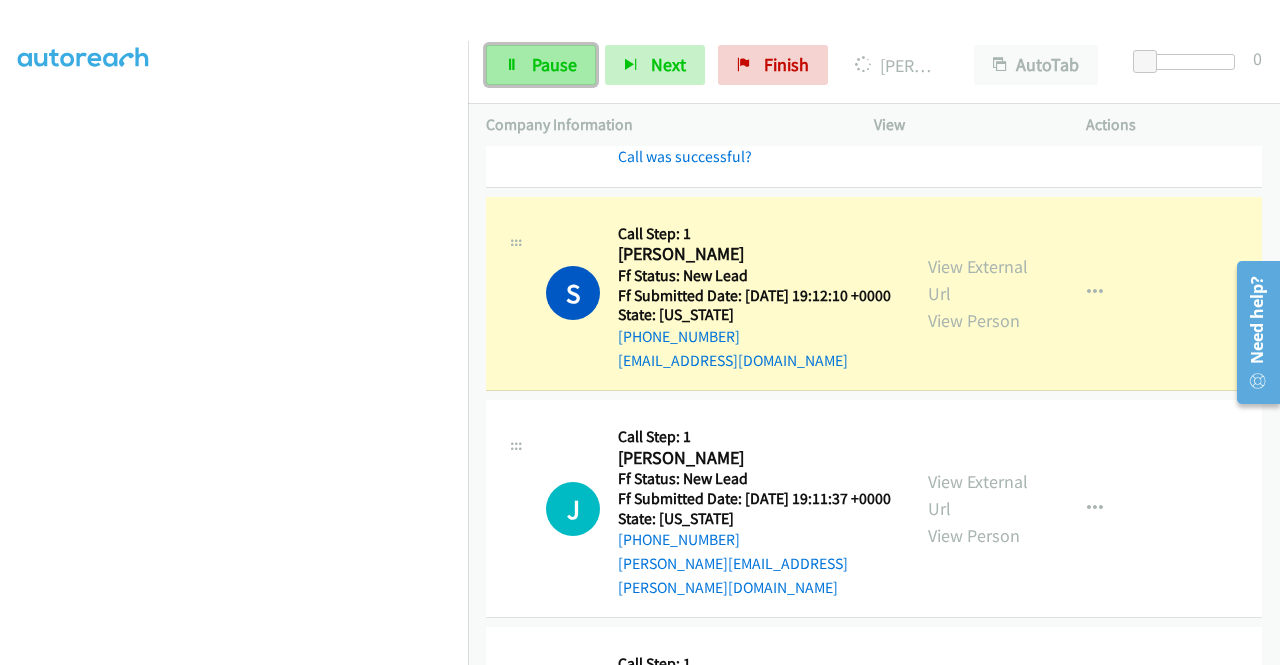 click on "Pause" at bounding box center [541, 65] 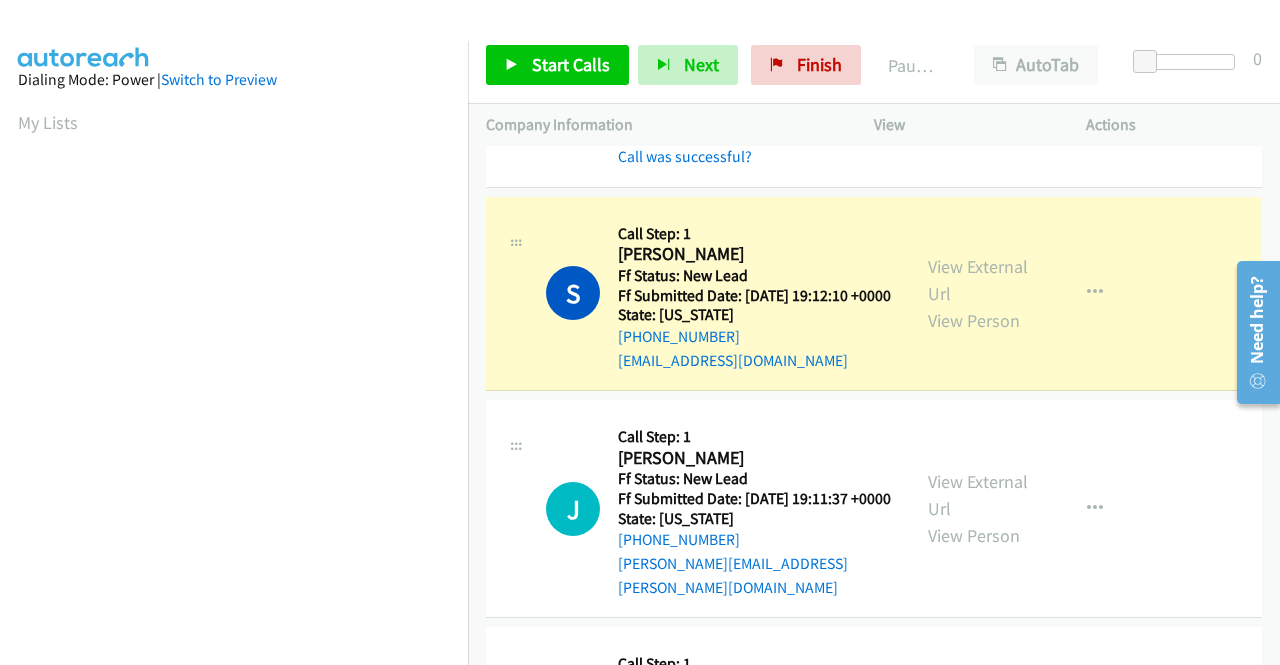scroll, scrollTop: 456, scrollLeft: 0, axis: vertical 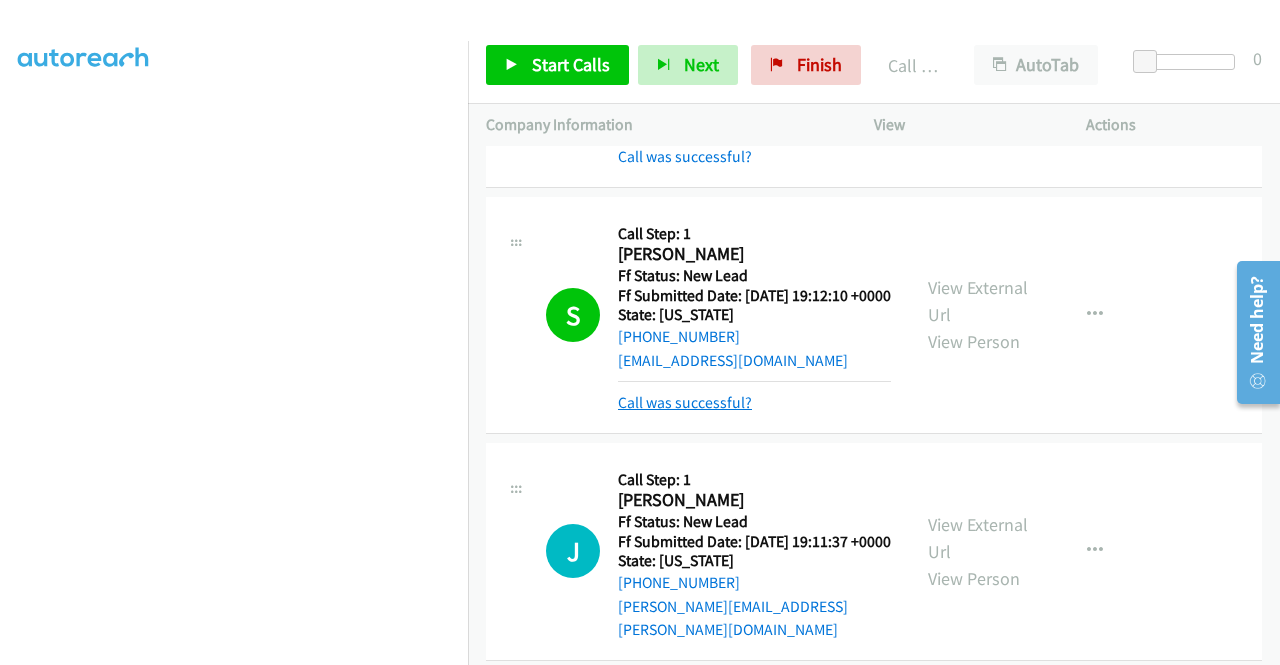 click on "Call was successful?" at bounding box center [685, 402] 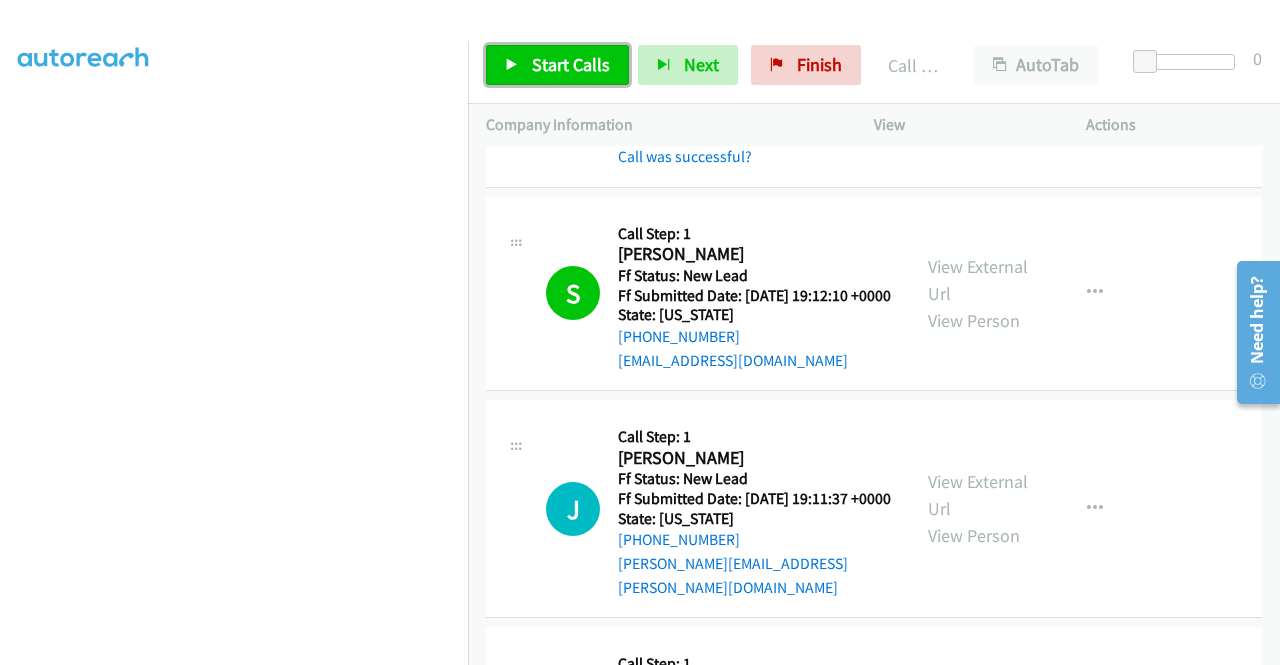 click on "Start Calls" at bounding box center (571, 64) 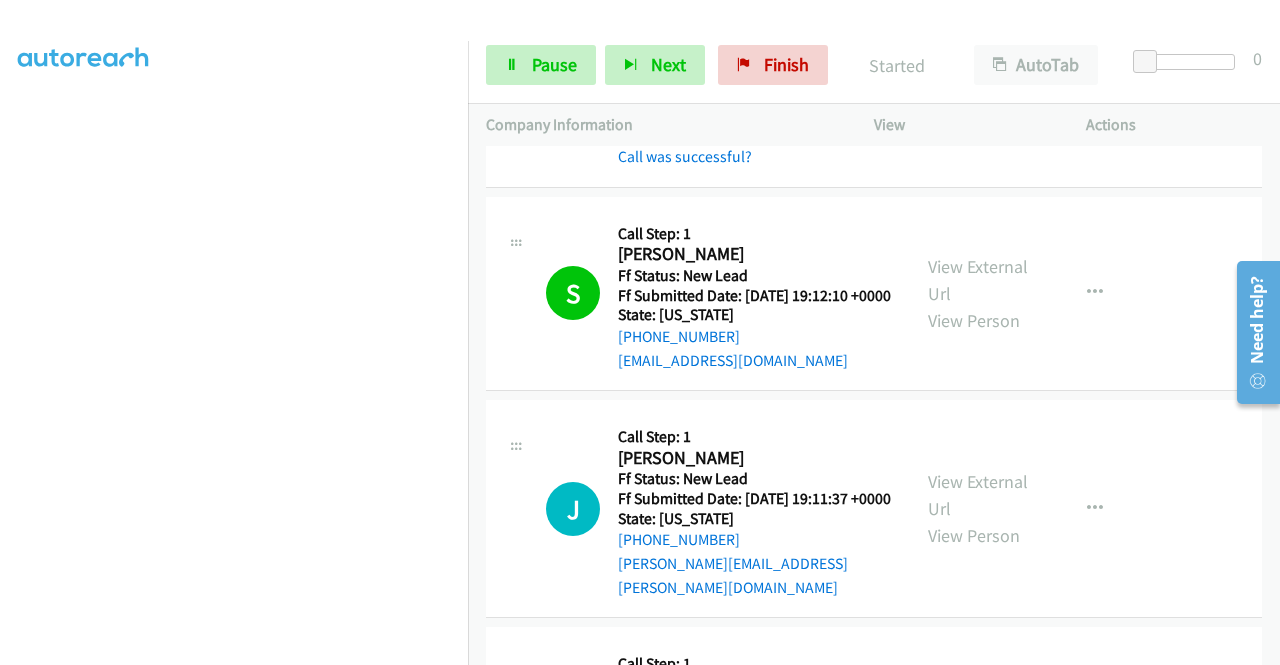 scroll, scrollTop: 400, scrollLeft: 0, axis: vertical 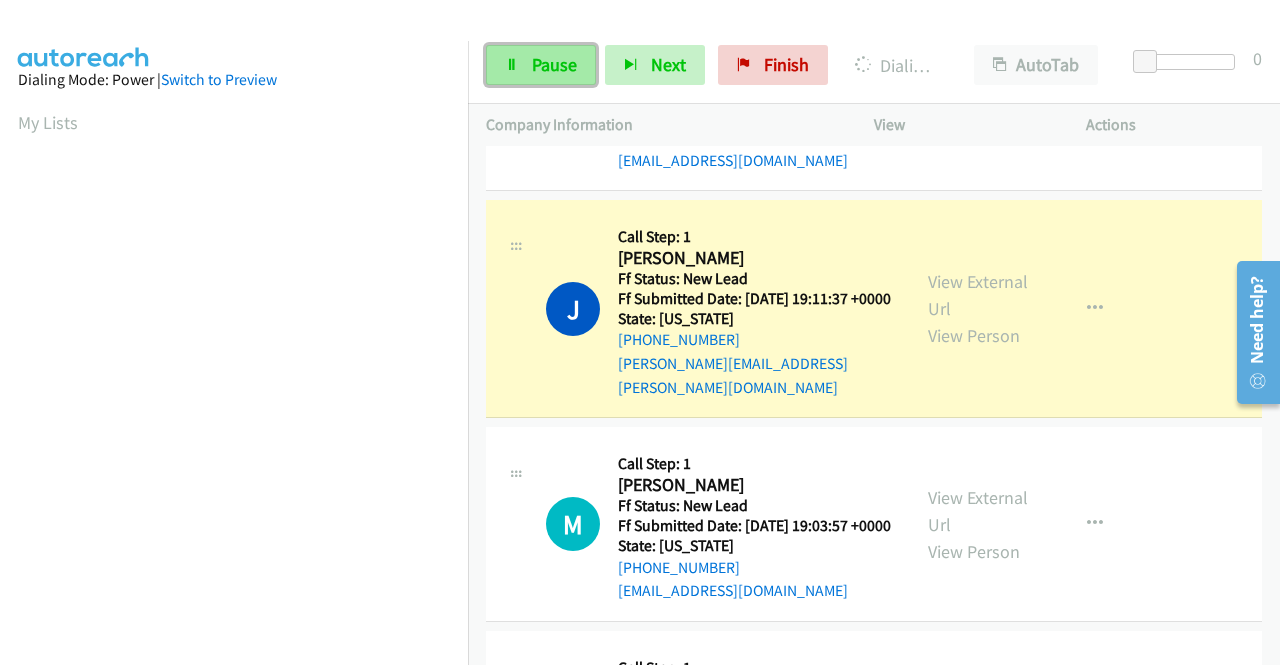 click on "Pause" at bounding box center (554, 64) 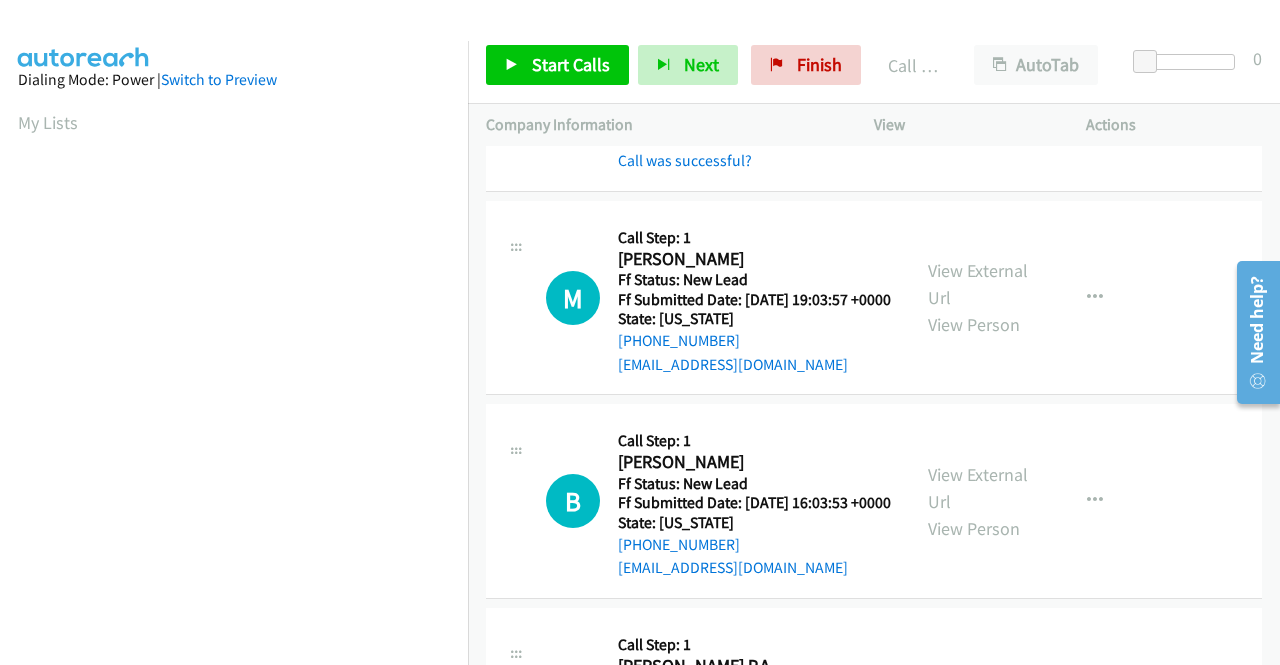 scroll, scrollTop: 700, scrollLeft: 0, axis: vertical 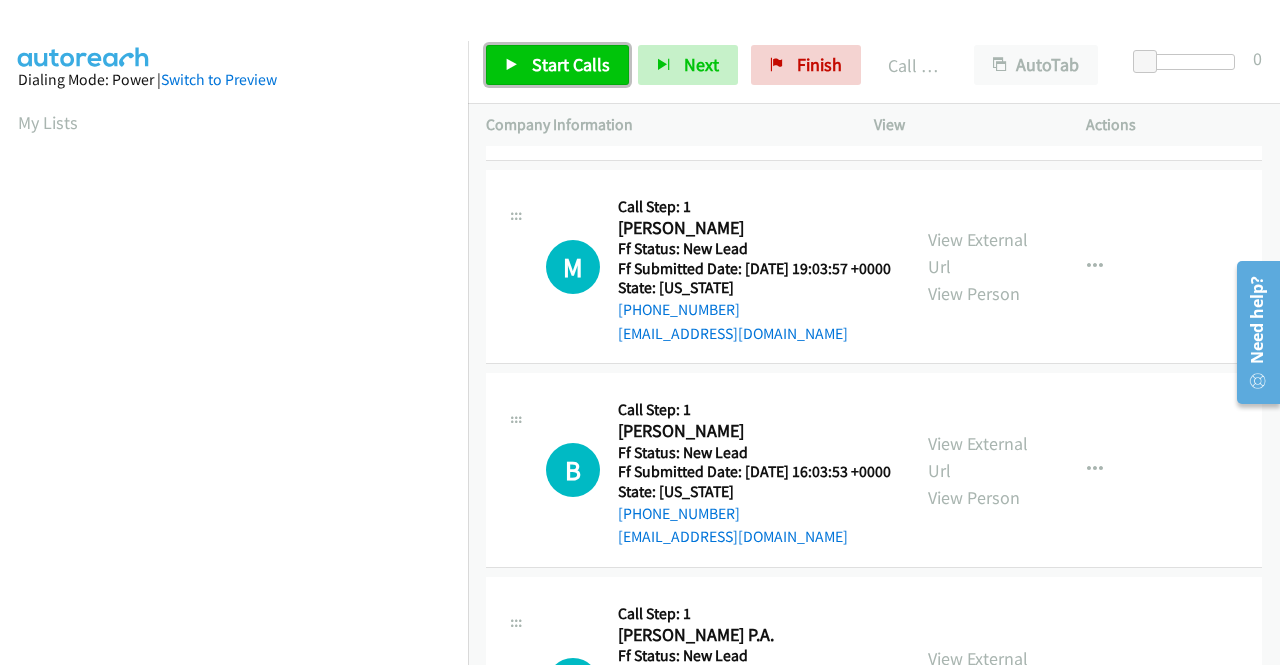click on "Start Calls" at bounding box center (571, 64) 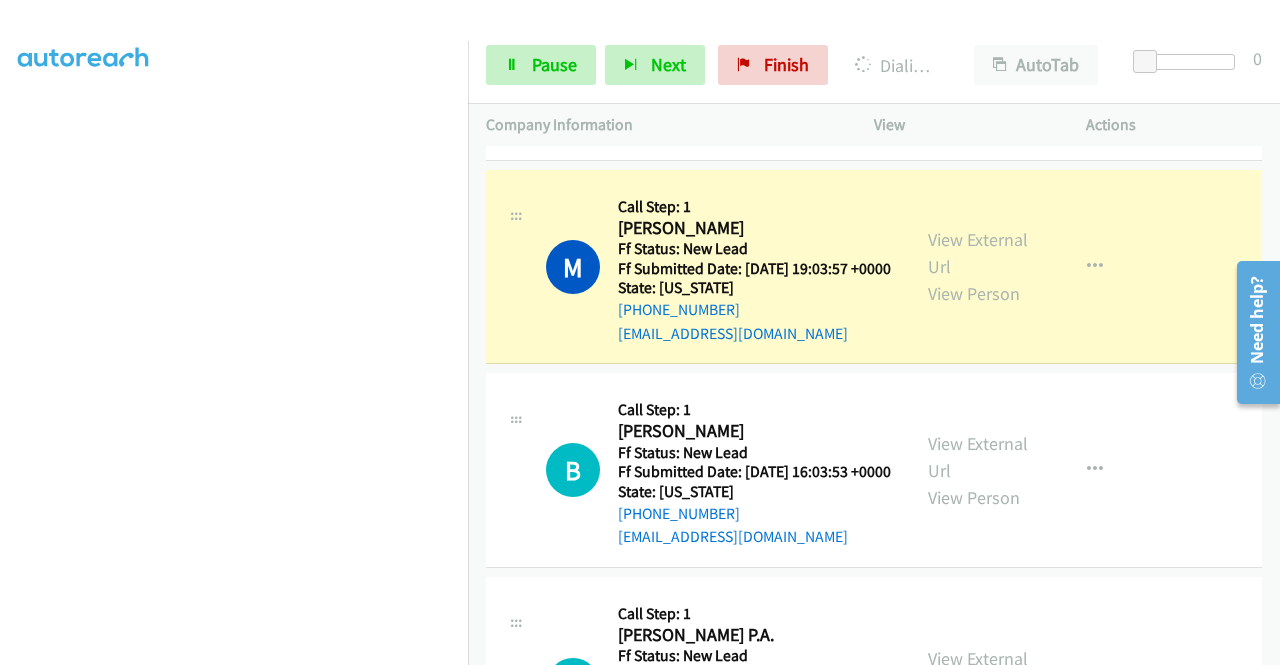scroll, scrollTop: 456, scrollLeft: 0, axis: vertical 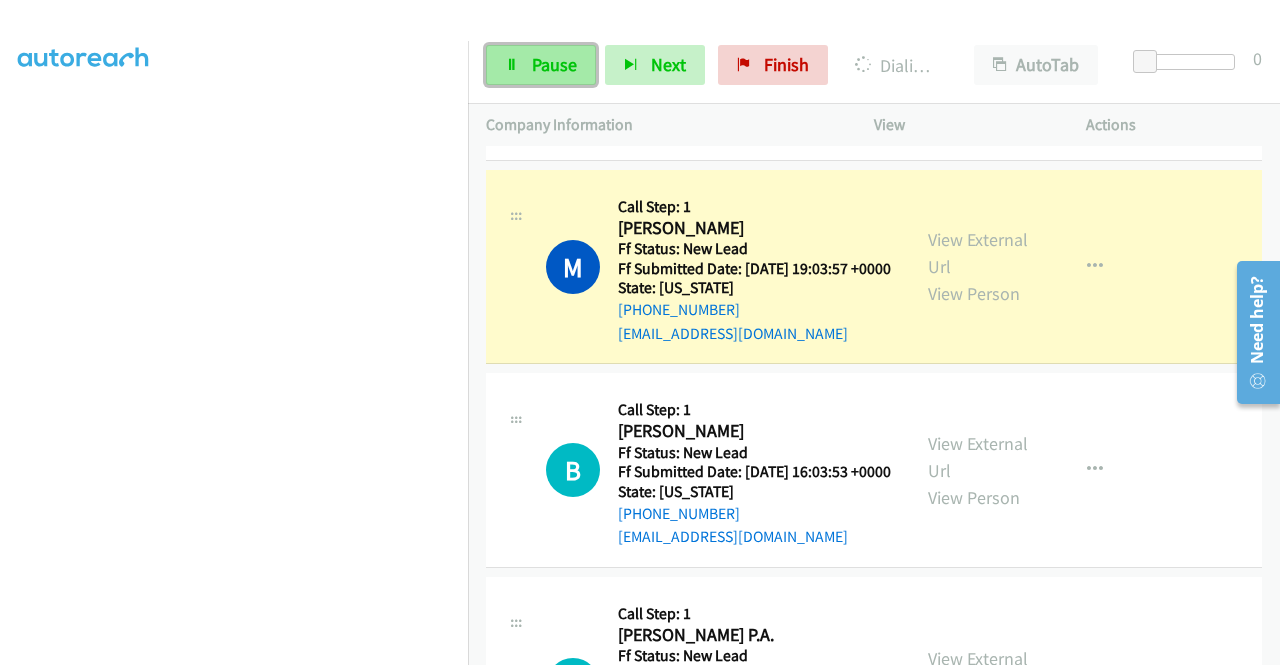 click on "Pause" at bounding box center (554, 64) 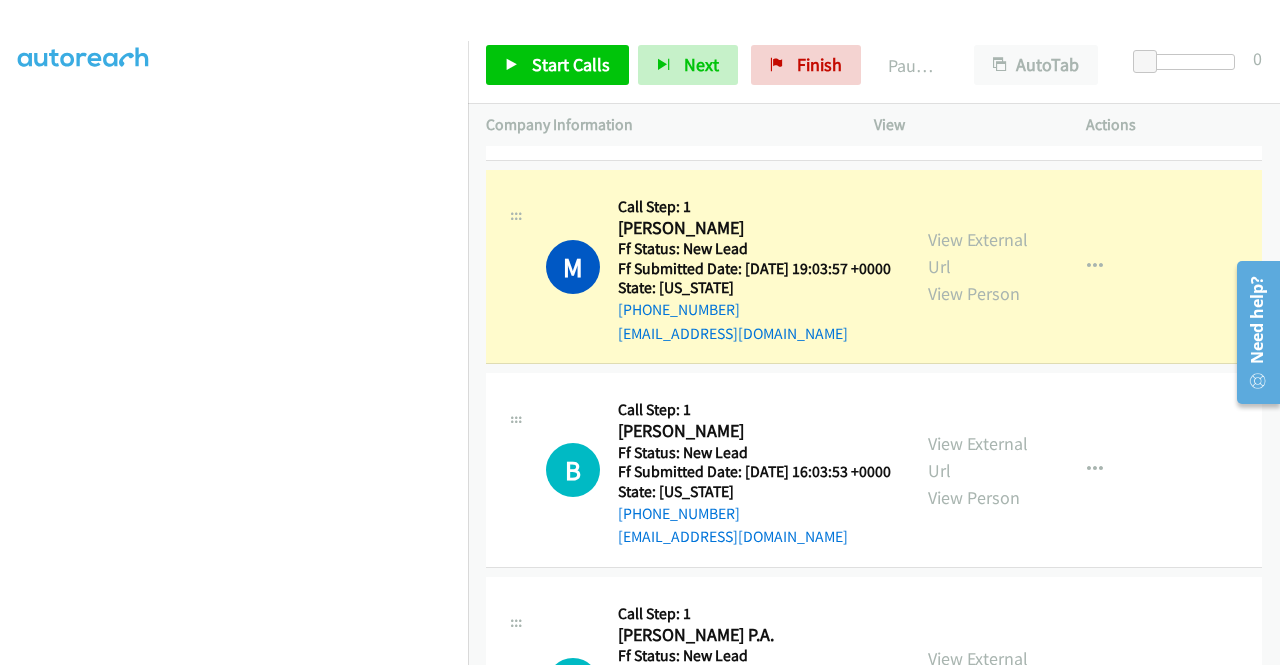 scroll, scrollTop: 56, scrollLeft: 0, axis: vertical 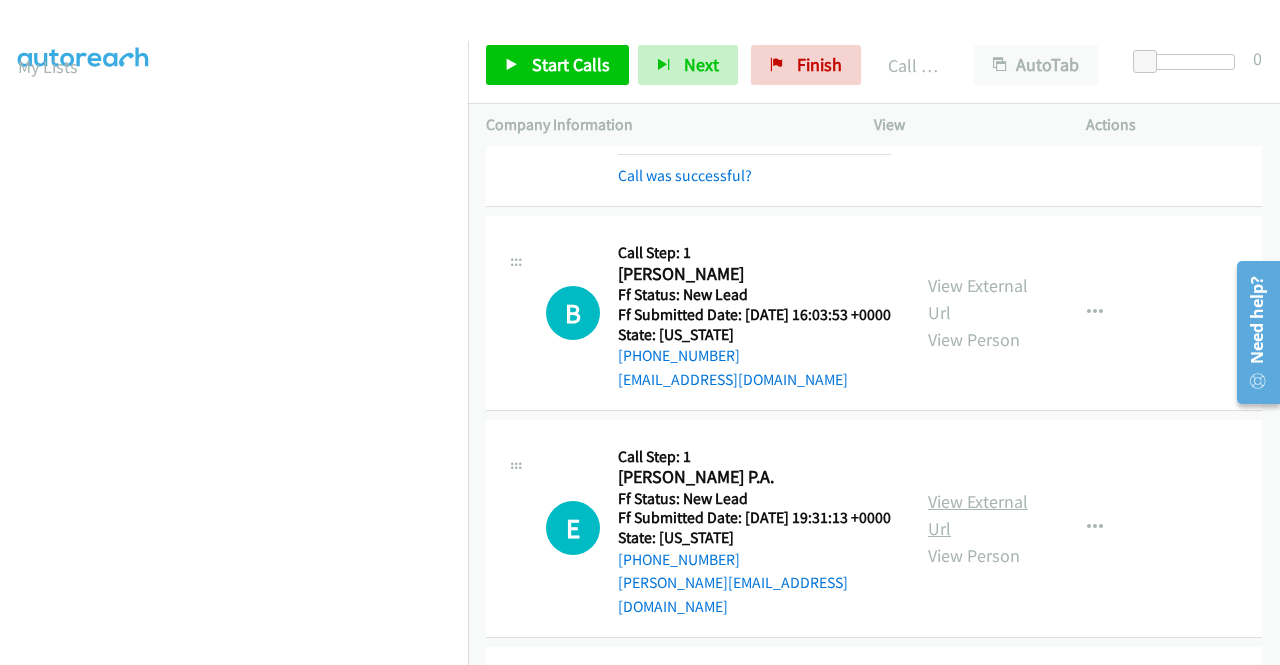 click on "View External Url" at bounding box center (978, 515) 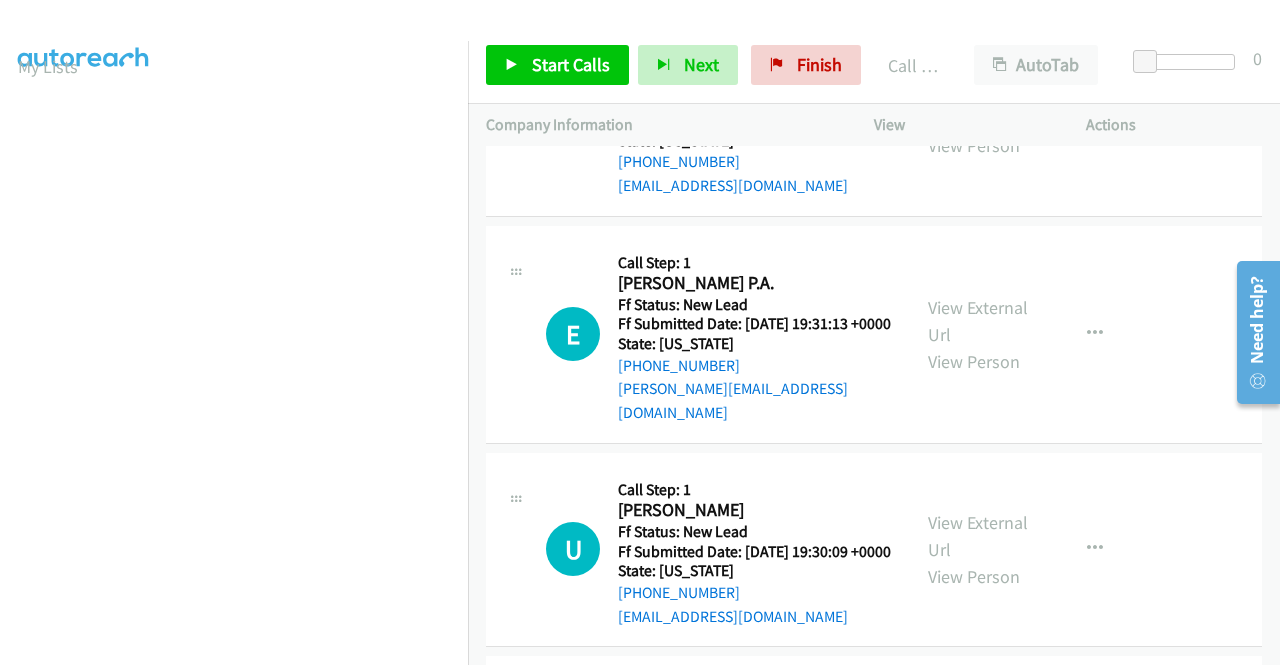 scroll, scrollTop: 1100, scrollLeft: 0, axis: vertical 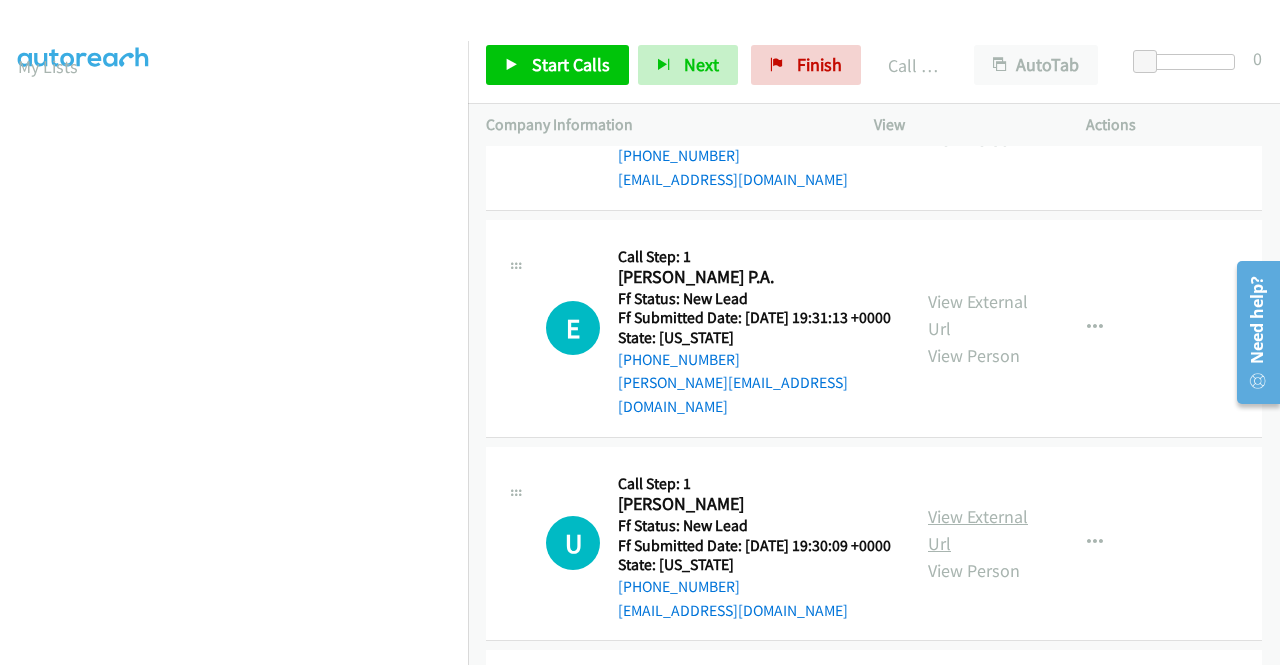 click on "View External Url" at bounding box center (978, 530) 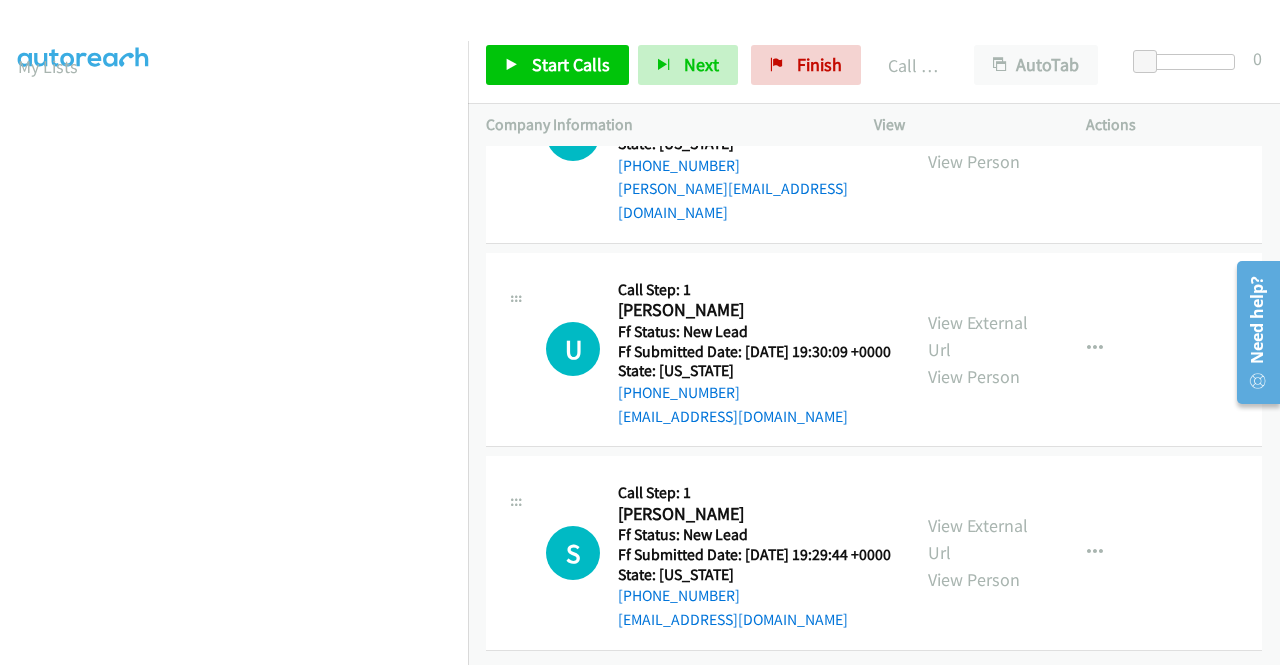 scroll, scrollTop: 1400, scrollLeft: 0, axis: vertical 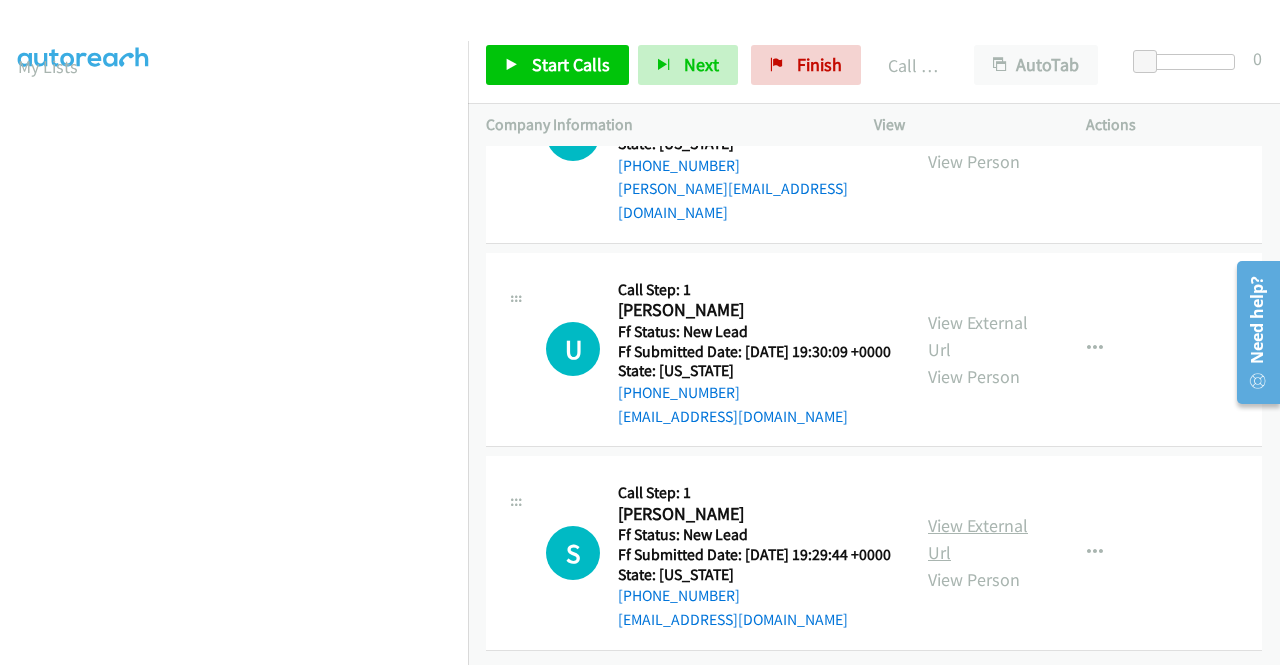 click on "View External Url" at bounding box center [978, 539] 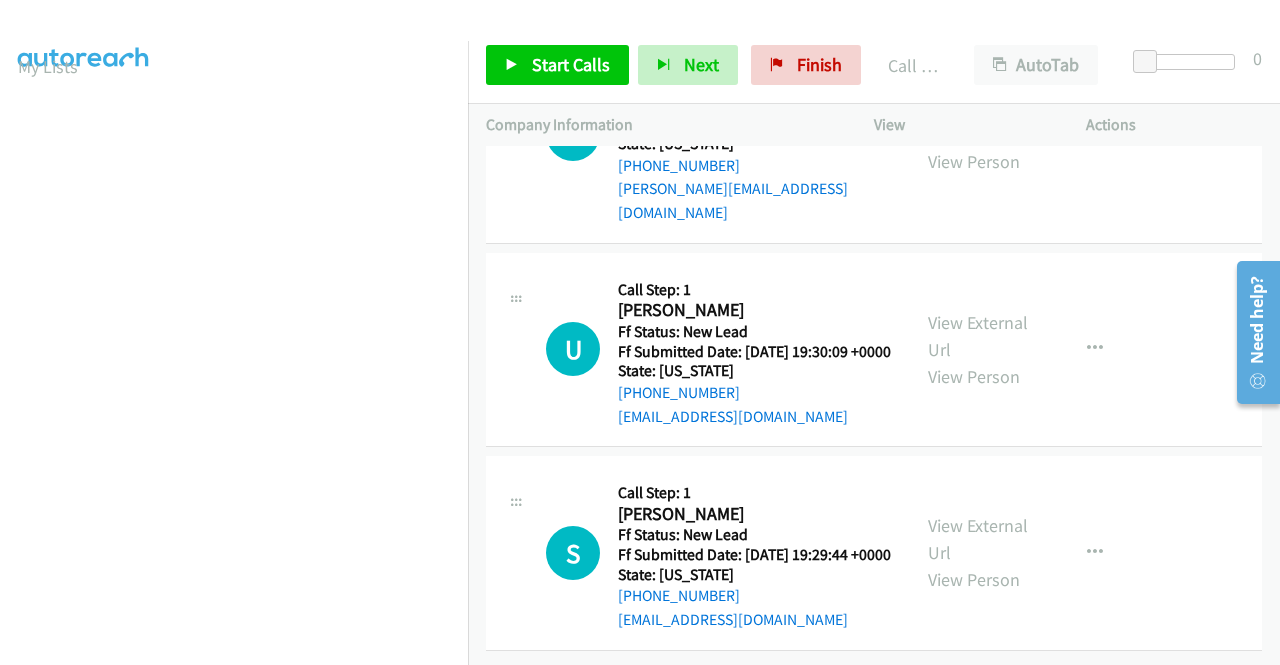 scroll, scrollTop: 1416, scrollLeft: 0, axis: vertical 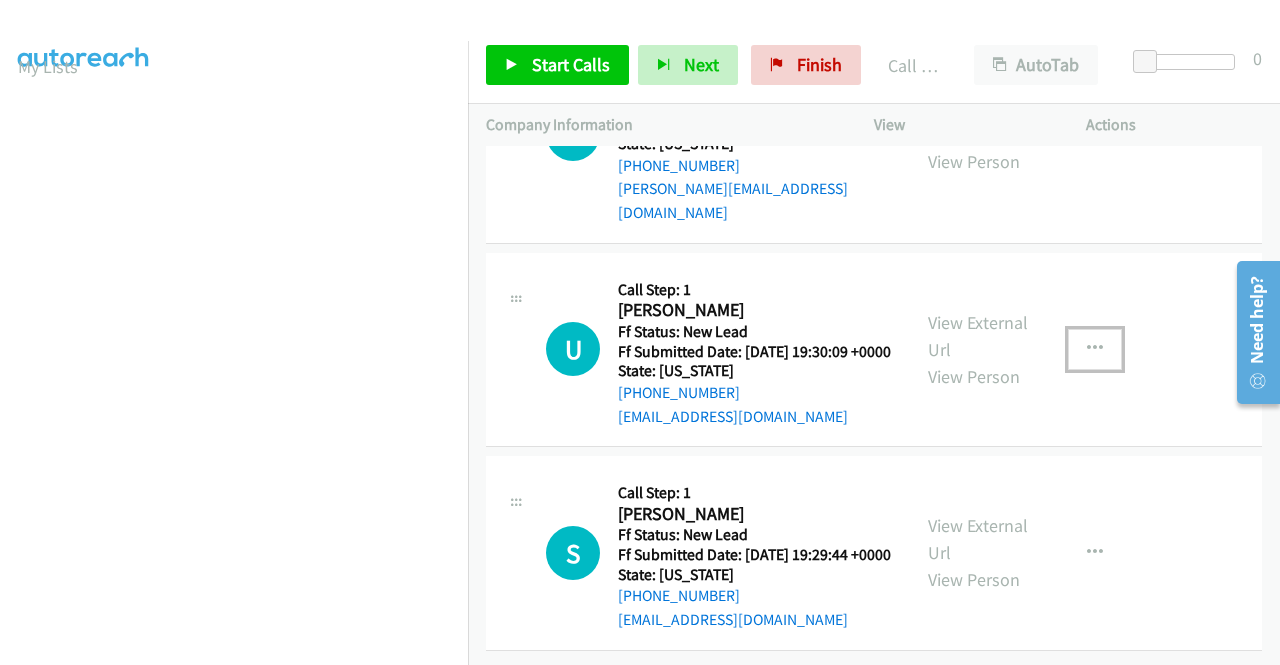 click at bounding box center [1095, 349] 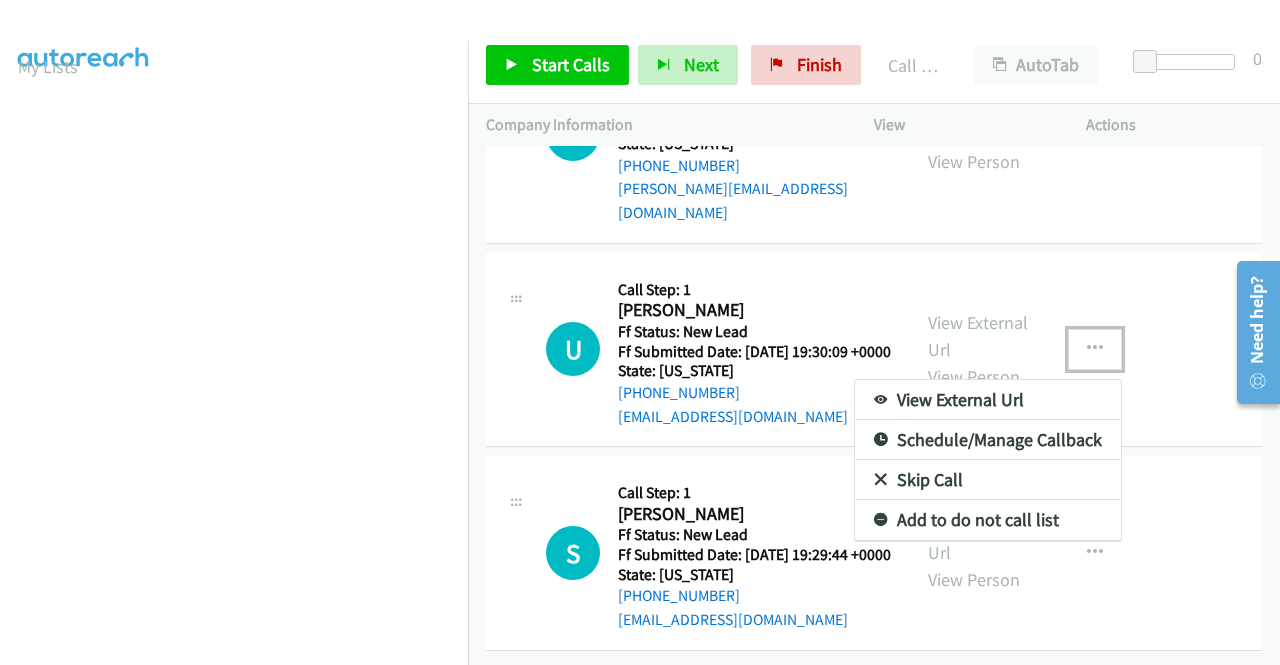 click on "Skip Call" at bounding box center (988, 480) 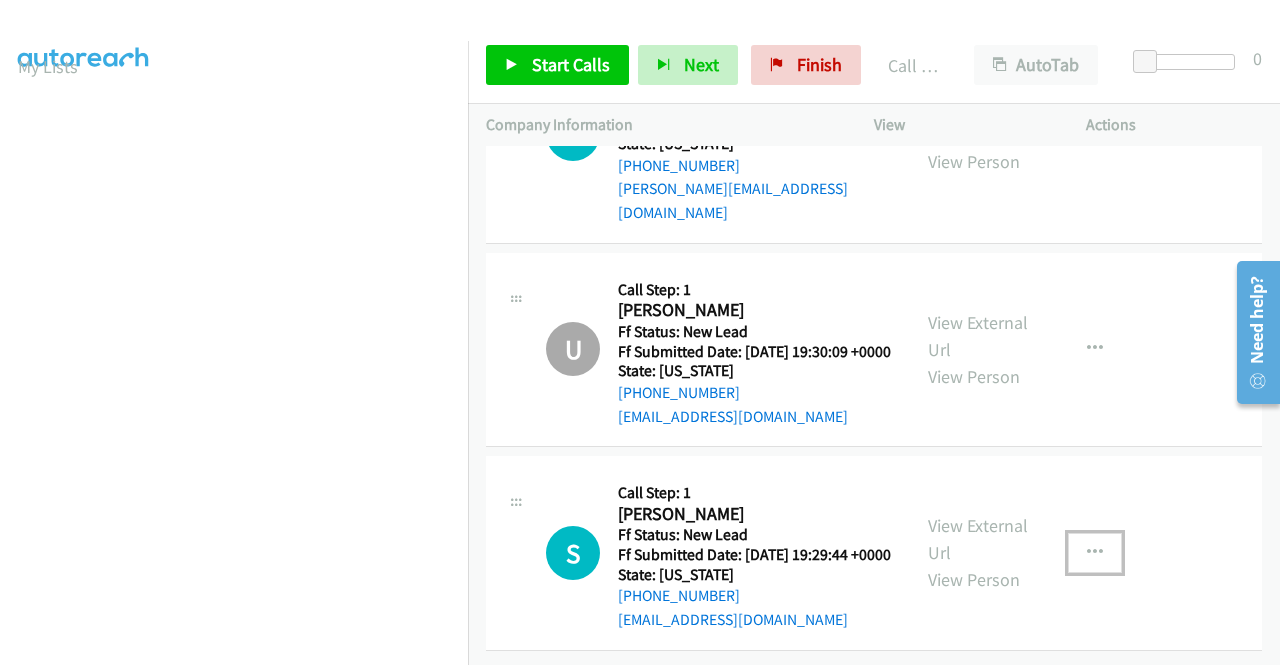 click at bounding box center [1095, 553] 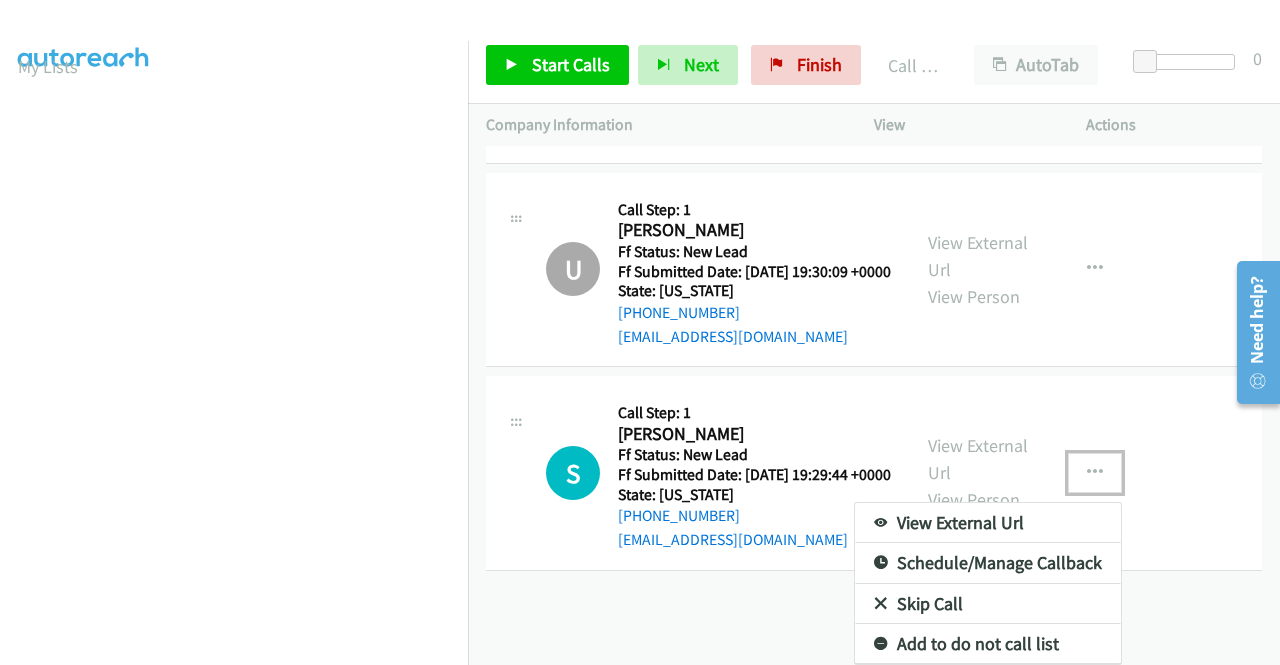 click on "Skip Call" at bounding box center (988, 604) 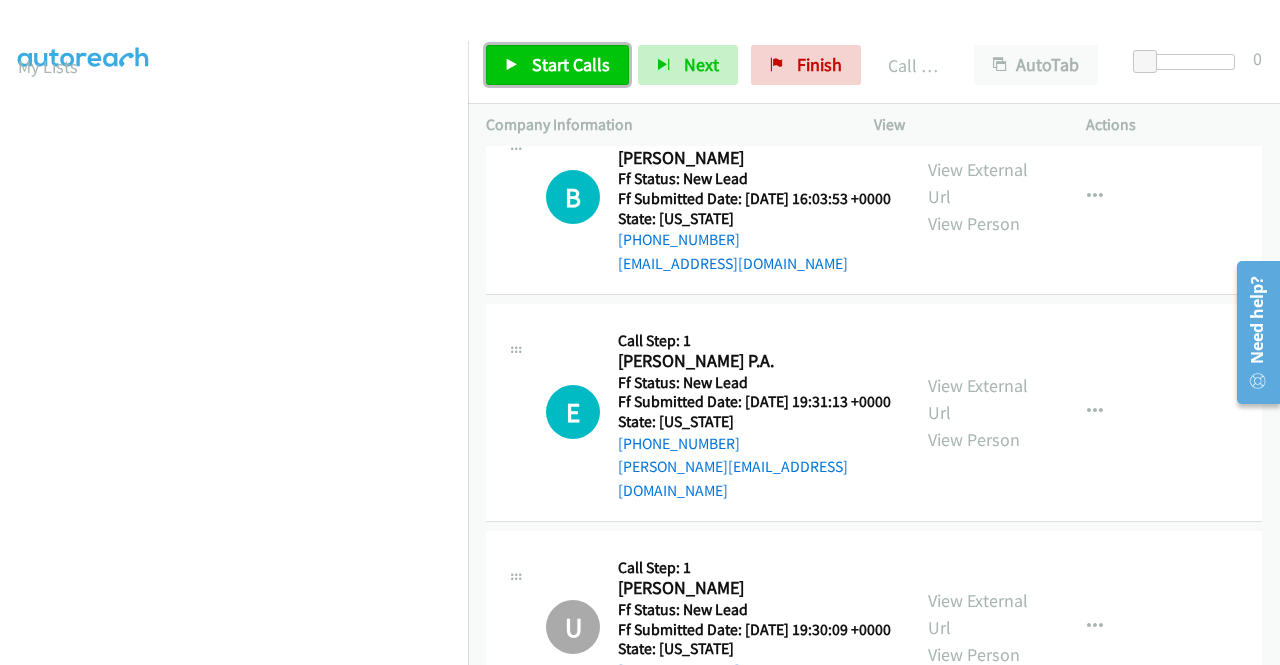 click on "Start Calls" at bounding box center (571, 64) 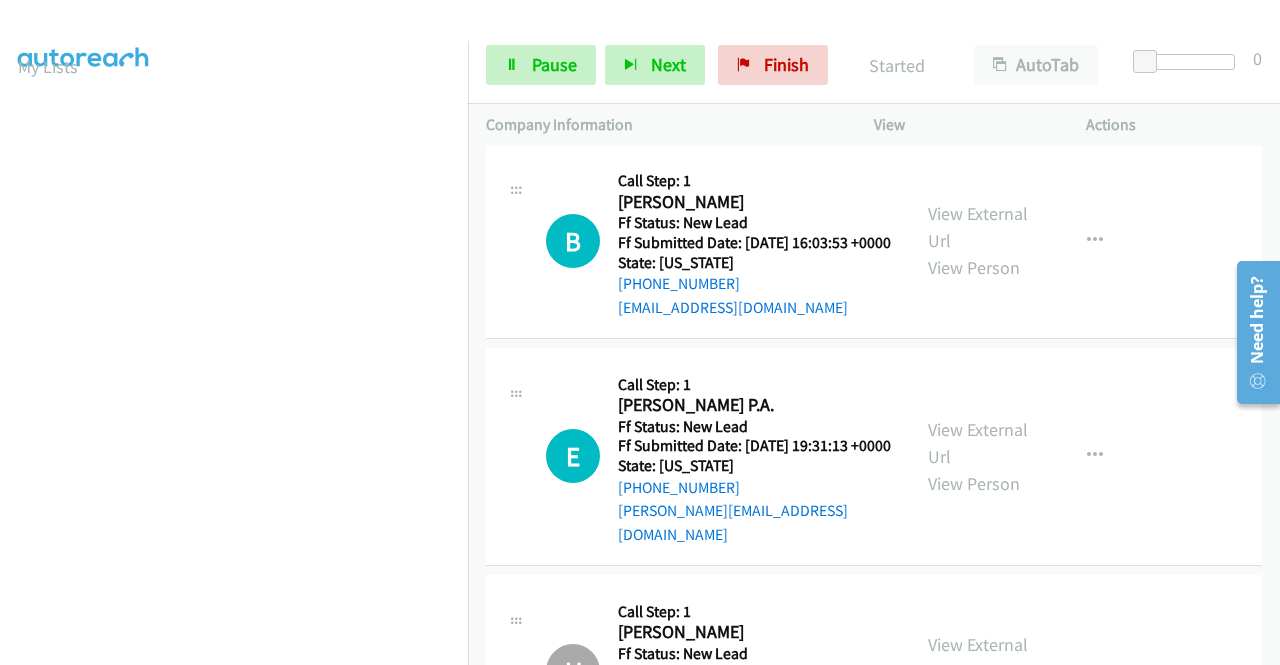 scroll, scrollTop: 1000, scrollLeft: 0, axis: vertical 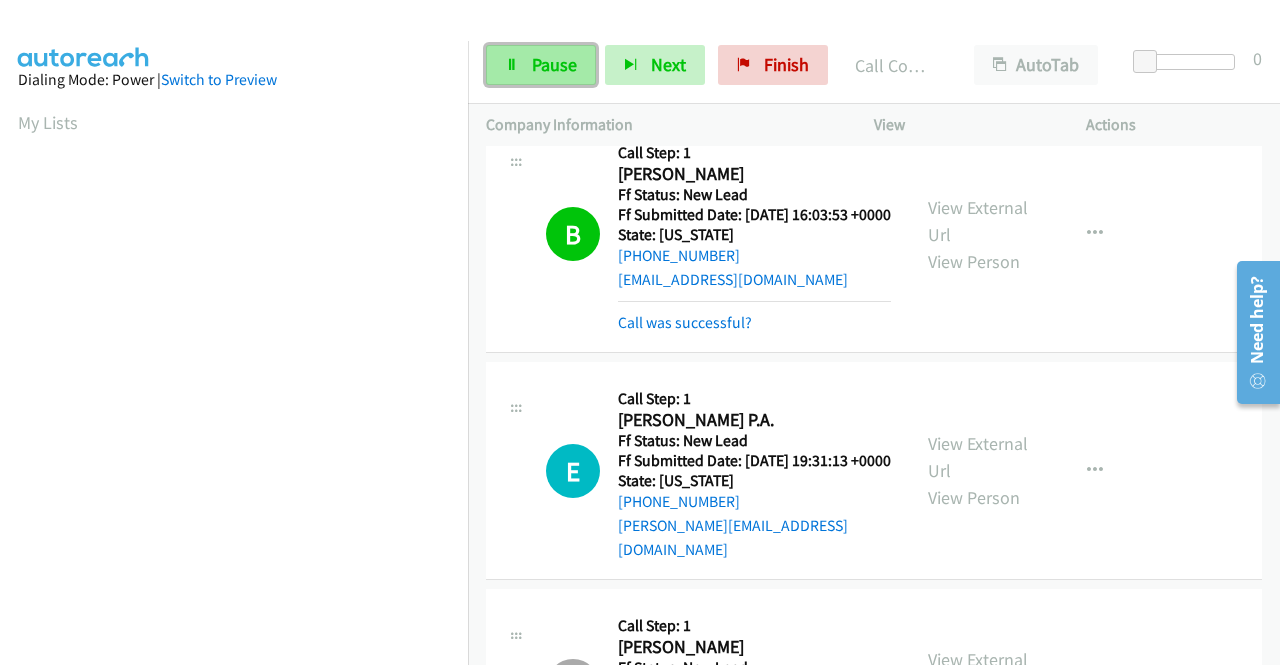 click on "Pause" at bounding box center [554, 64] 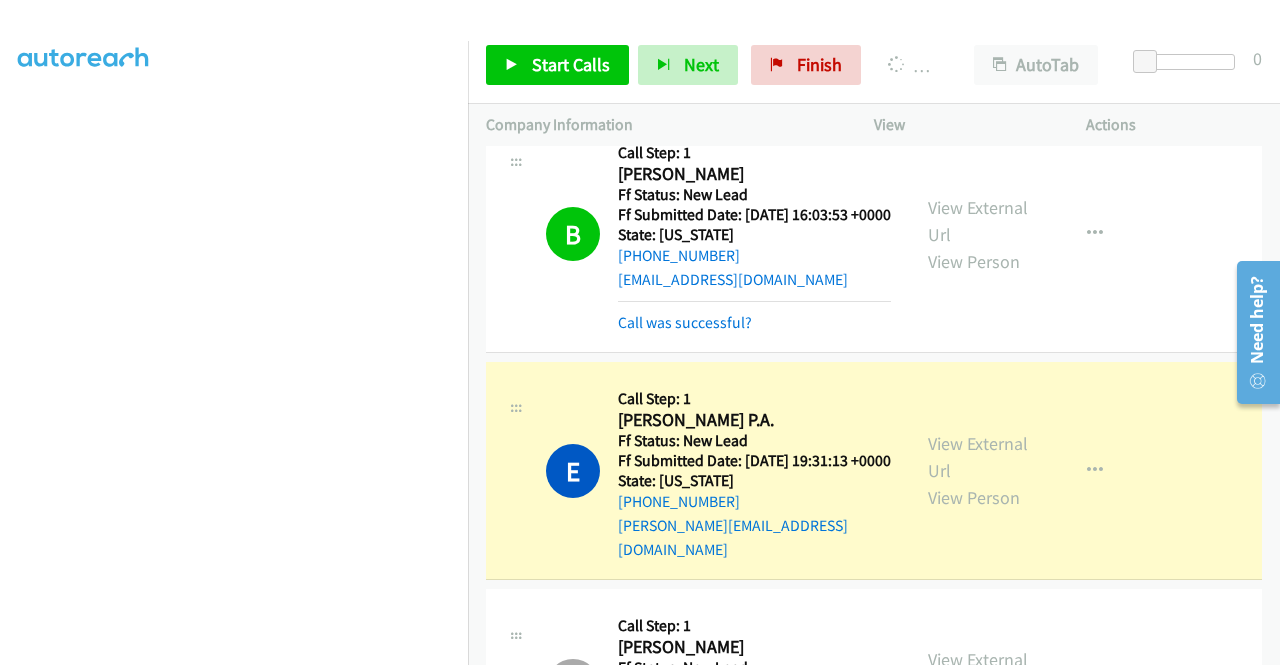 scroll, scrollTop: 0, scrollLeft: 0, axis: both 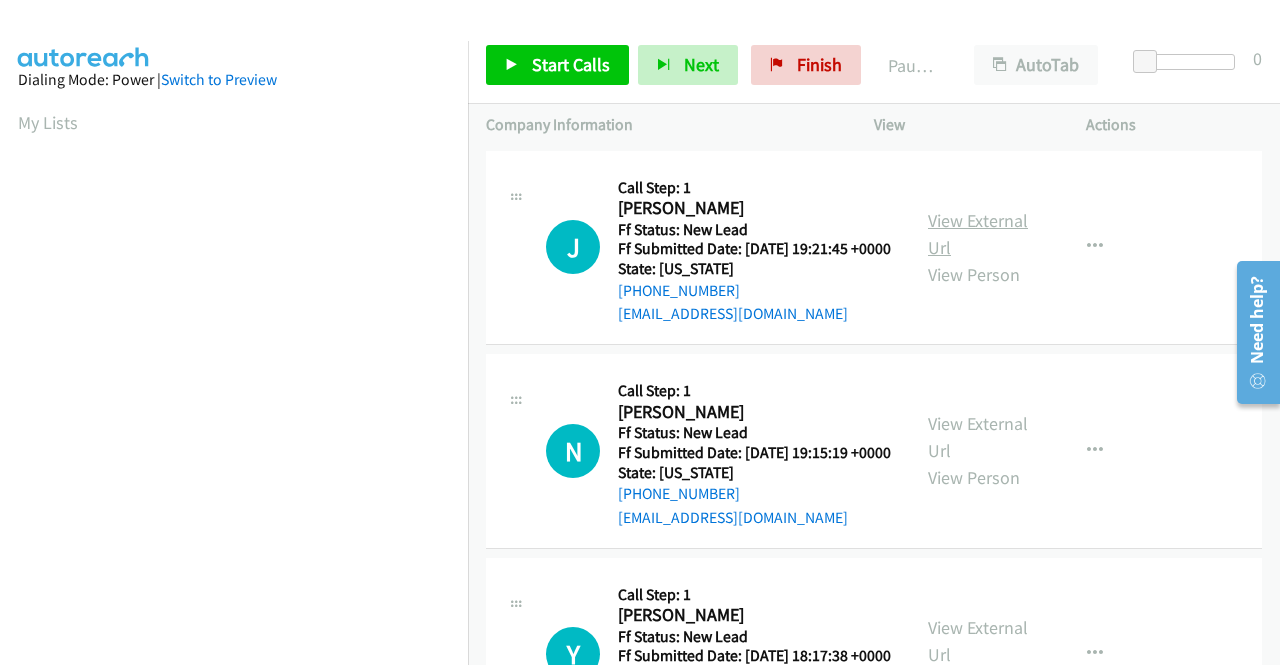 click on "View External Url" at bounding box center [978, 234] 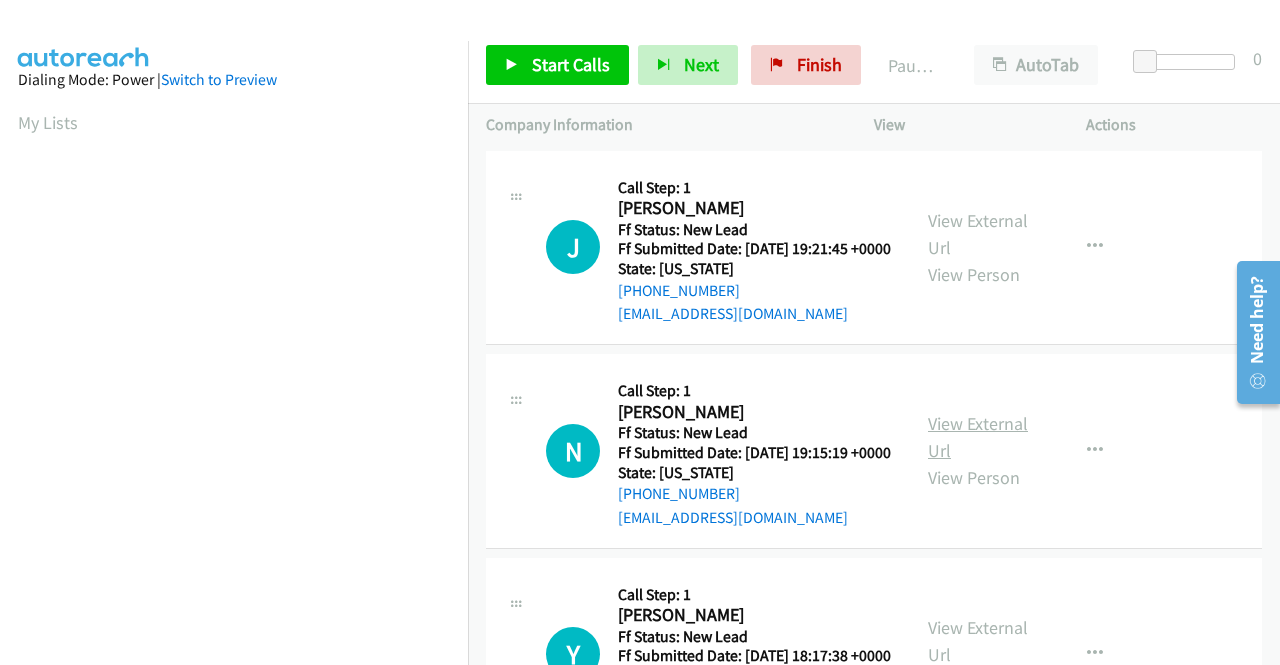 click on "View External Url" at bounding box center (978, 437) 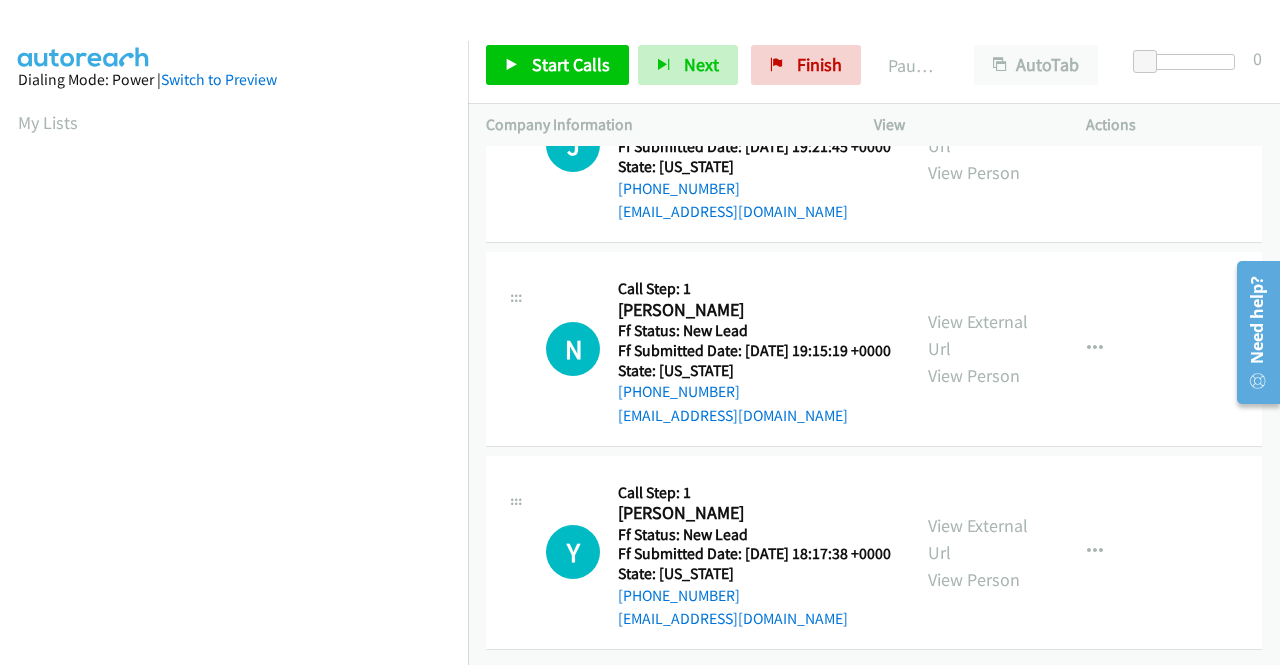 scroll, scrollTop: 174, scrollLeft: 0, axis: vertical 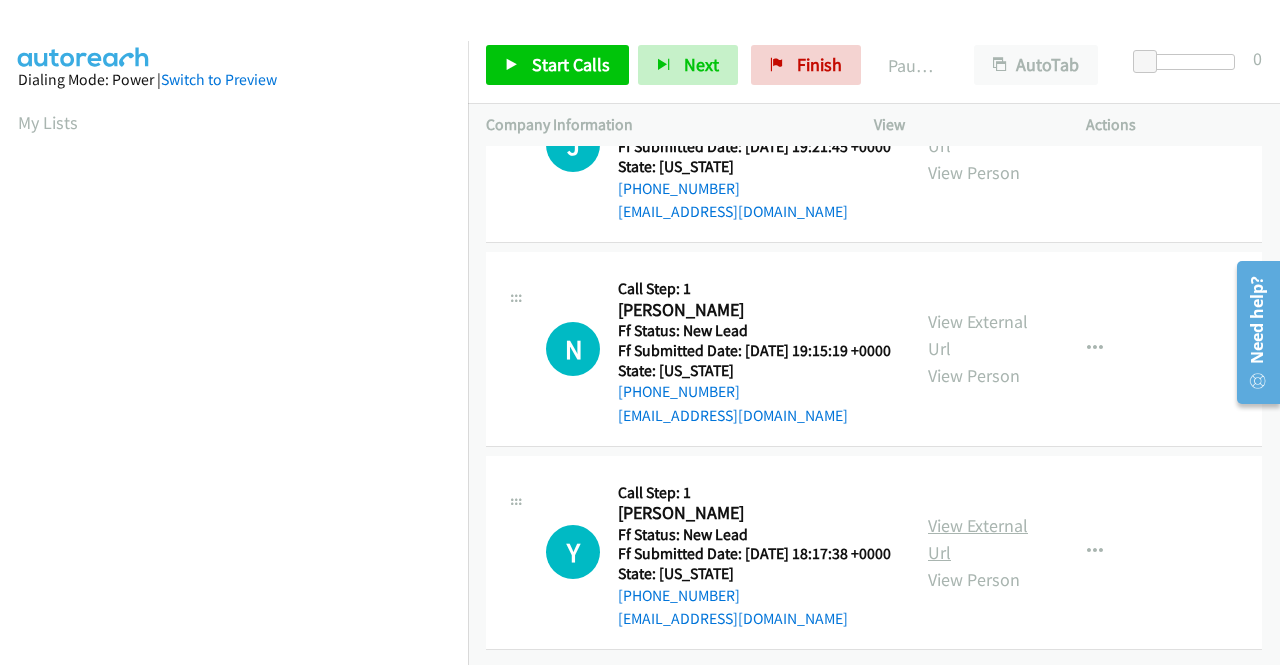 click on "View External Url" at bounding box center [978, 539] 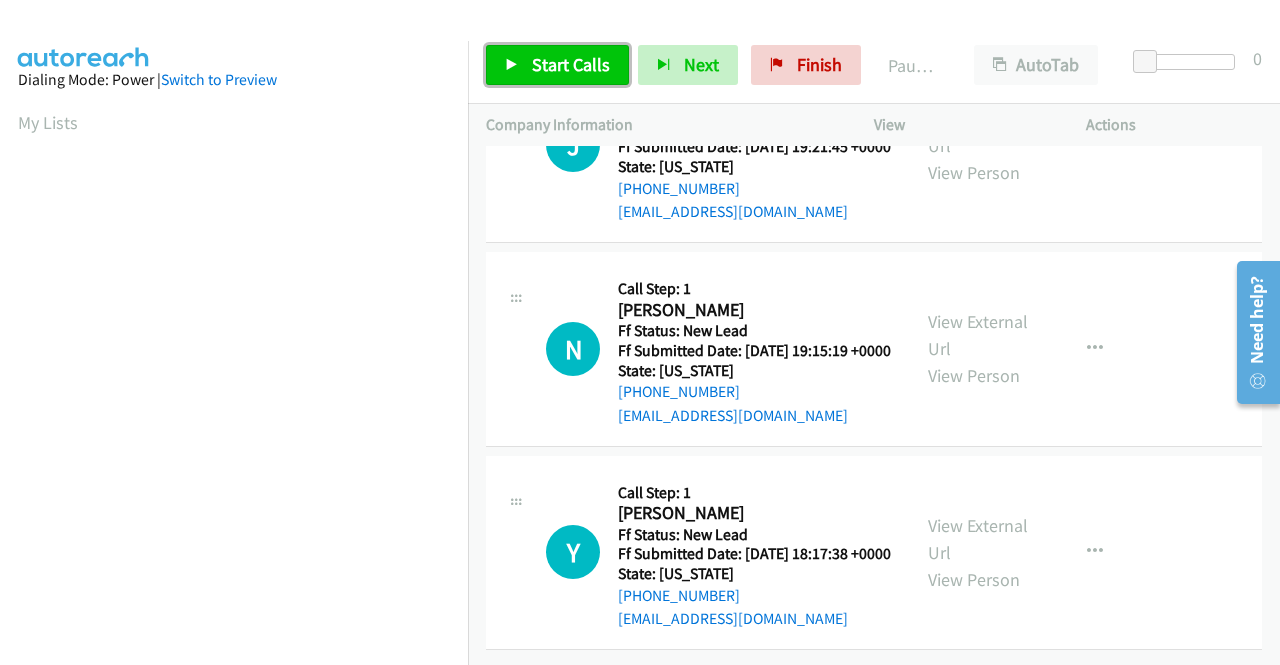 click on "Start Calls" at bounding box center (557, 65) 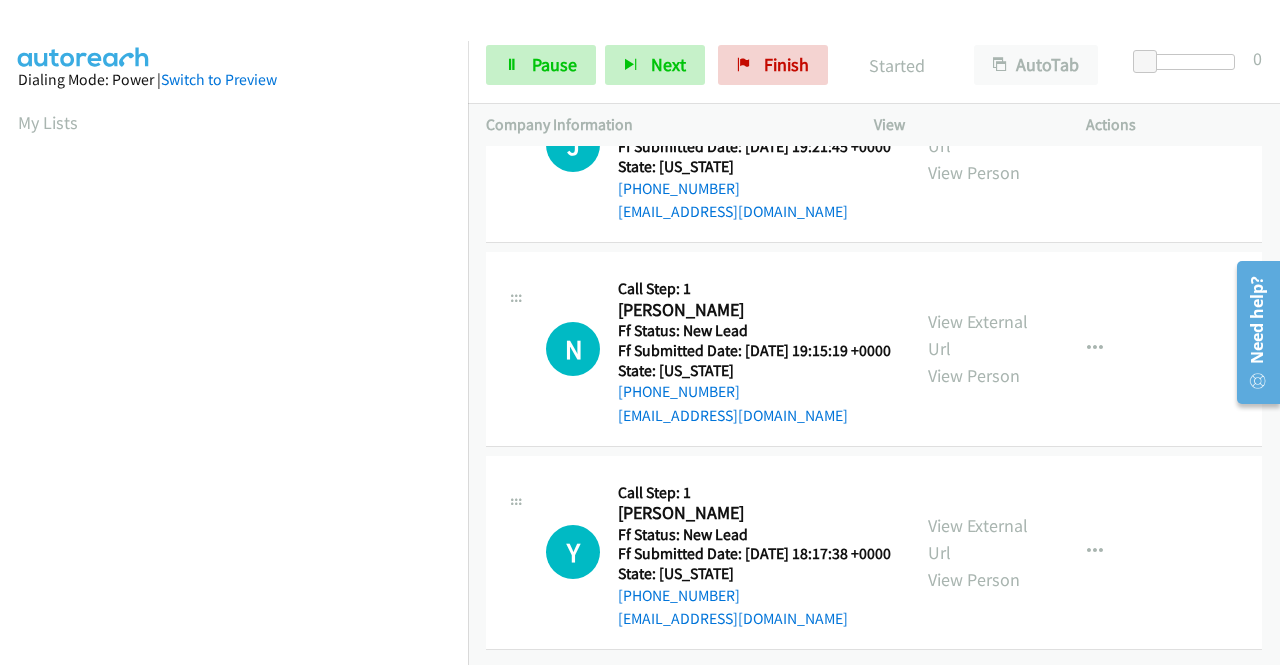 scroll, scrollTop: 0, scrollLeft: 0, axis: both 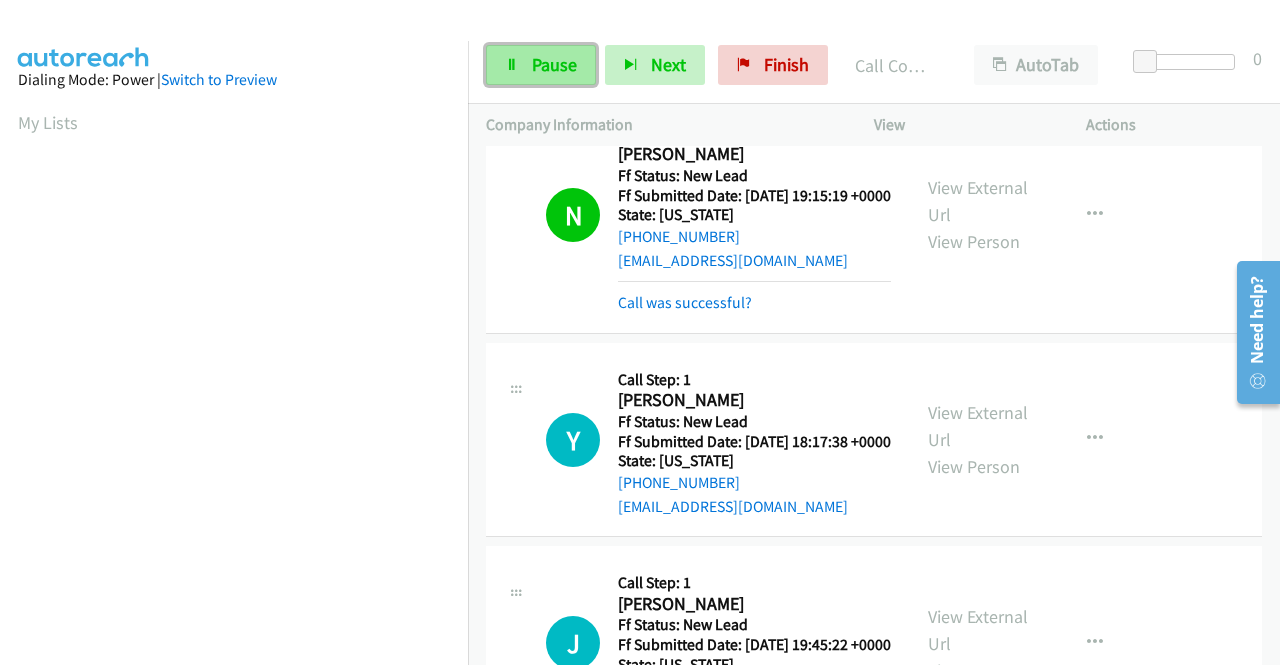 click on "Pause" at bounding box center (554, 64) 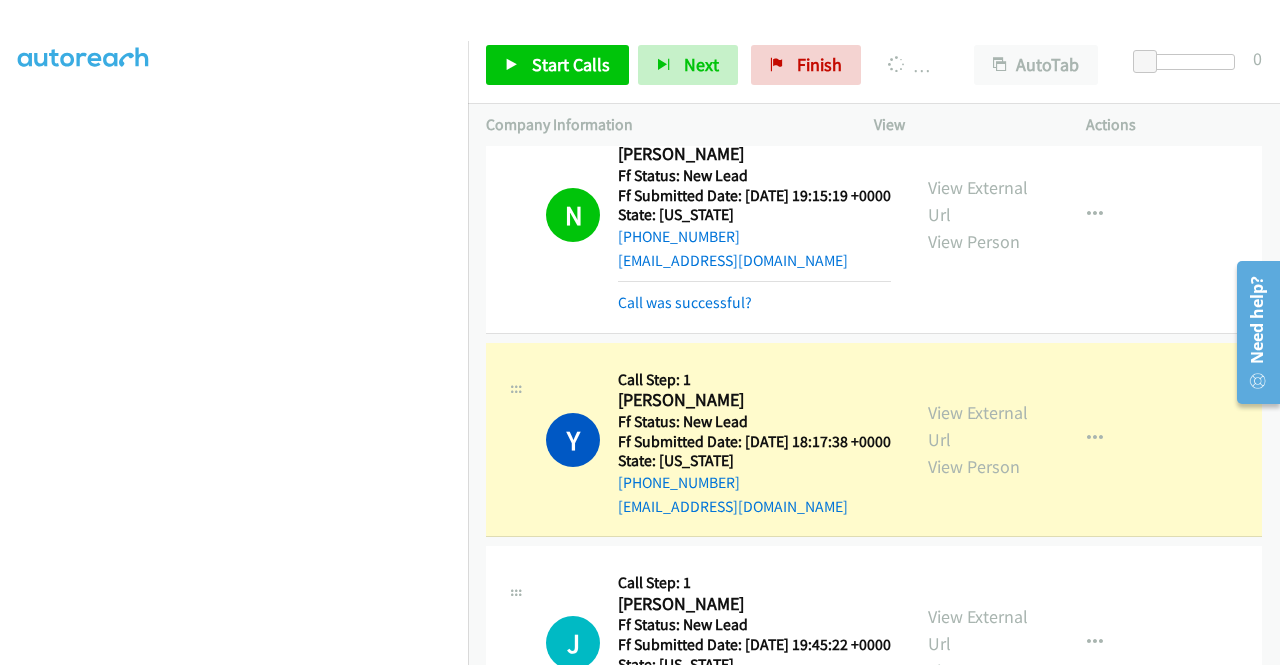 scroll, scrollTop: 0, scrollLeft: 0, axis: both 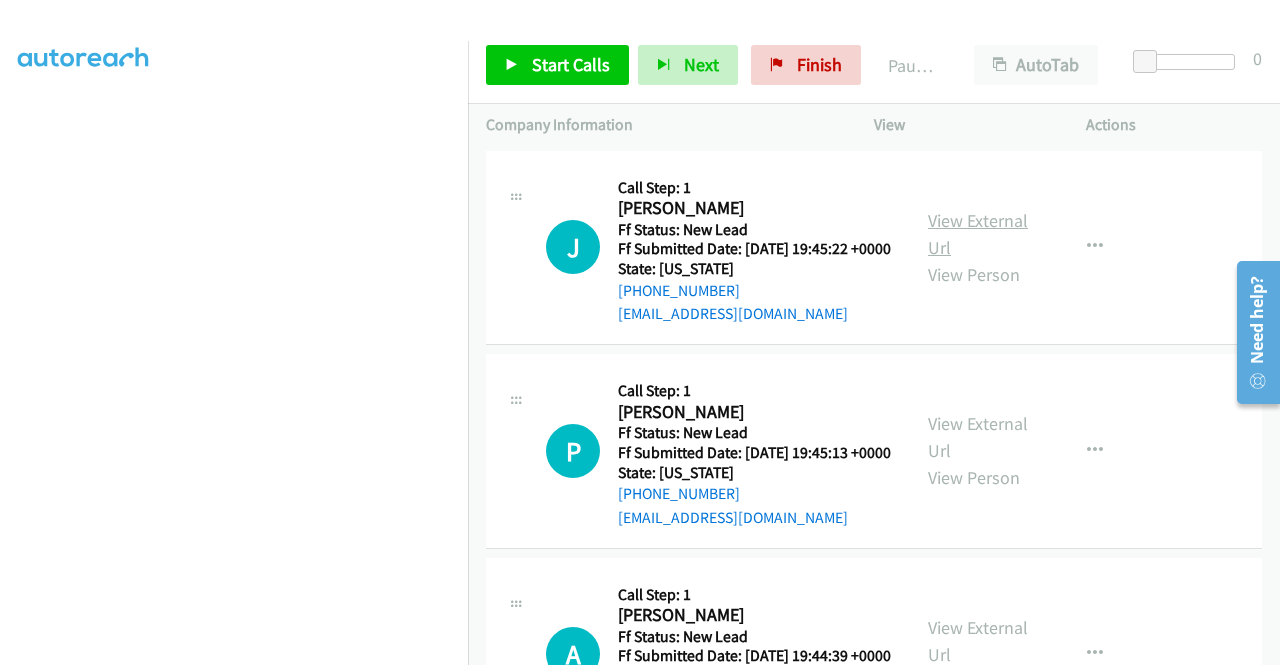 click on "View External Url" at bounding box center [978, 234] 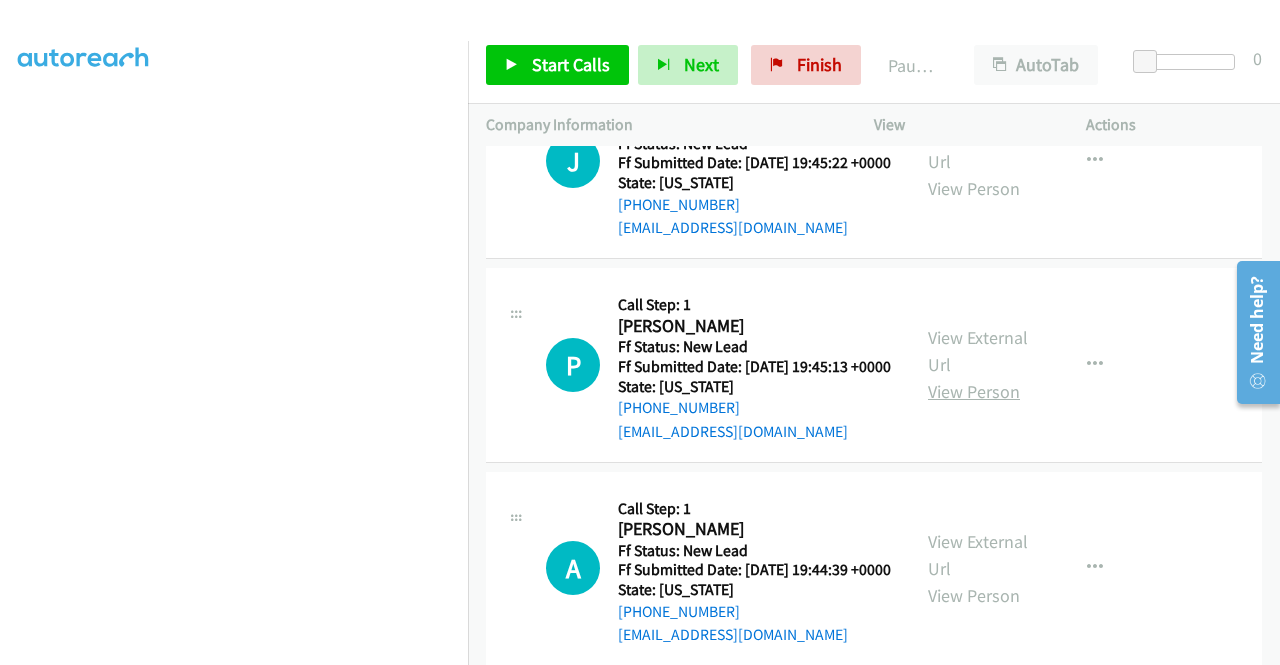 scroll, scrollTop: 100, scrollLeft: 0, axis: vertical 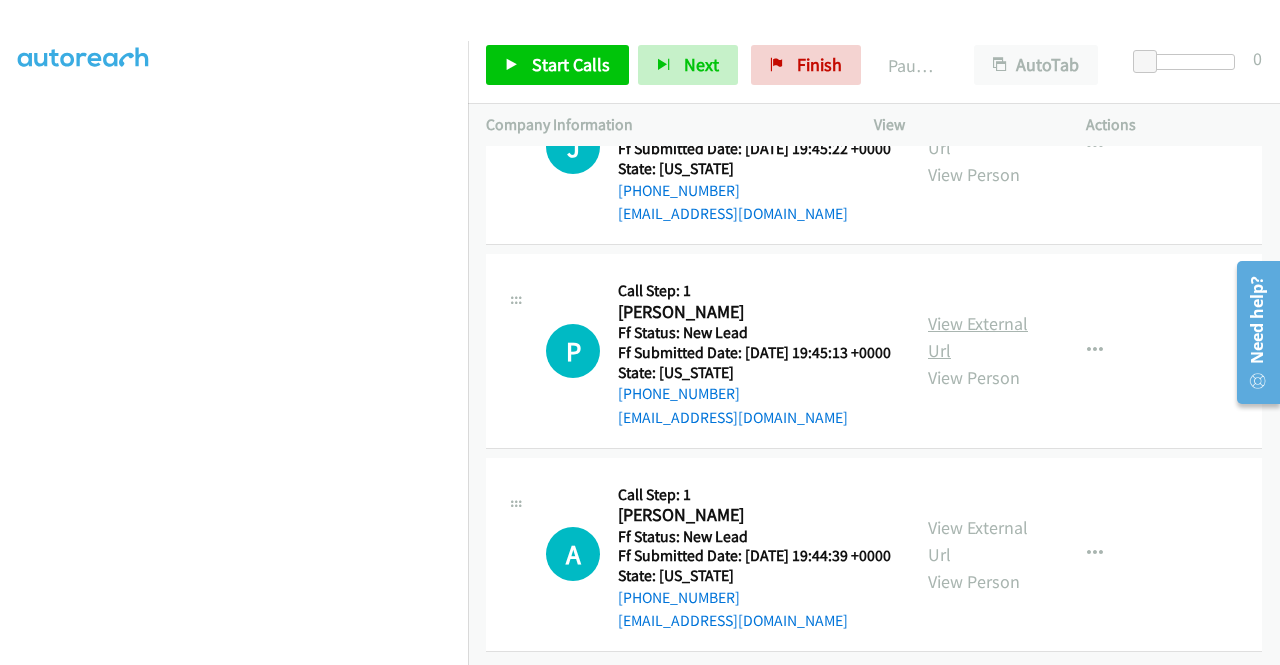 click on "View External Url" at bounding box center (978, 337) 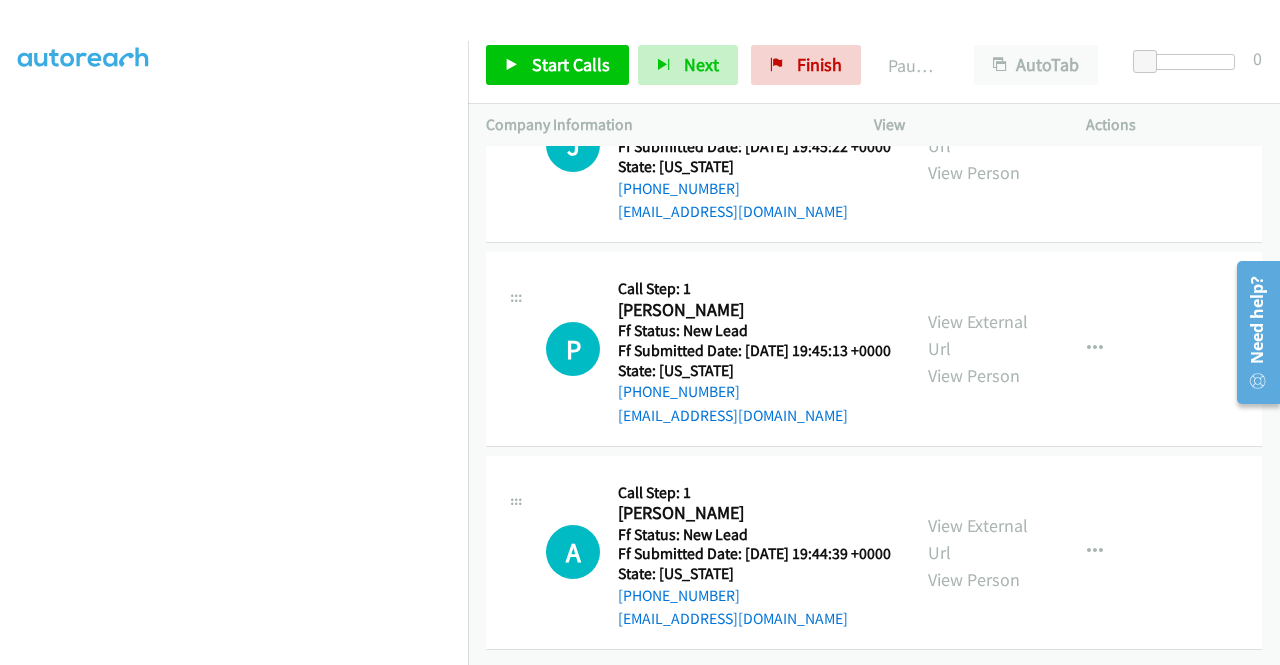 scroll, scrollTop: 174, scrollLeft: 0, axis: vertical 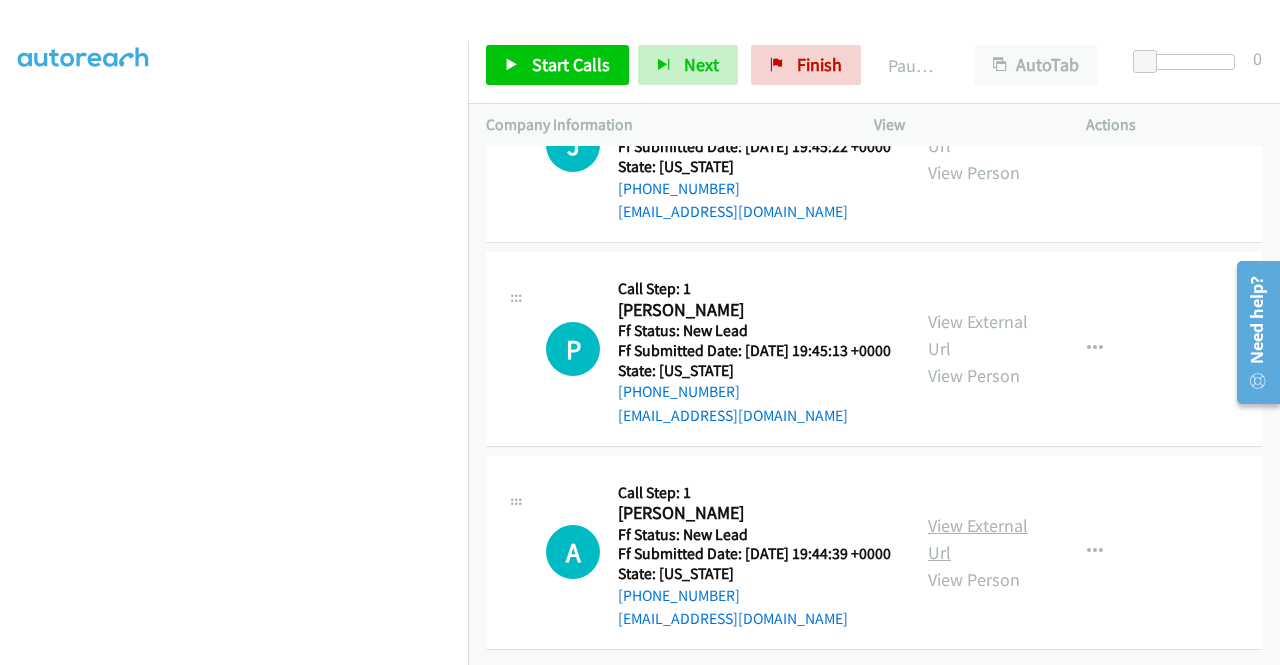 click on "View External Url" at bounding box center [978, 539] 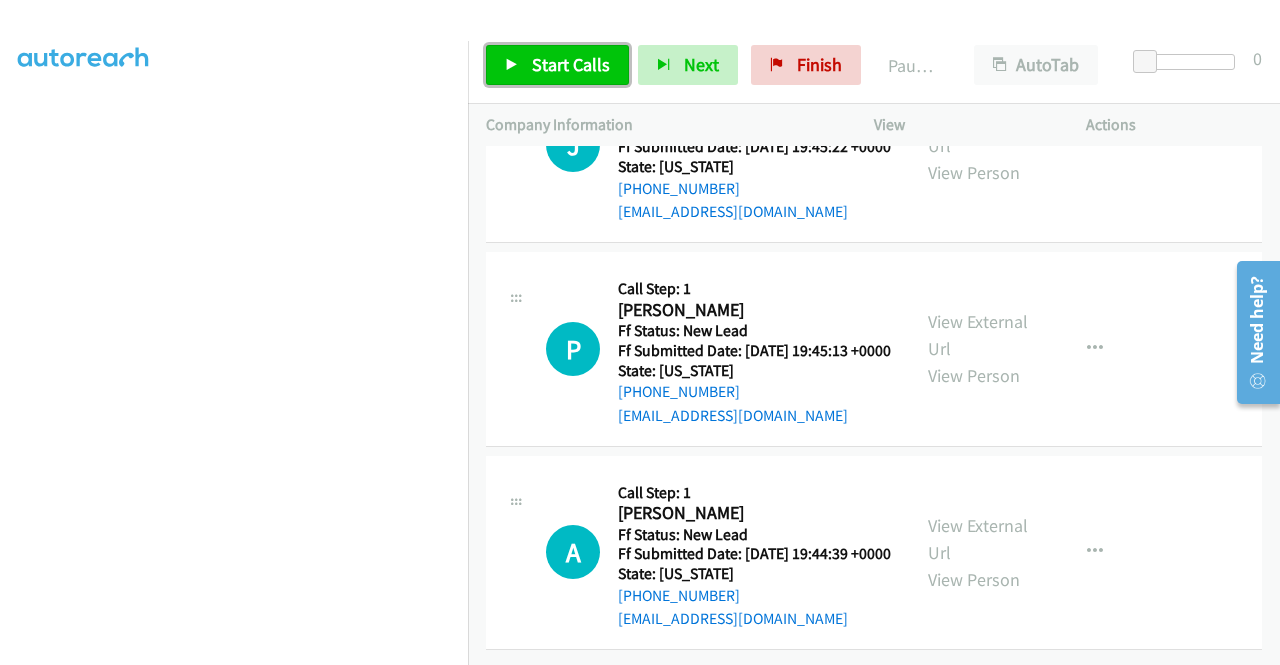 click on "Start Calls" at bounding box center (571, 64) 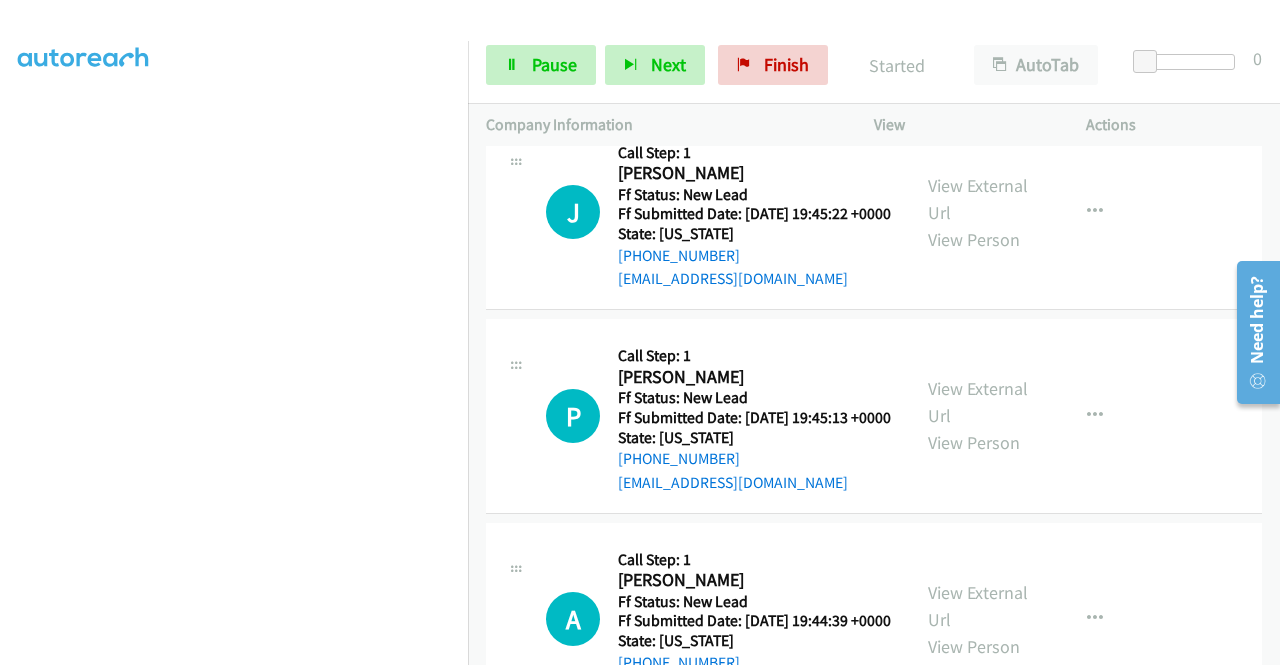 scroll, scrollTop: 0, scrollLeft: 0, axis: both 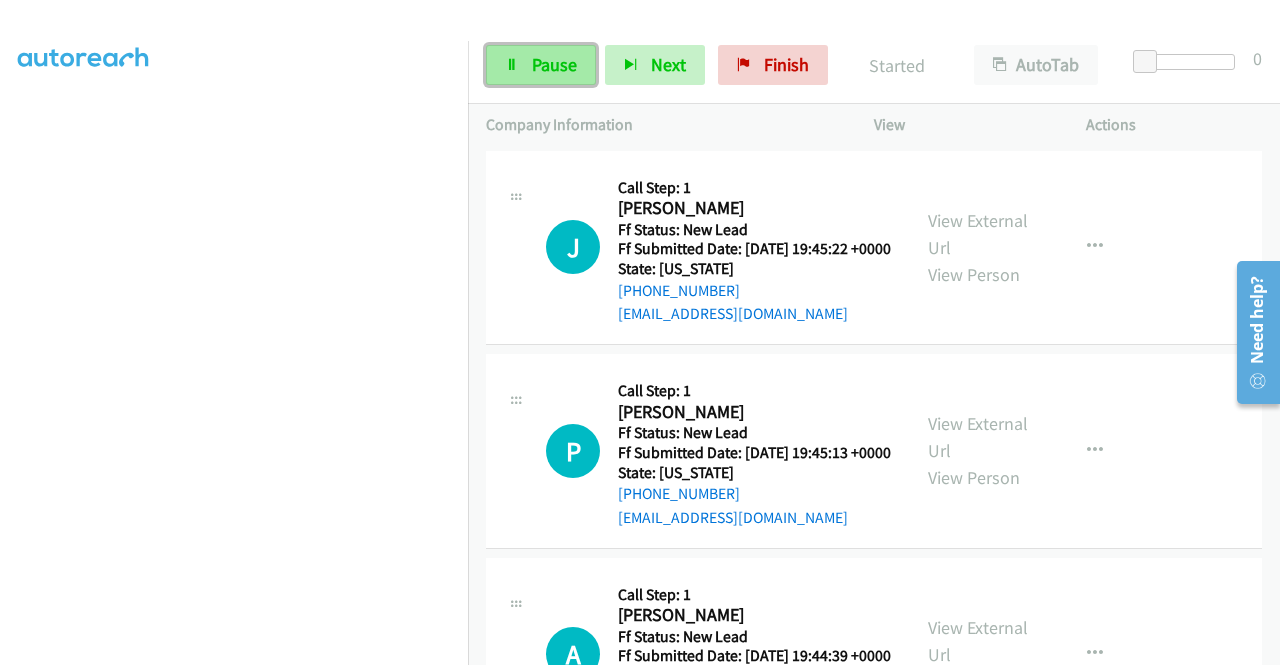 click on "Pause" at bounding box center (554, 64) 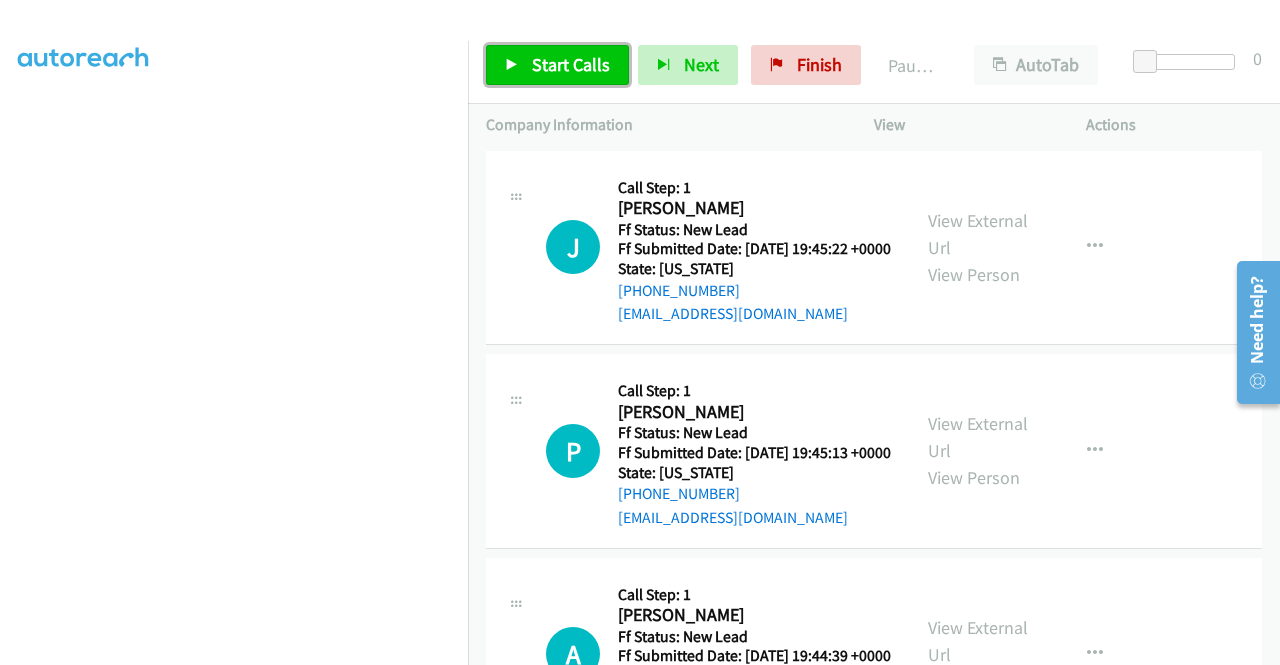click on "Start Calls" at bounding box center (571, 64) 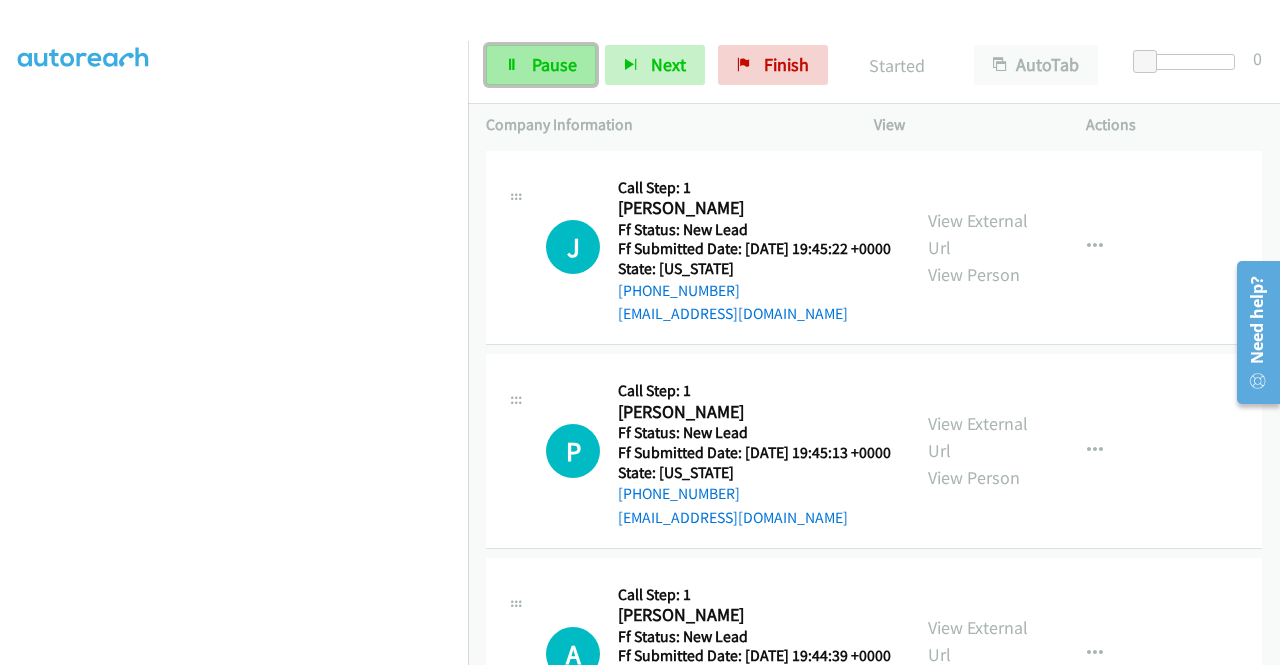 click on "Pause" at bounding box center [541, 65] 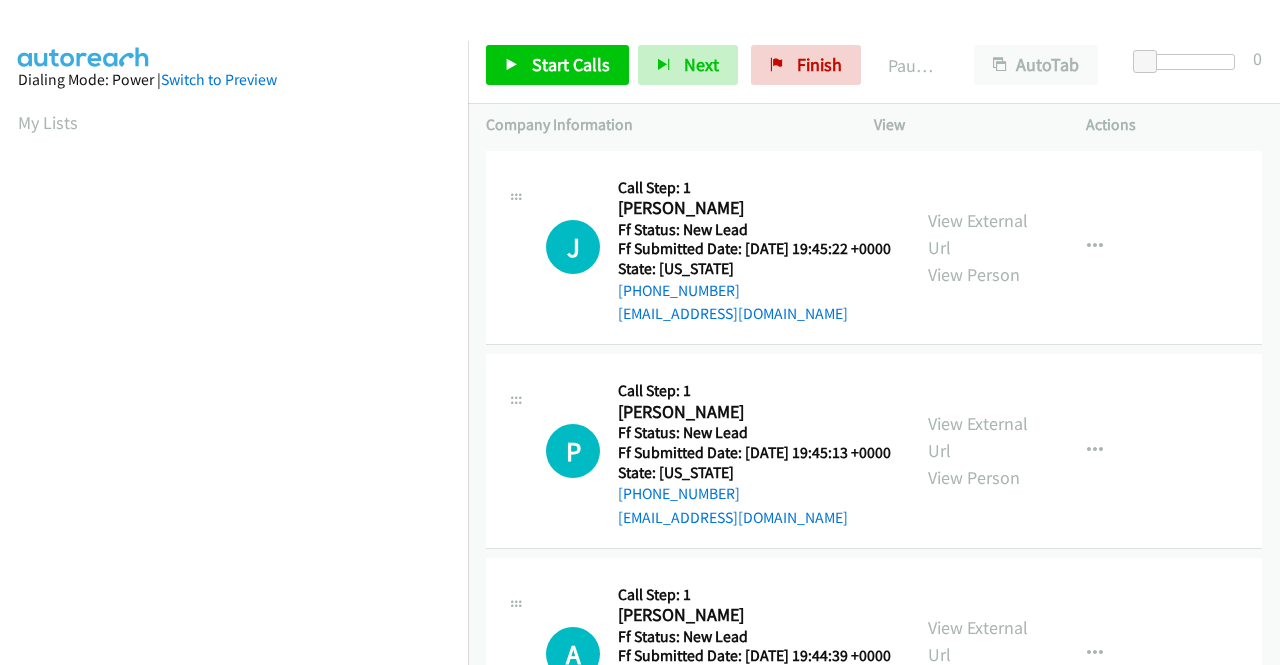 scroll, scrollTop: 0, scrollLeft: 0, axis: both 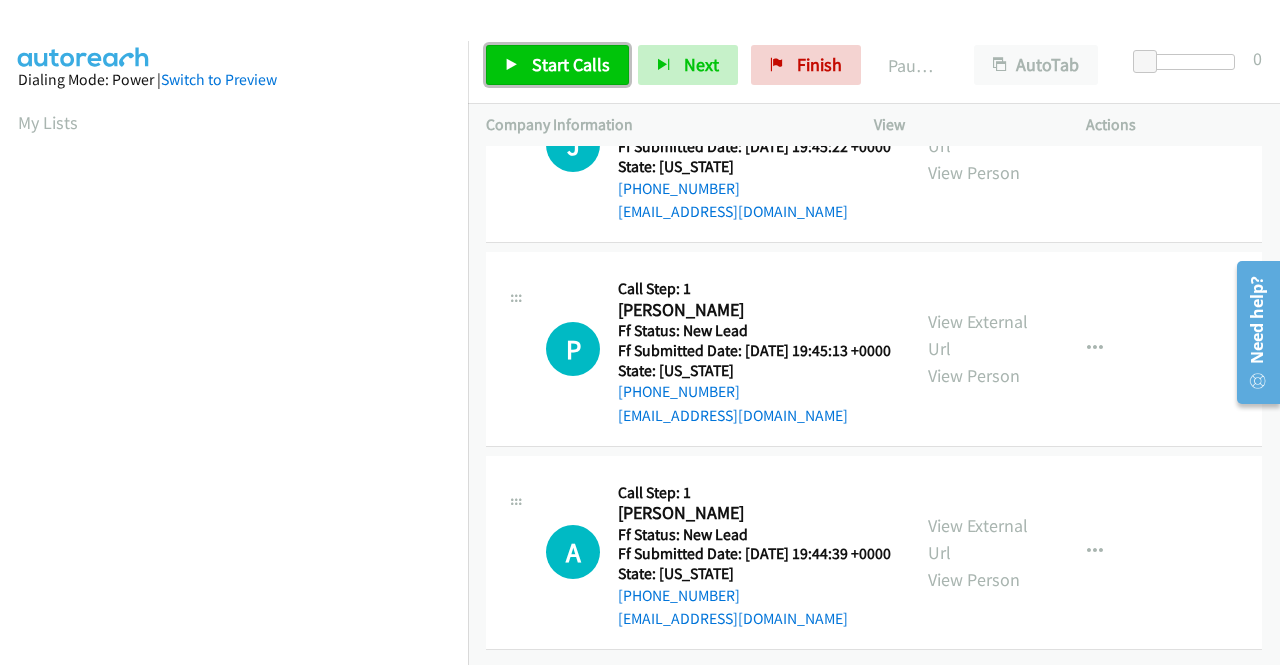 click on "Start Calls" at bounding box center (571, 64) 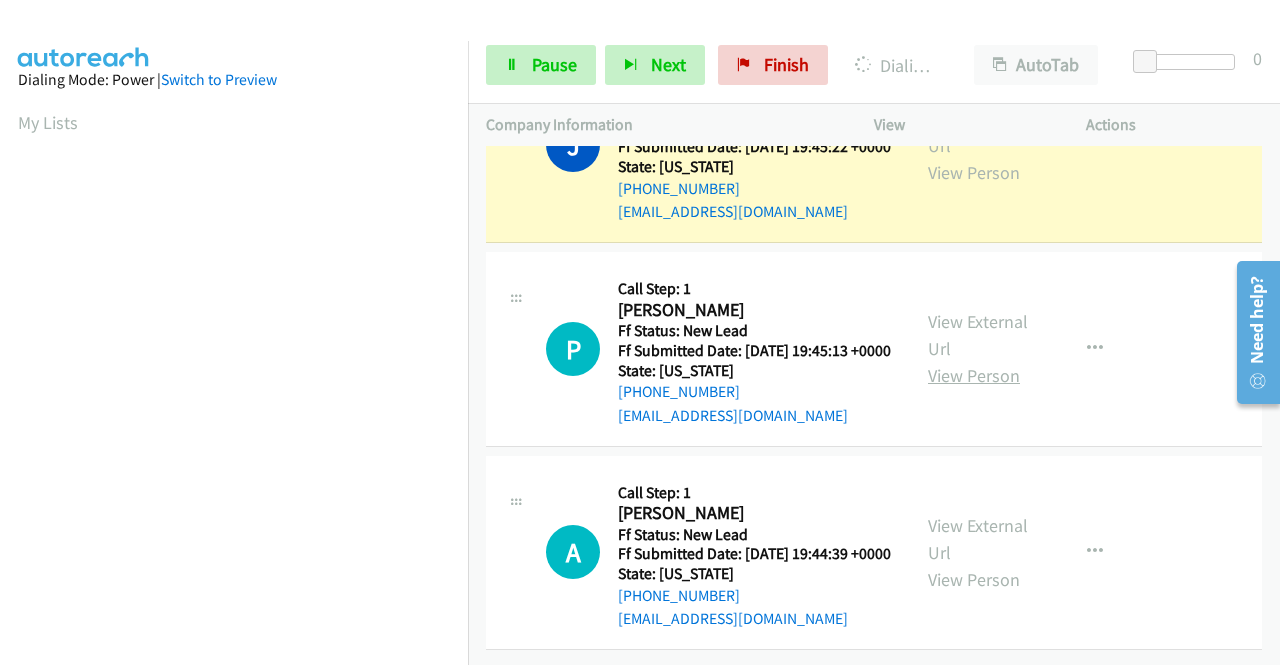 scroll, scrollTop: 0, scrollLeft: 0, axis: both 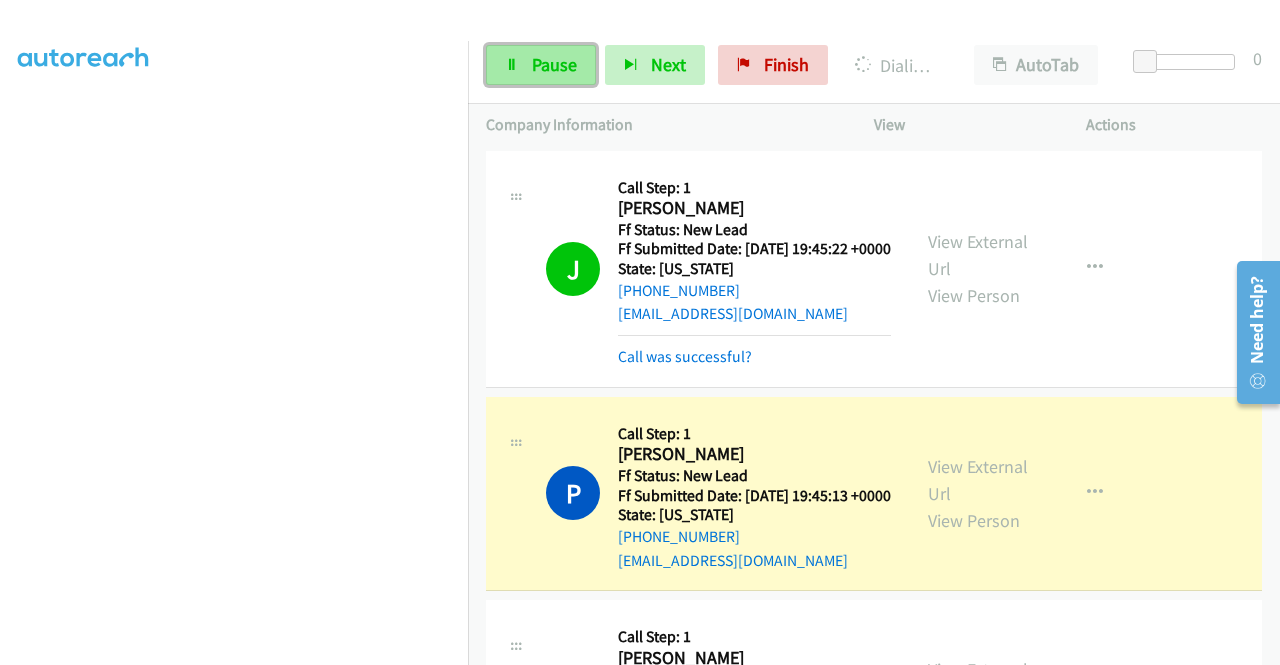 click on "Pause" at bounding box center (554, 64) 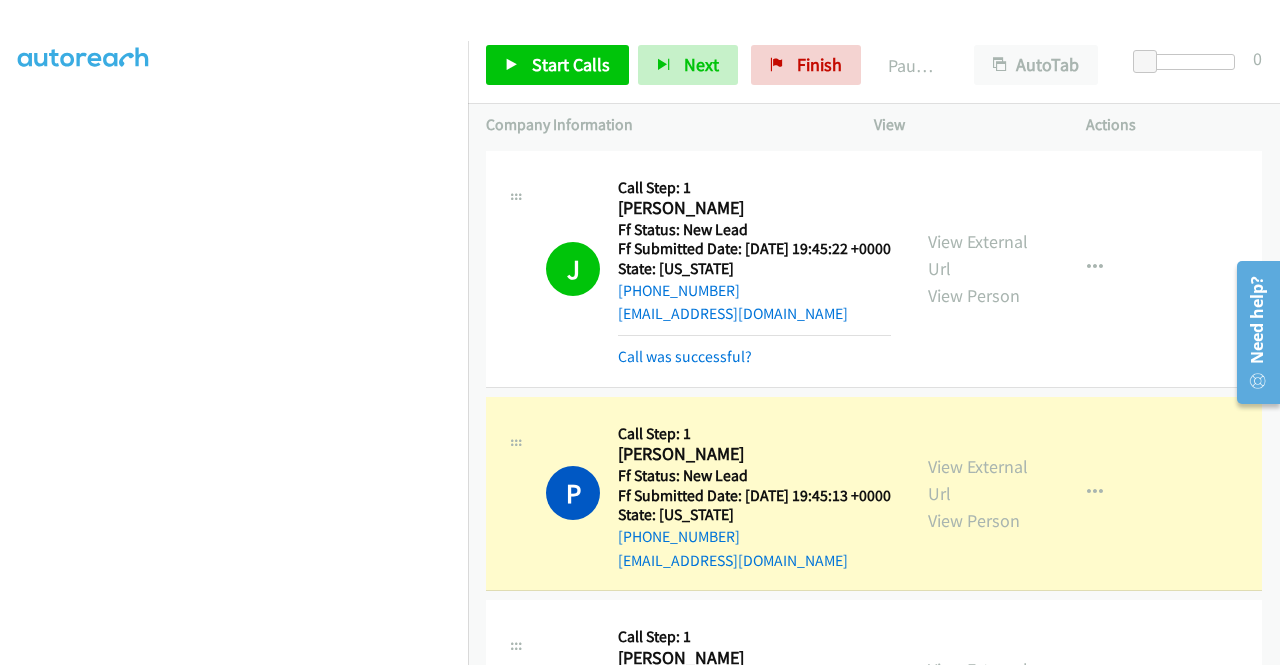 scroll, scrollTop: 156, scrollLeft: 0, axis: vertical 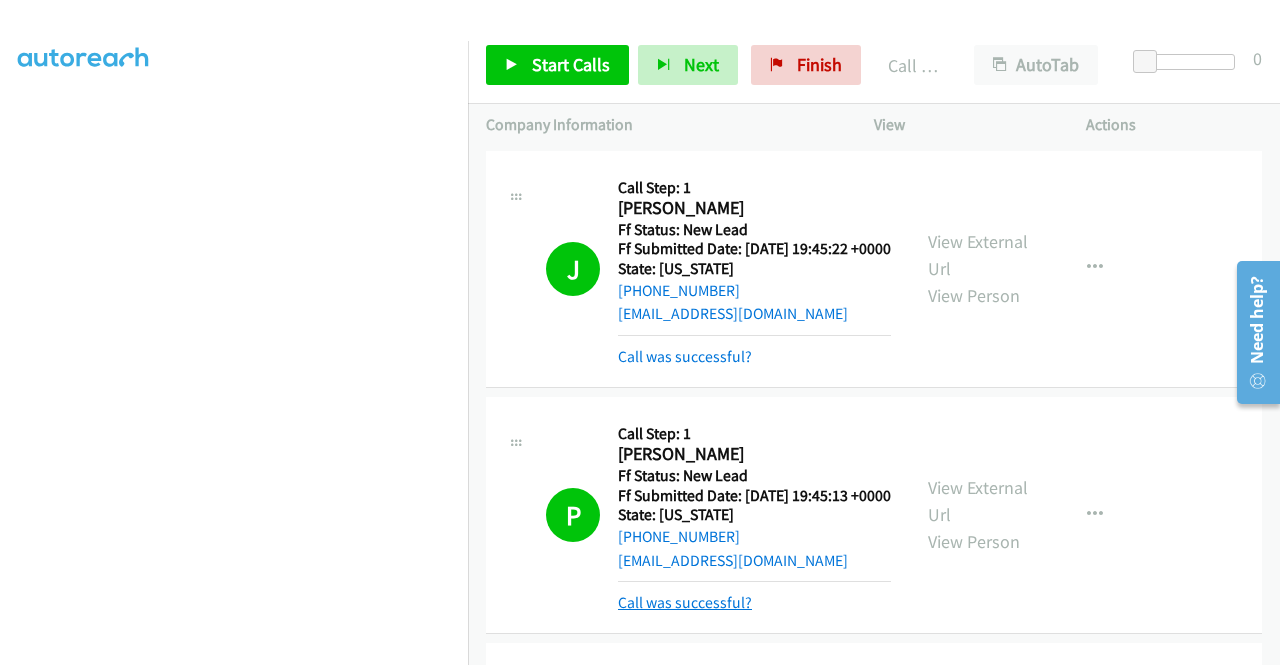 click on "Call was successful?" at bounding box center (685, 602) 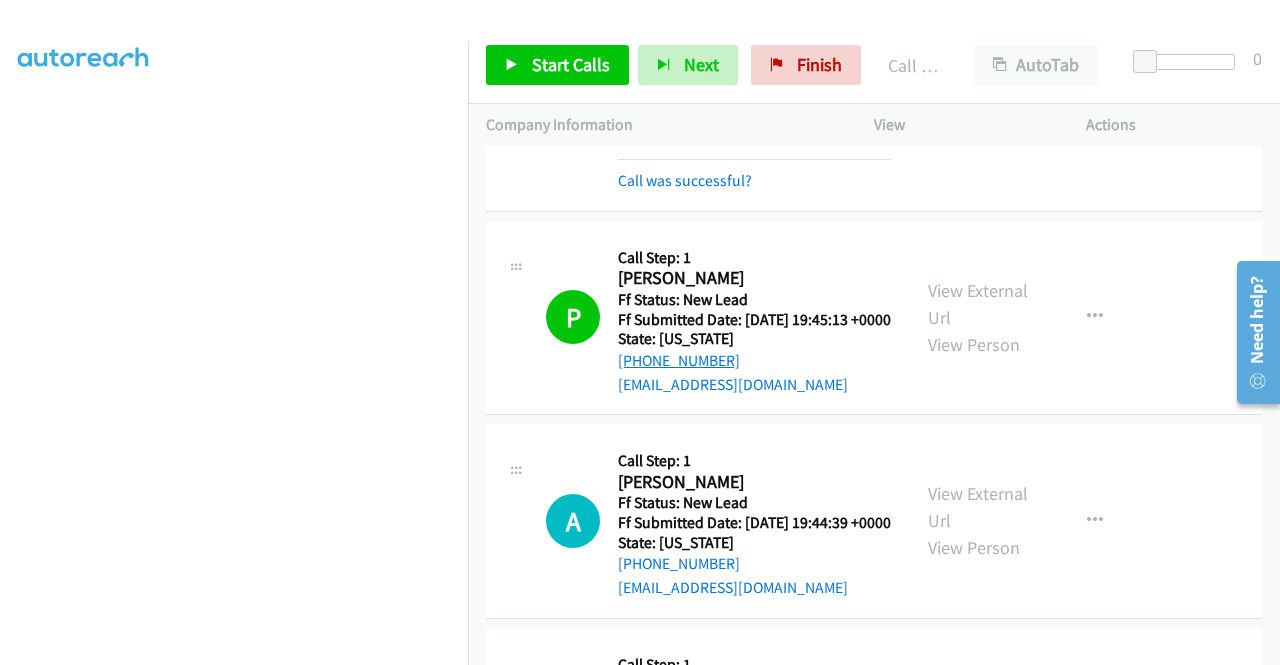 scroll, scrollTop: 200, scrollLeft: 0, axis: vertical 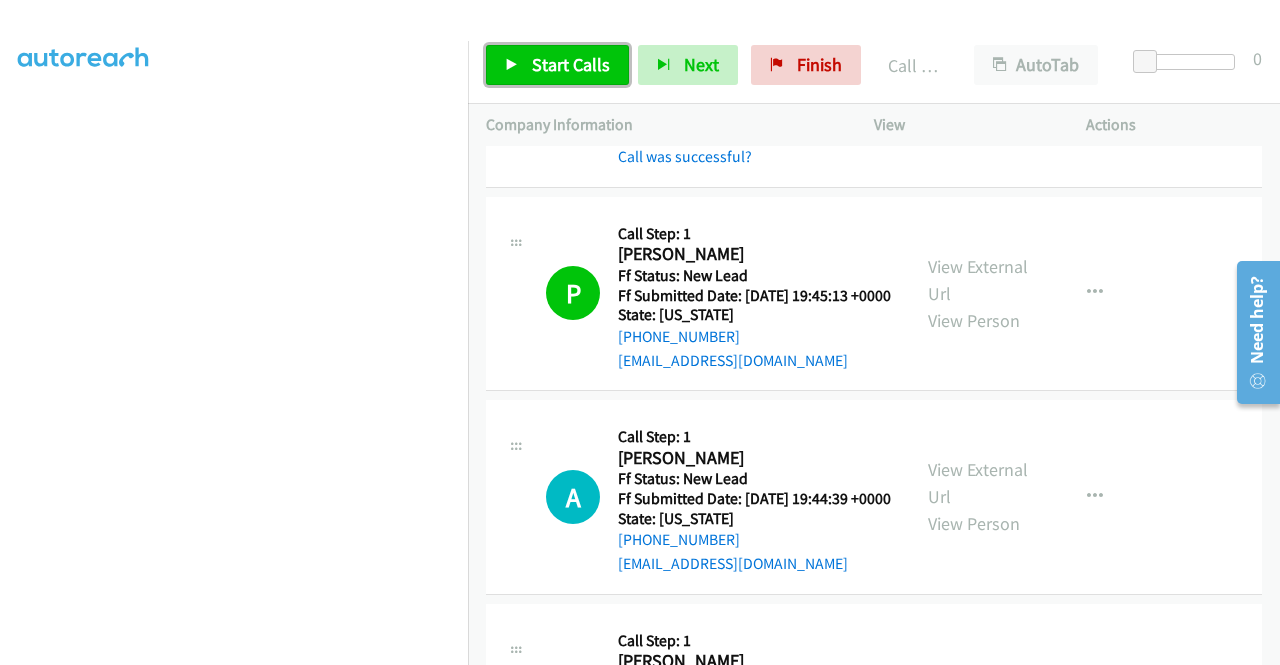 click on "Start Calls" at bounding box center [571, 64] 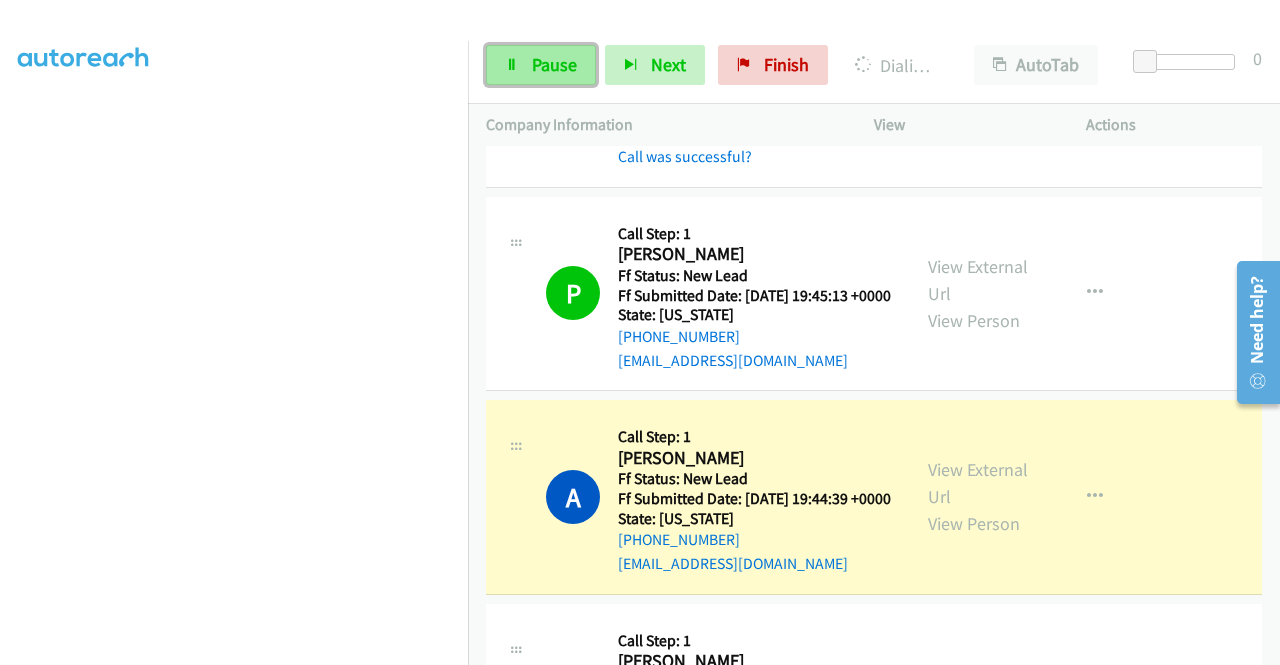 click on "Pause" at bounding box center [541, 65] 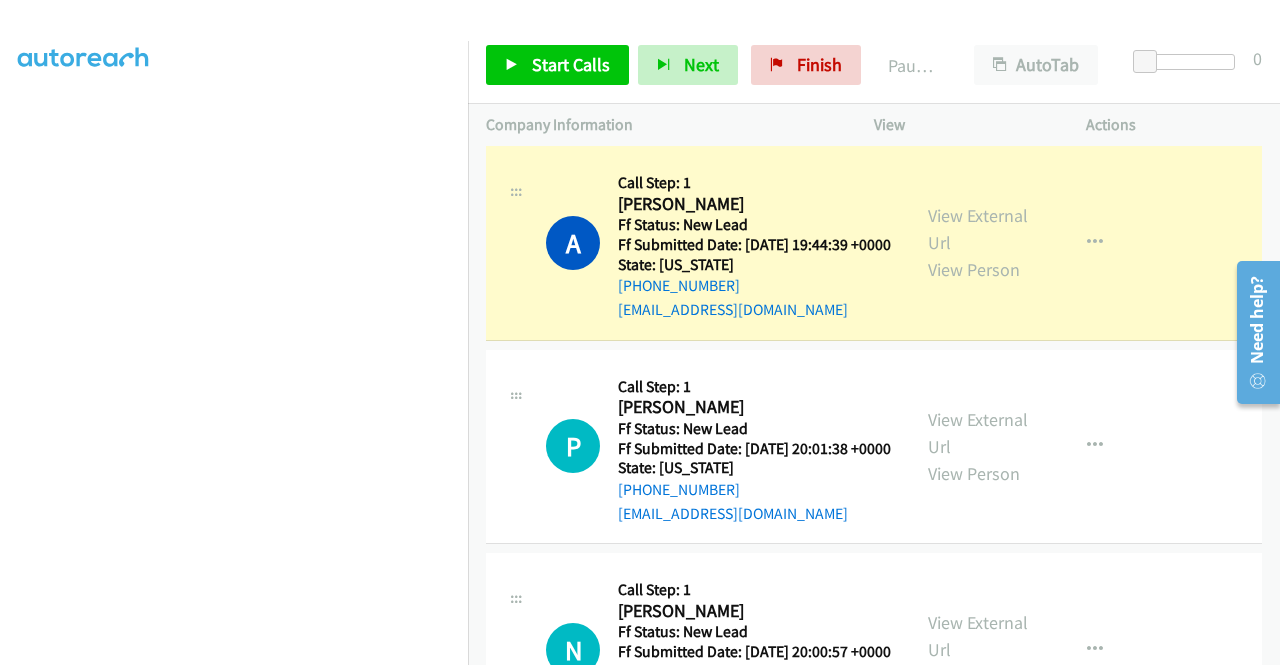 scroll, scrollTop: 500, scrollLeft: 0, axis: vertical 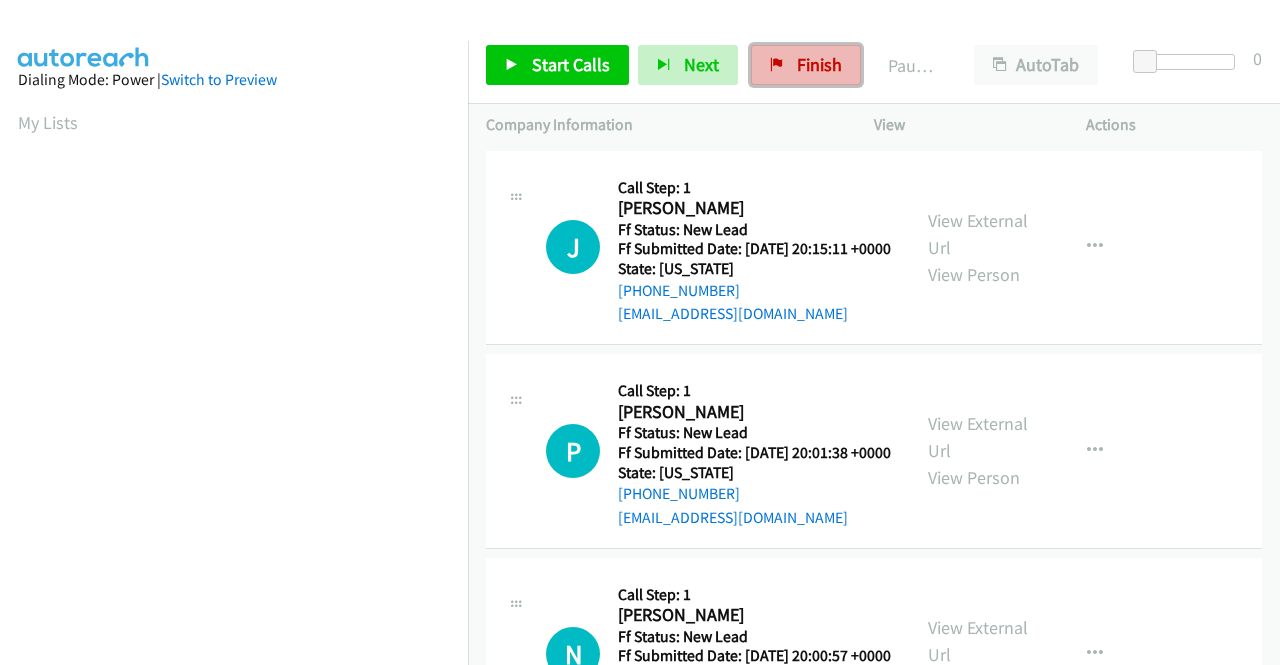 click on "Finish" at bounding box center (819, 64) 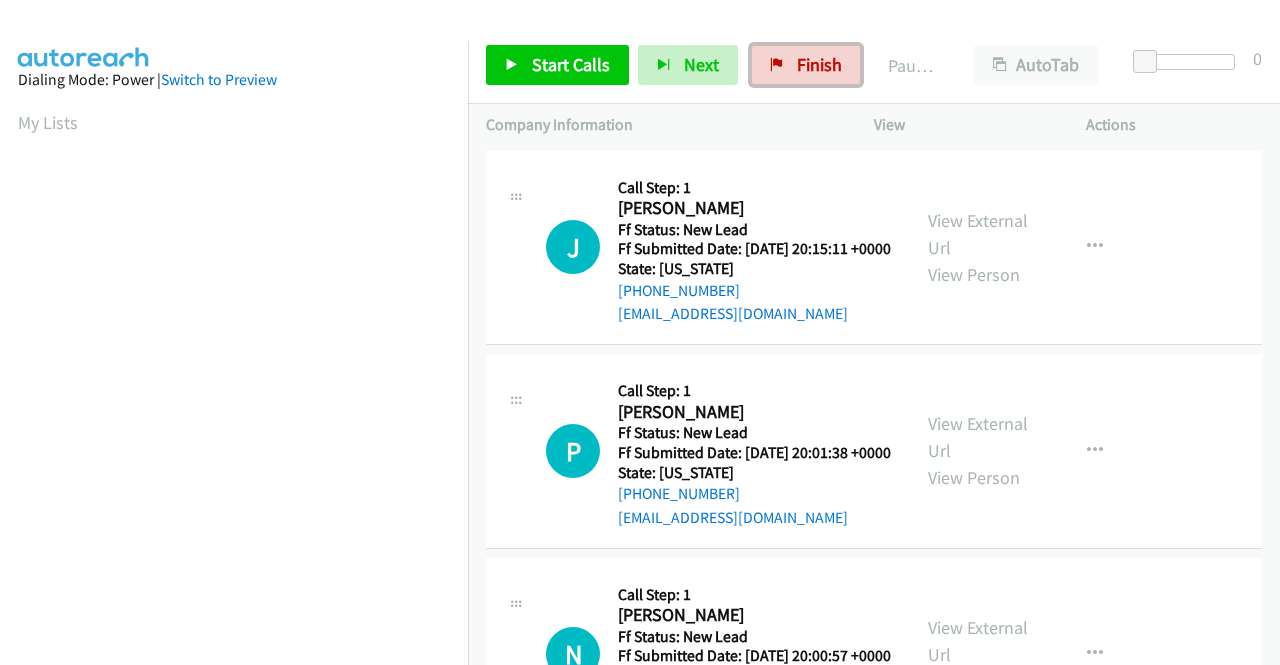 scroll, scrollTop: 0, scrollLeft: 0, axis: both 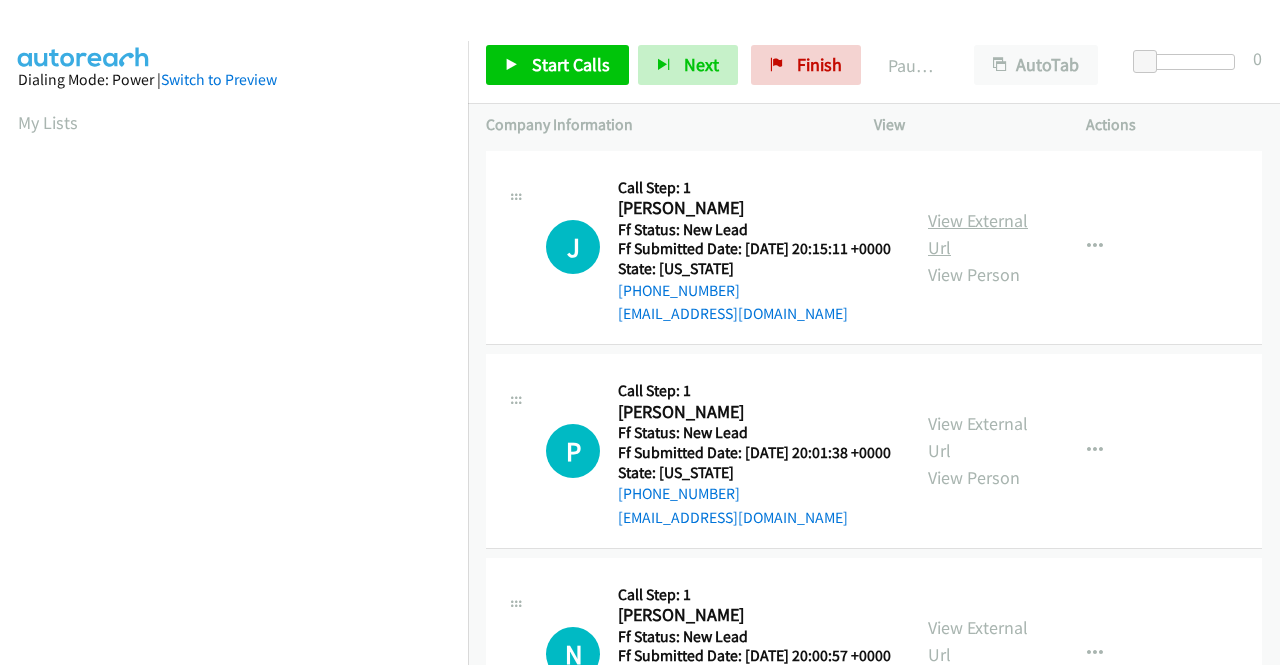 click on "View External Url" at bounding box center [978, 234] 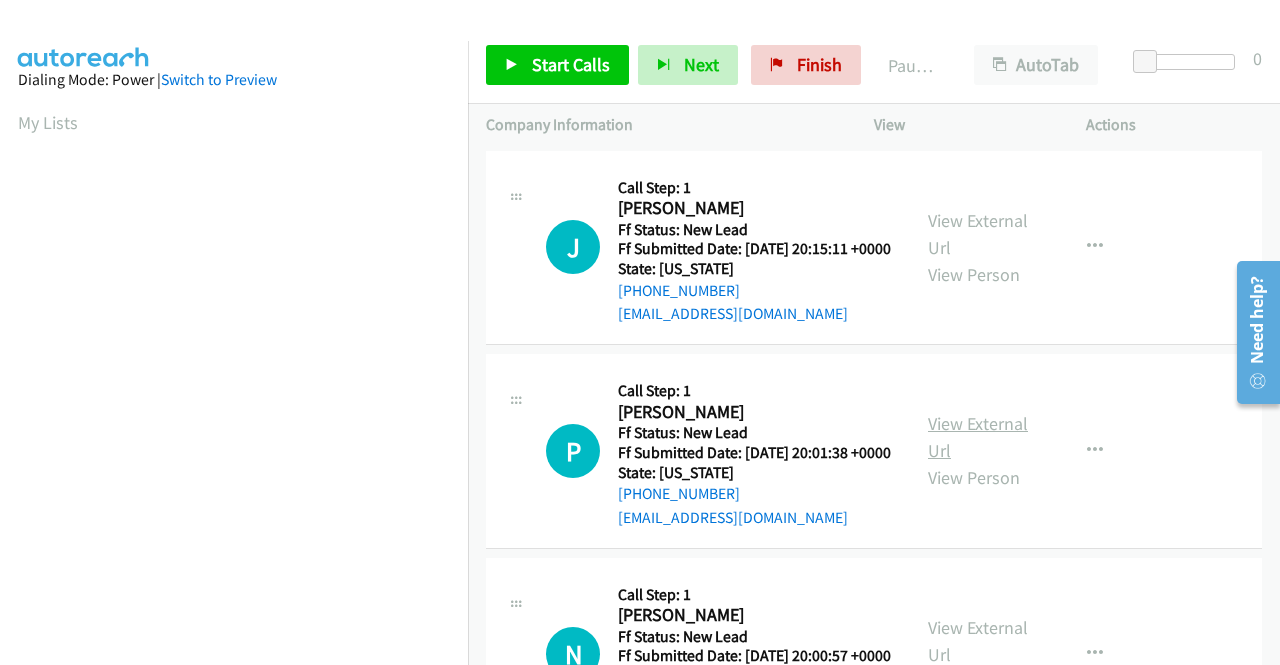 click on "View External Url" at bounding box center (978, 437) 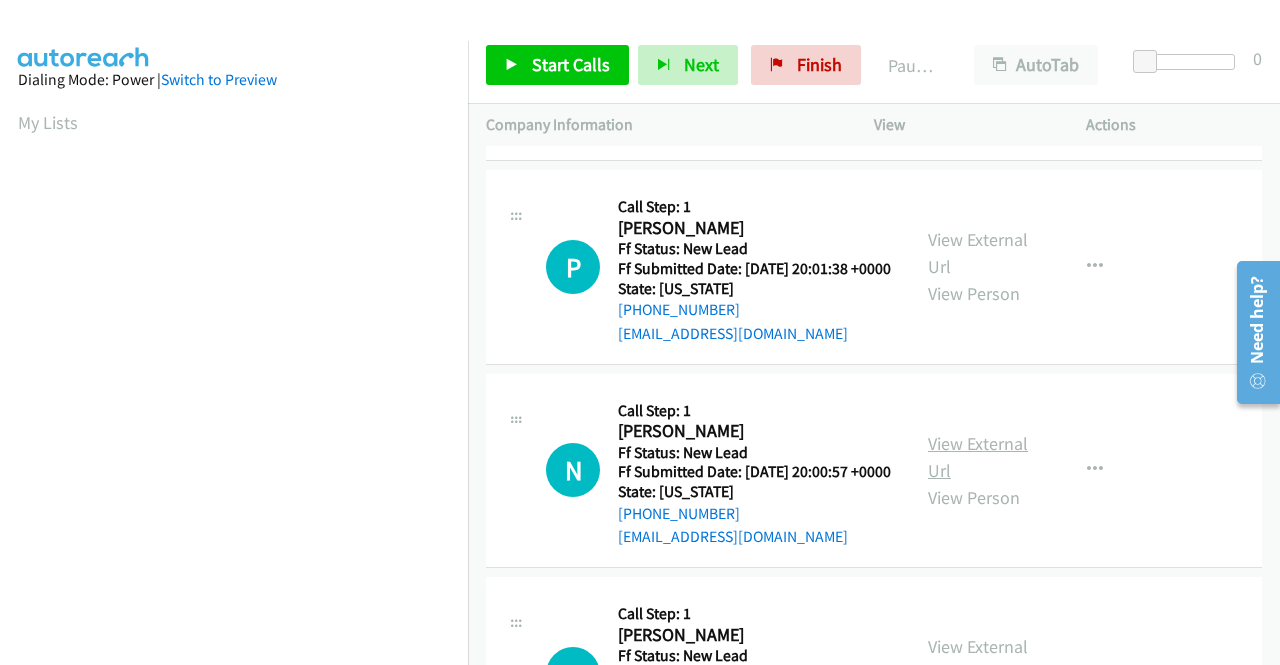 scroll, scrollTop: 200, scrollLeft: 0, axis: vertical 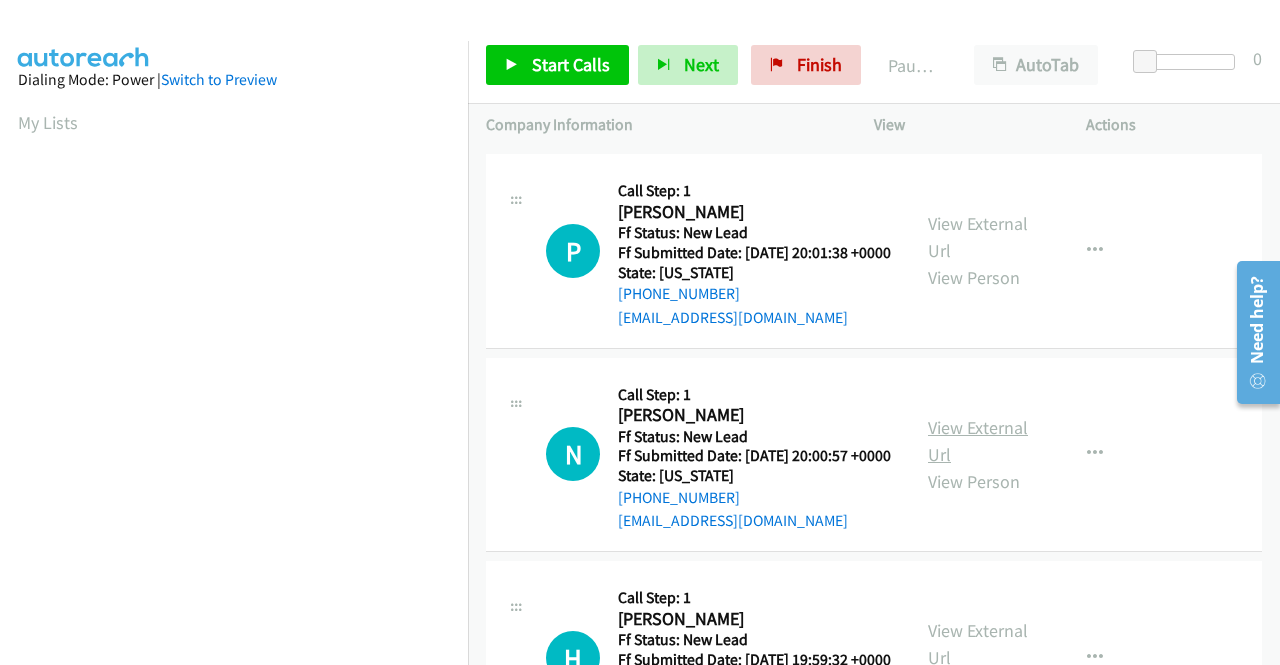 click on "View External Url" at bounding box center (978, 441) 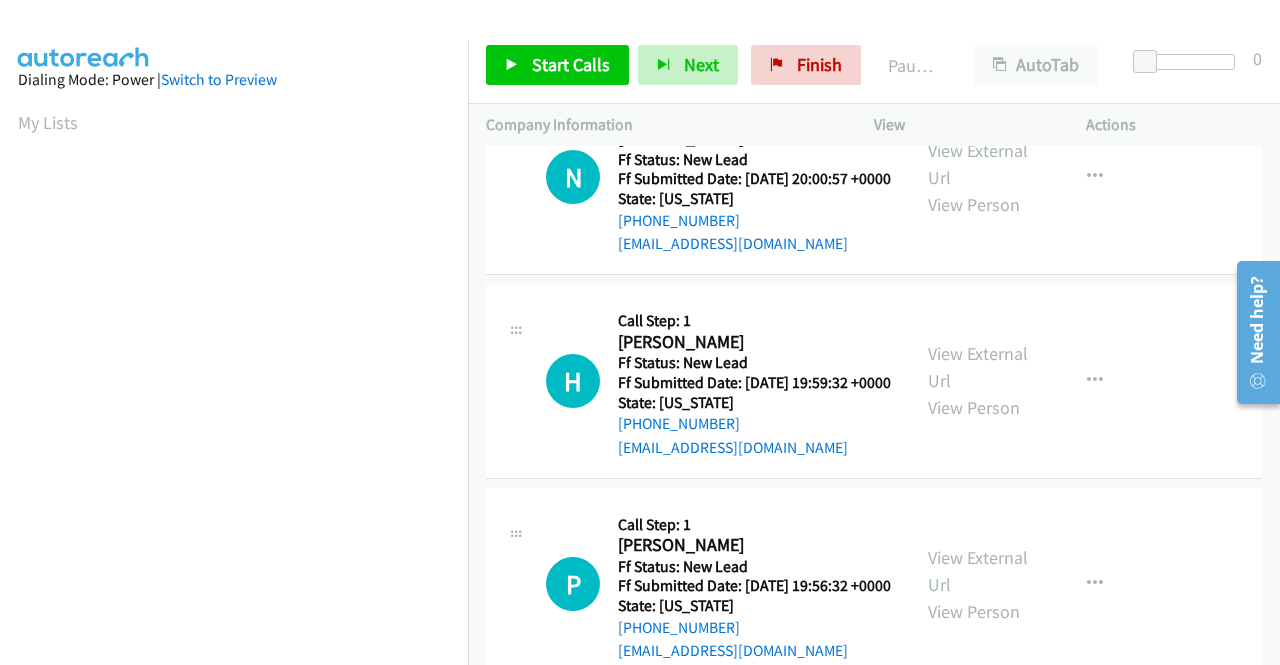 scroll, scrollTop: 500, scrollLeft: 0, axis: vertical 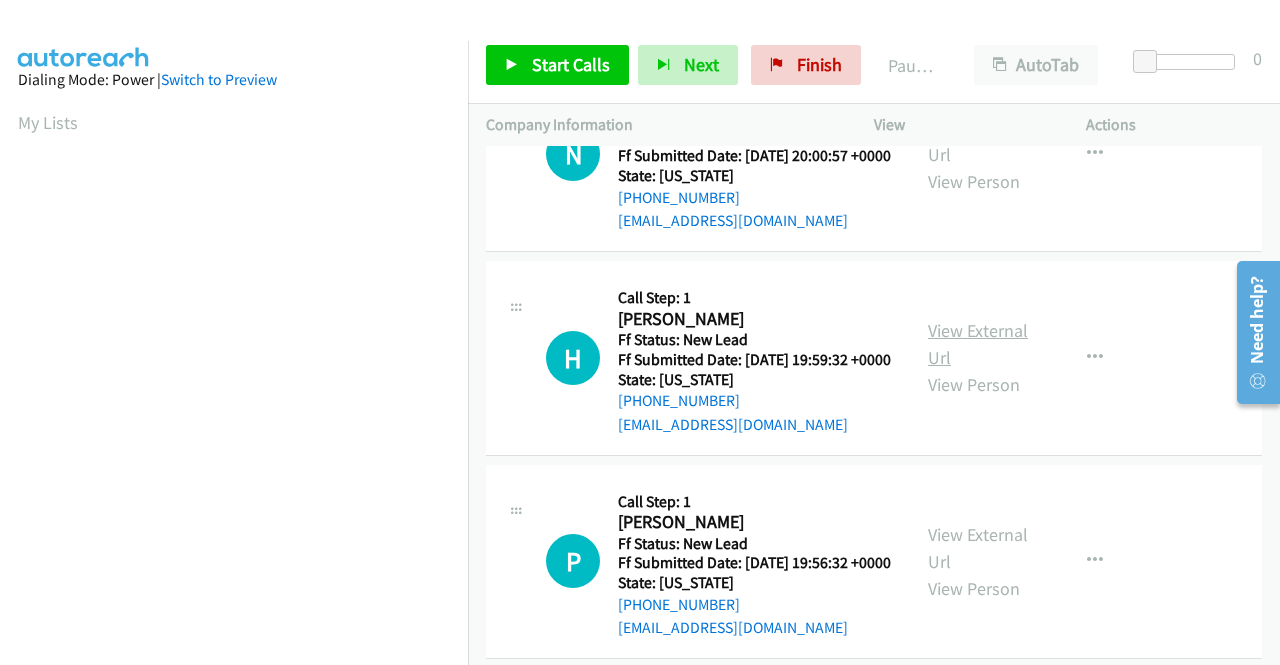 click on "View External Url" at bounding box center [978, 344] 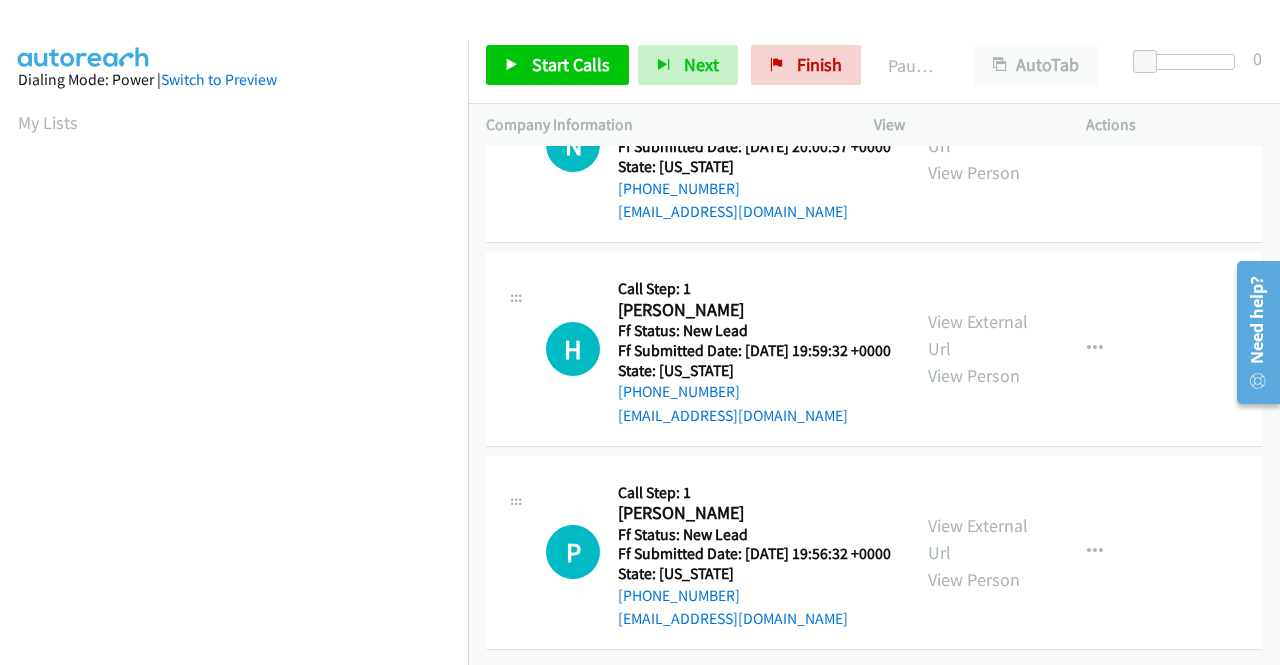 scroll, scrollTop: 600, scrollLeft: 0, axis: vertical 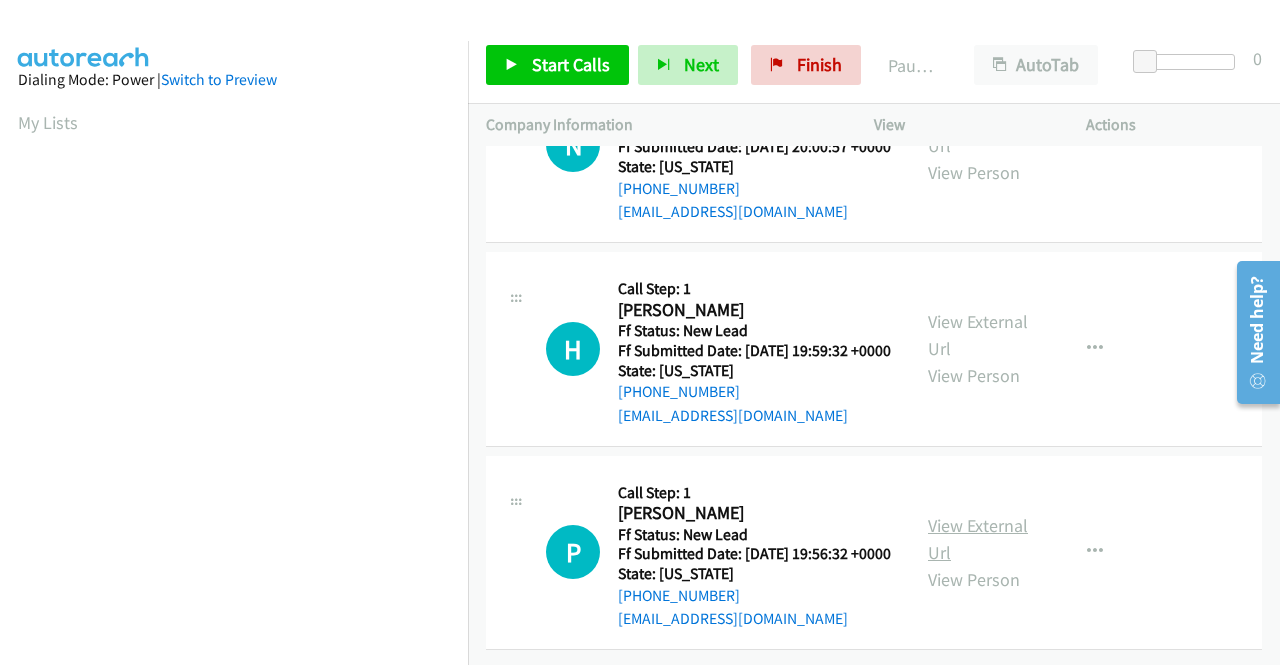 click on "View External Url" at bounding box center [978, 539] 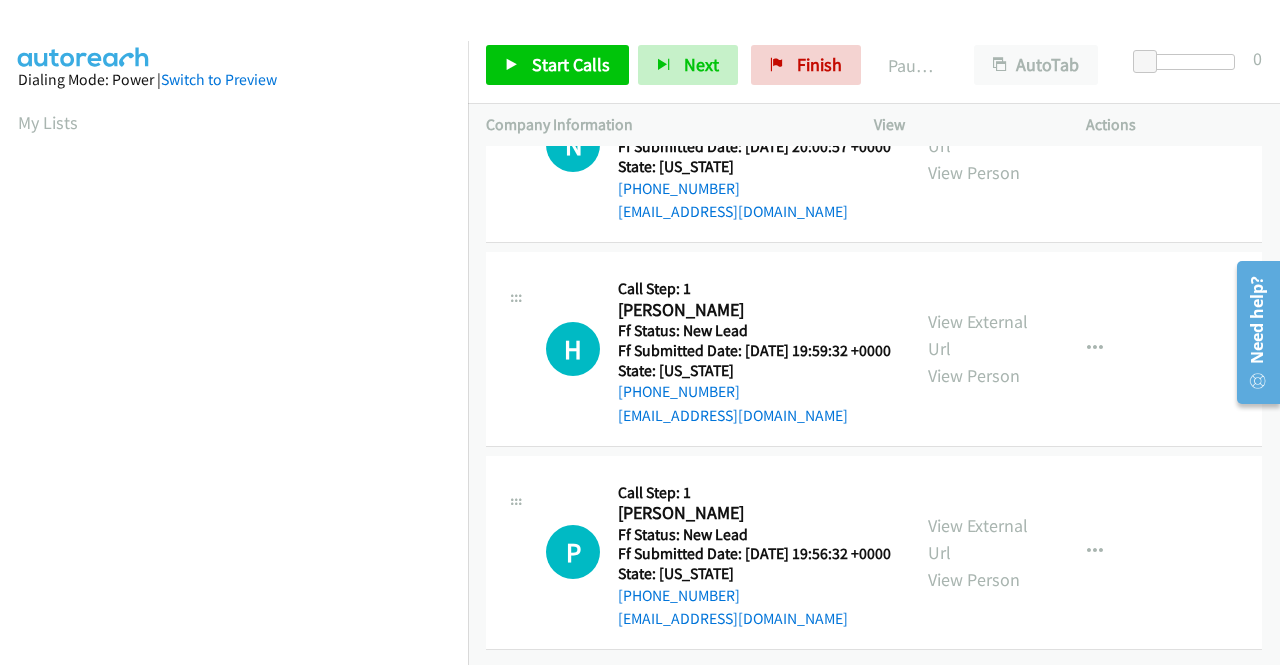 scroll, scrollTop: 620, scrollLeft: 0, axis: vertical 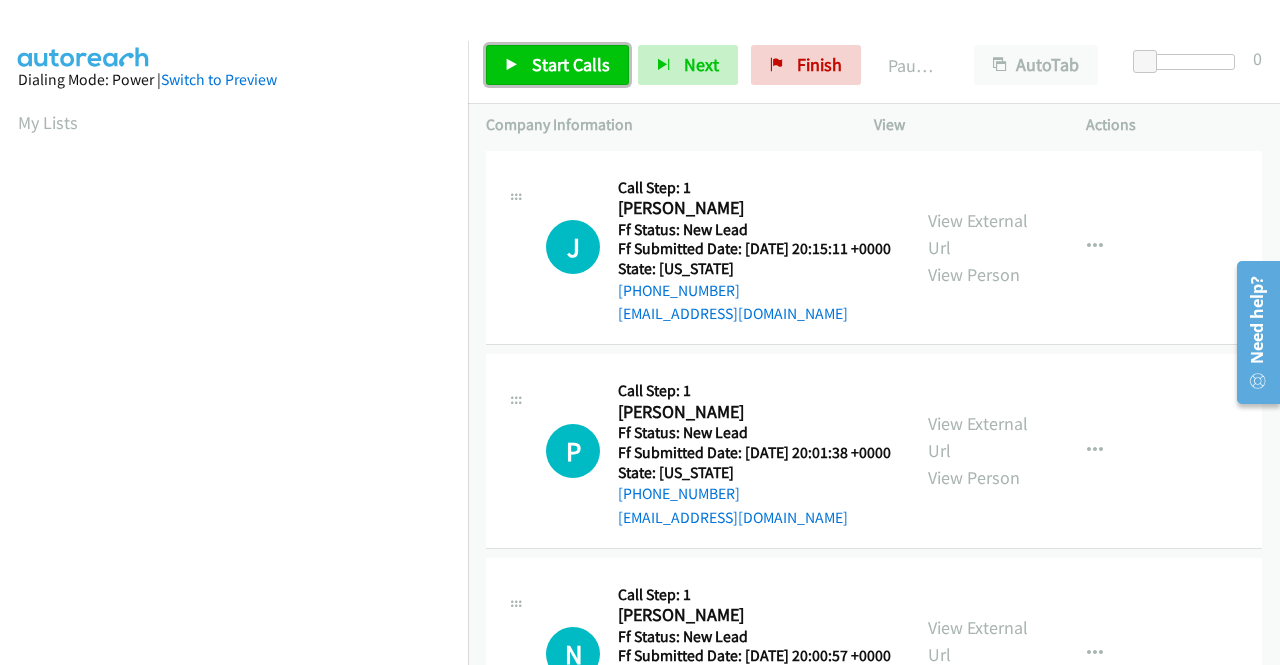 click on "Start Calls" at bounding box center (557, 65) 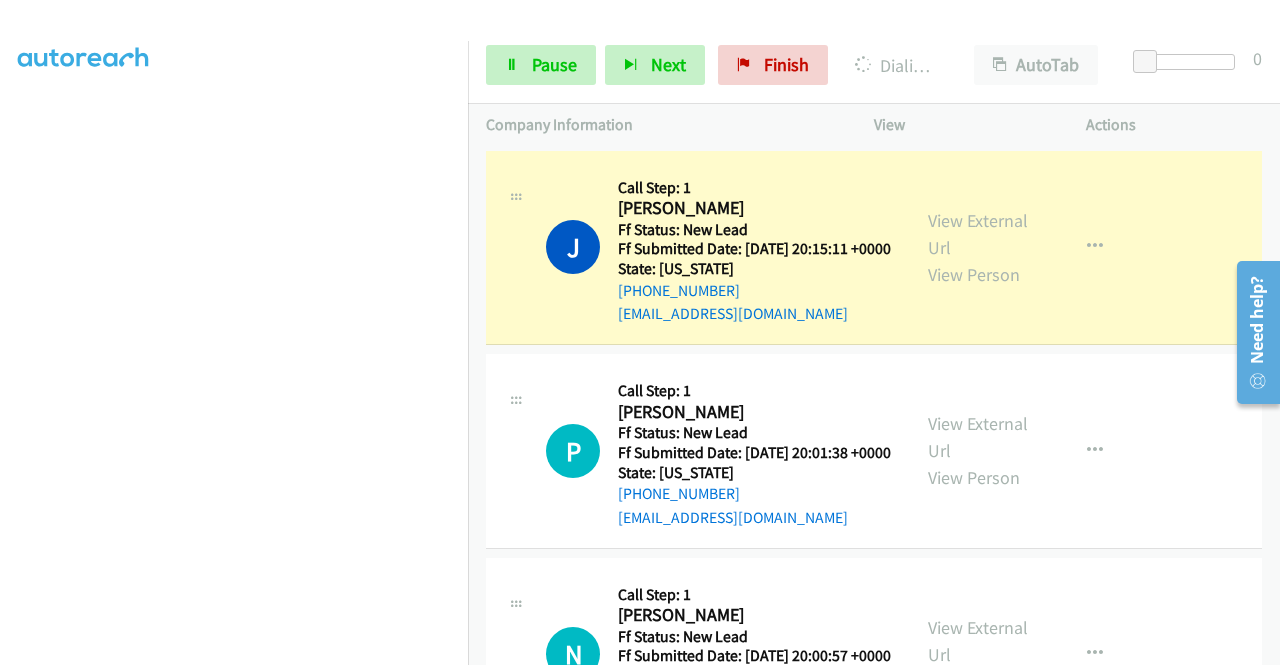 scroll, scrollTop: 0, scrollLeft: 0, axis: both 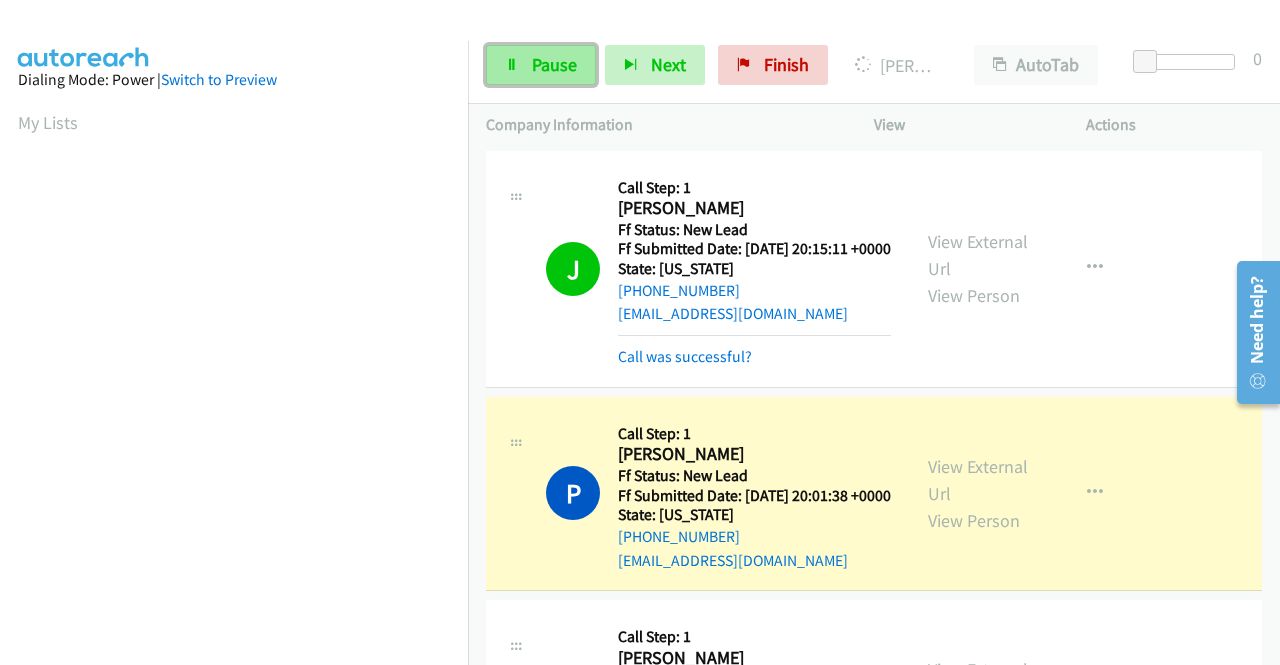 click on "Pause" at bounding box center (554, 64) 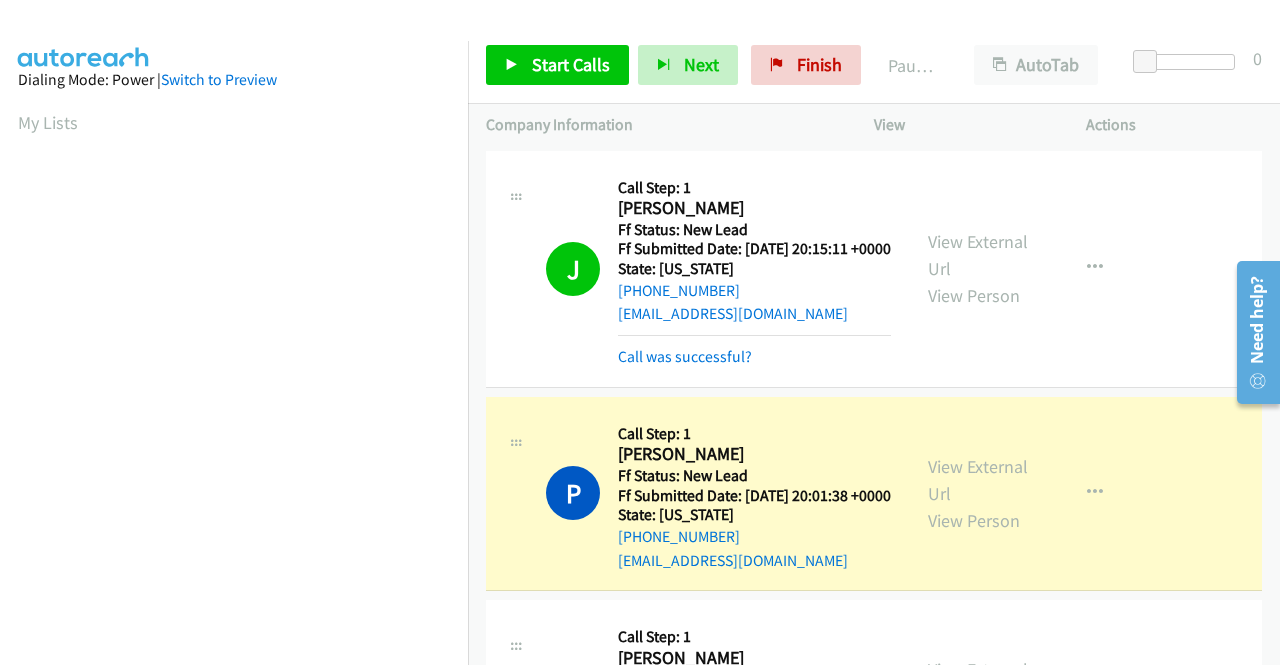 scroll, scrollTop: 456, scrollLeft: 0, axis: vertical 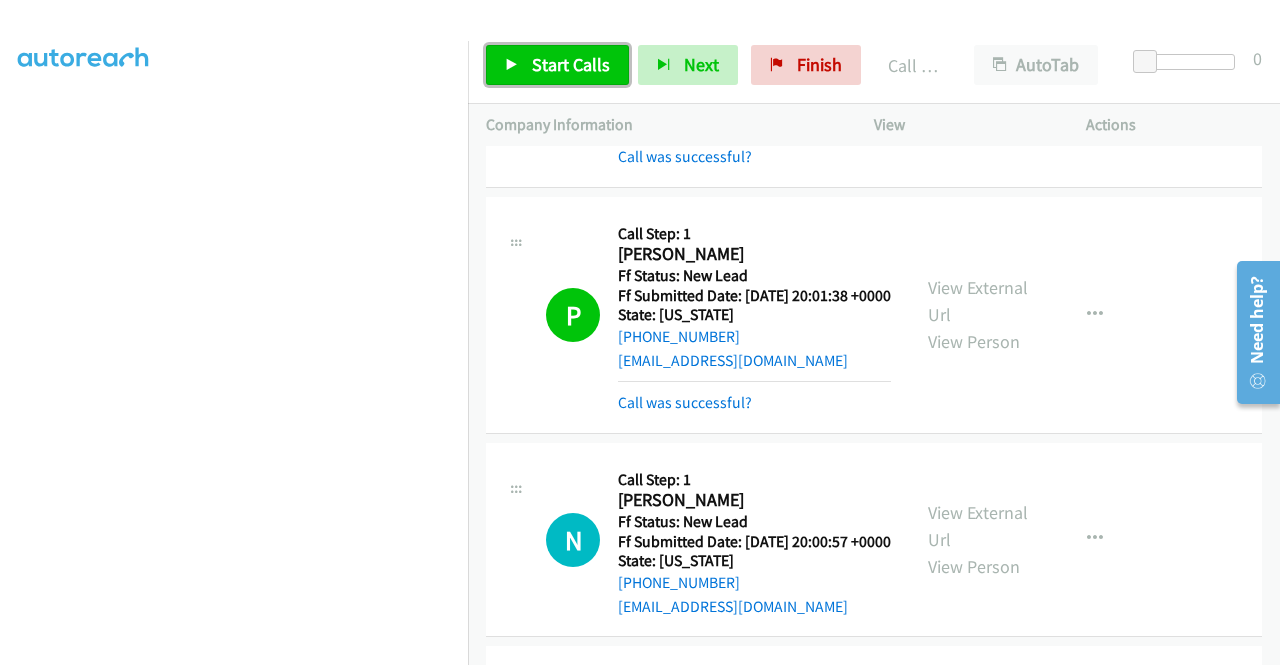 click on "Start Calls" at bounding box center (571, 64) 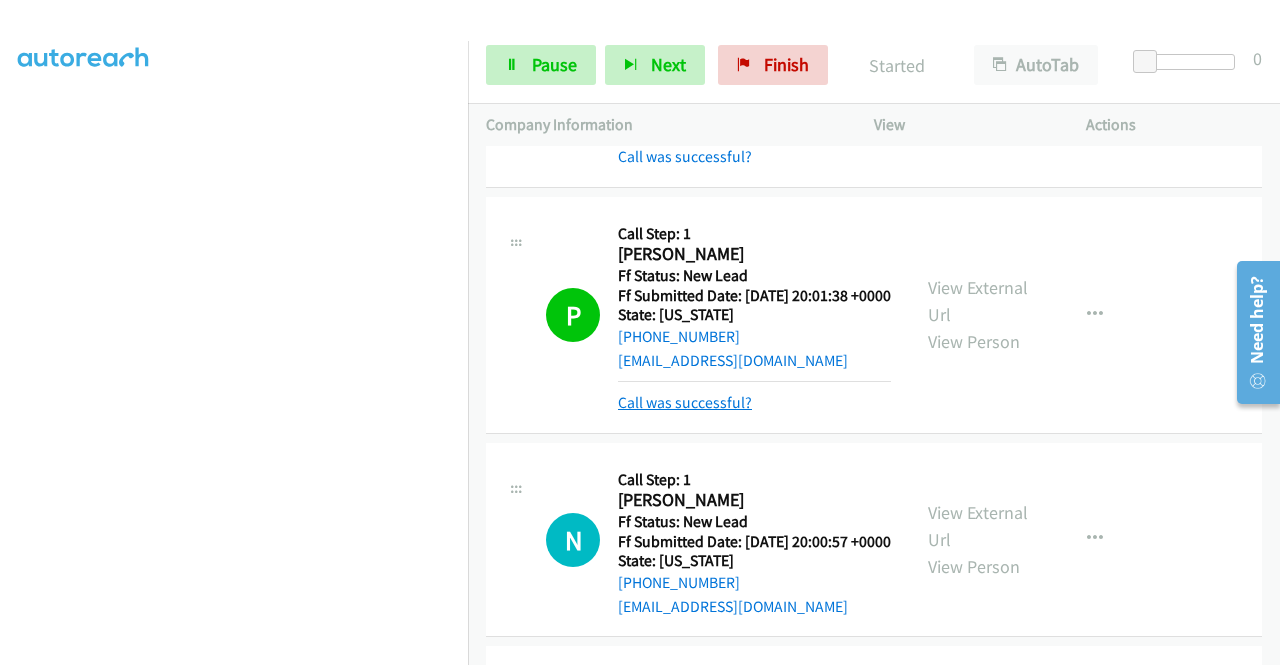 click on "Call was successful?" at bounding box center [685, 402] 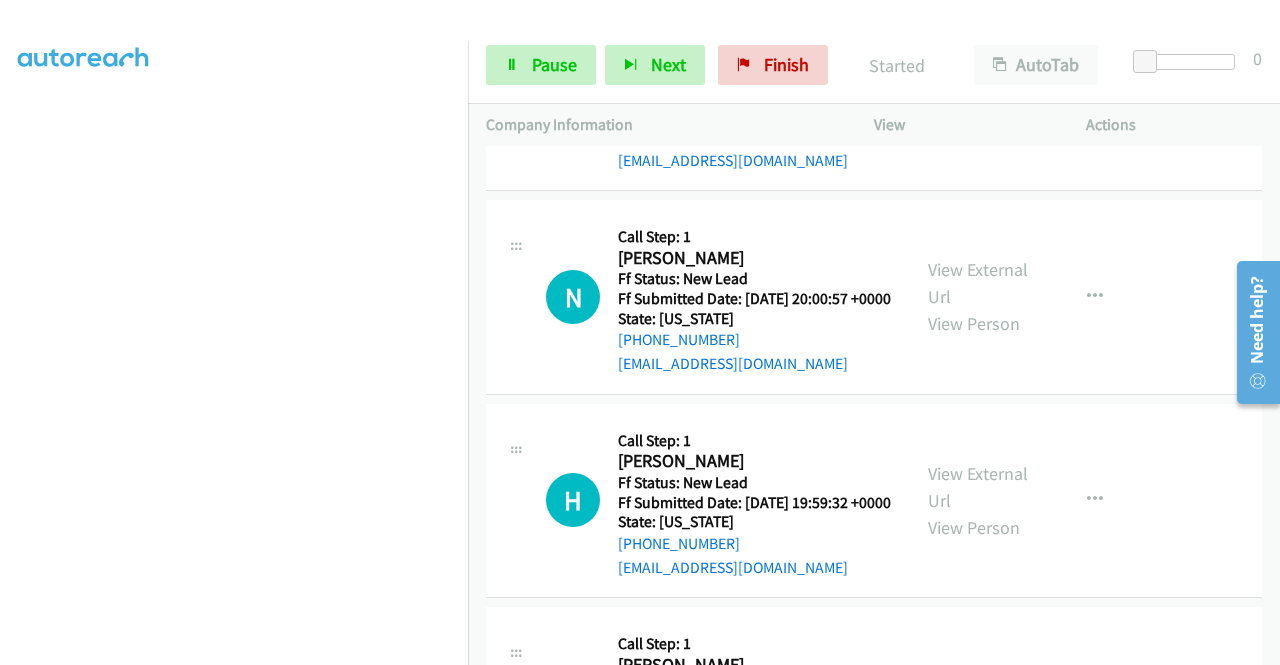 scroll, scrollTop: 500, scrollLeft: 0, axis: vertical 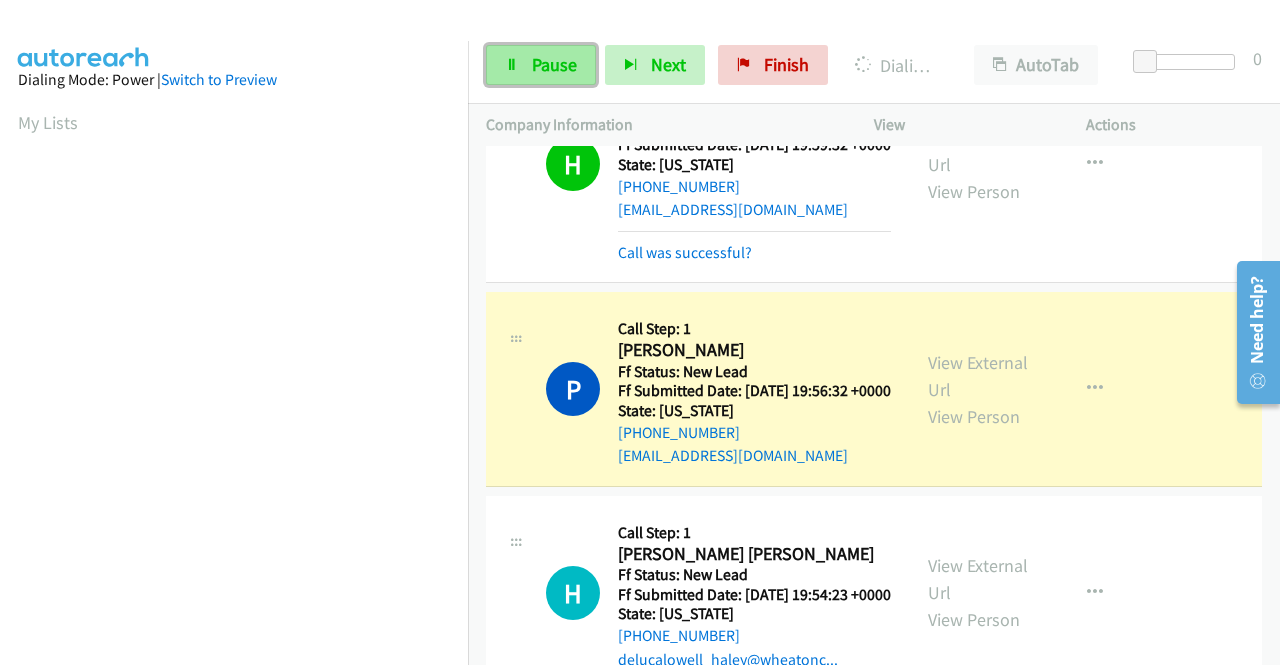 click on "Pause" at bounding box center (541, 65) 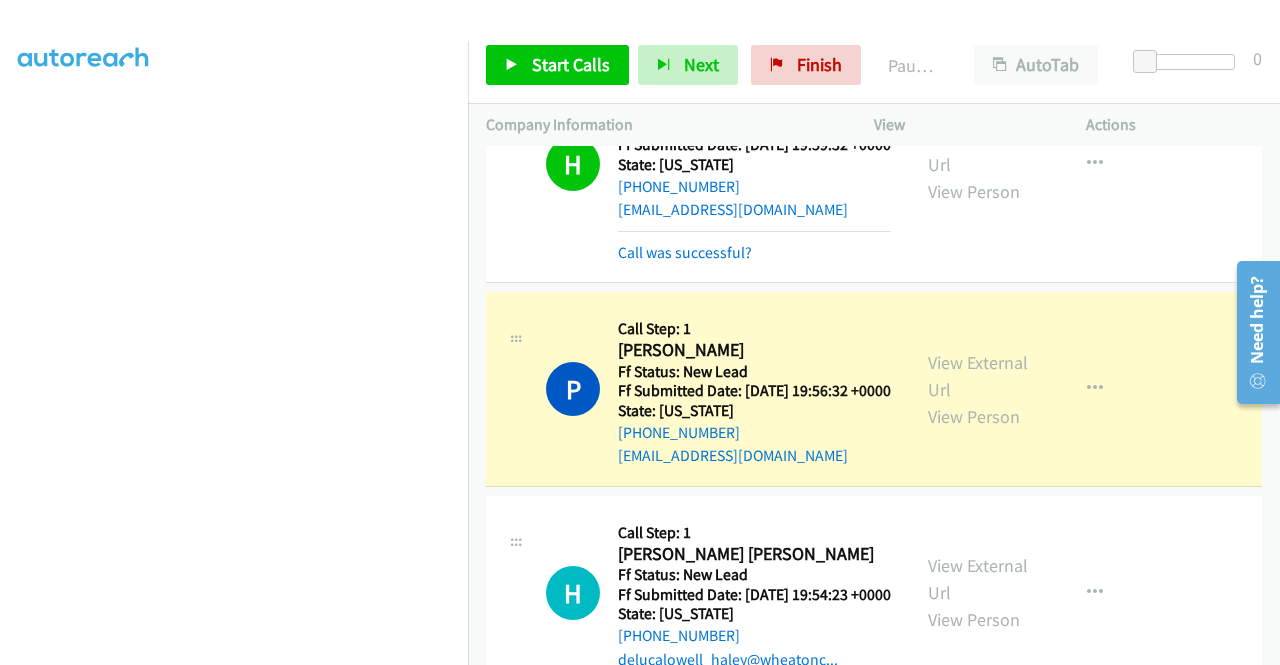 scroll, scrollTop: 0, scrollLeft: 0, axis: both 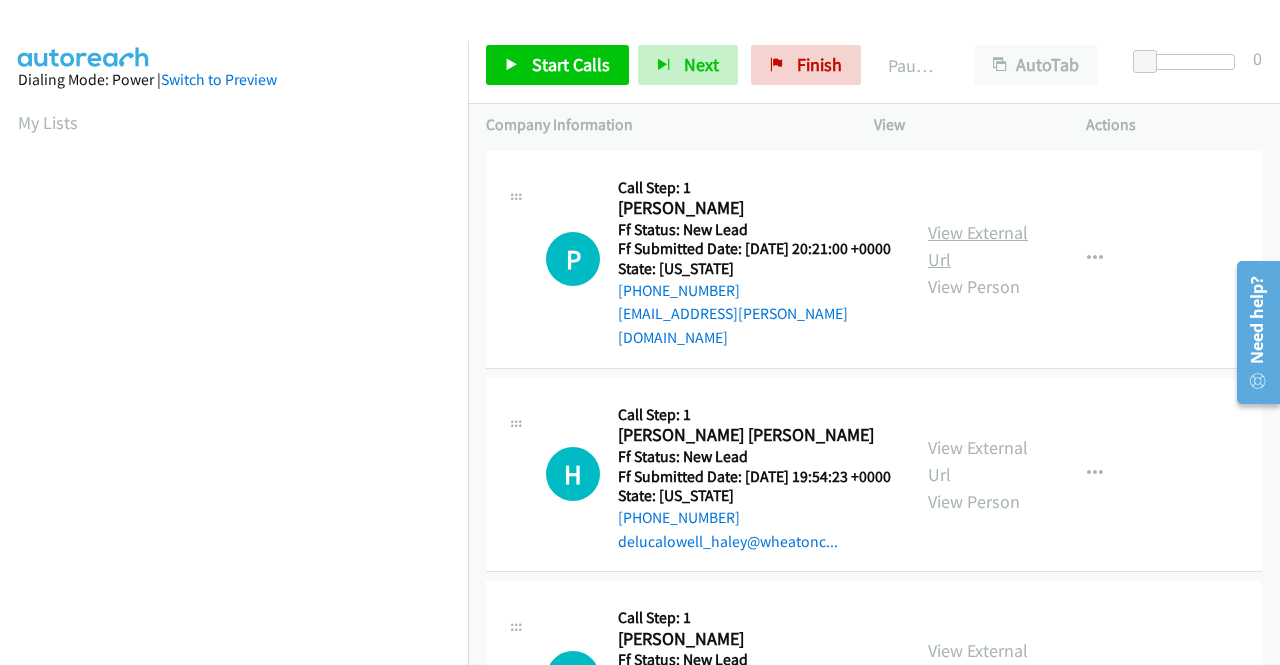click on "View External Url" at bounding box center [978, 246] 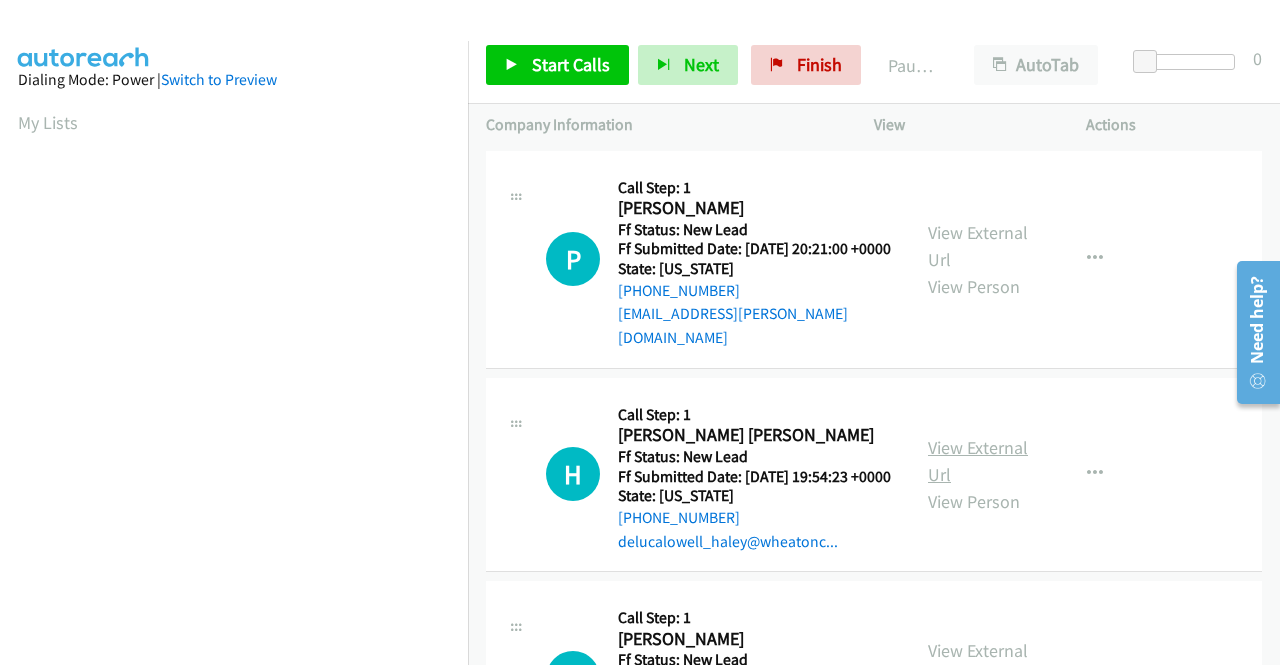 click on "View External Url" at bounding box center [978, 461] 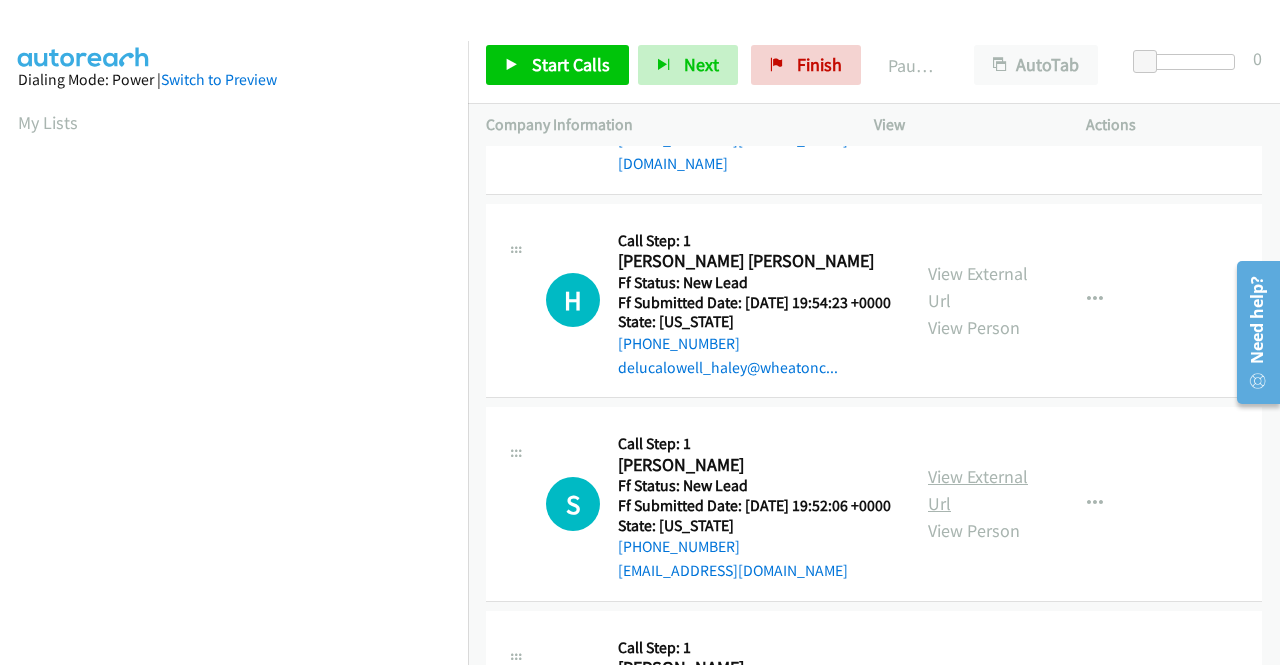 scroll, scrollTop: 200, scrollLeft: 0, axis: vertical 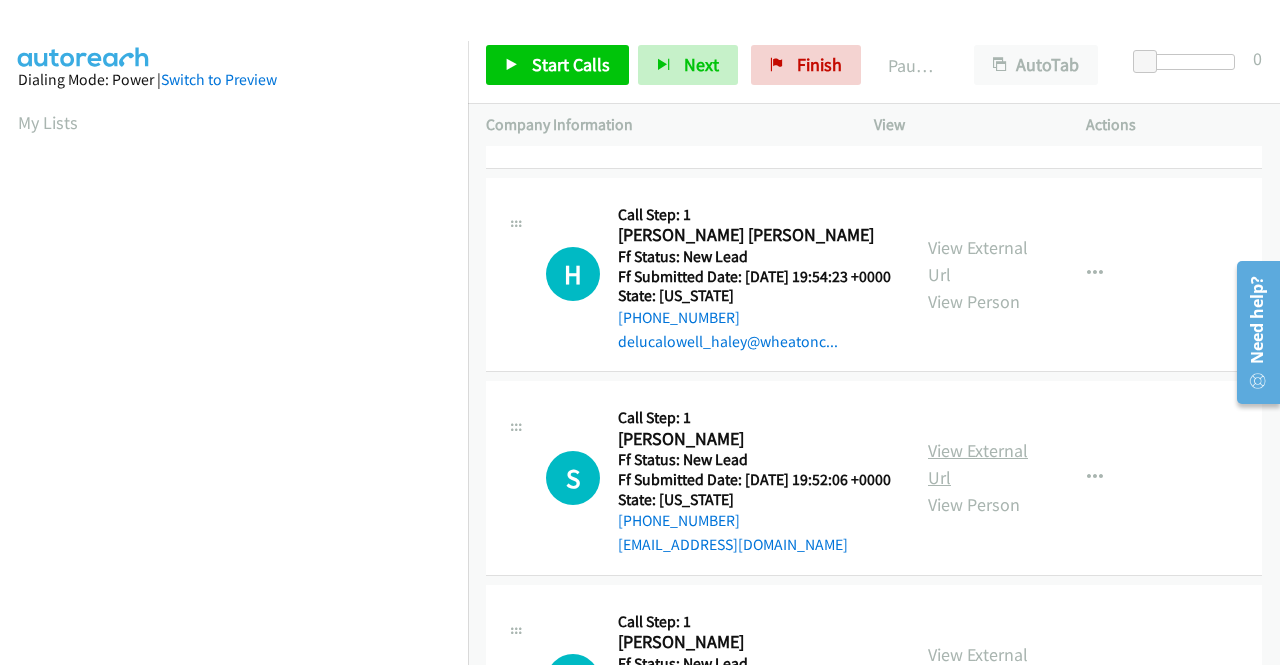 click on "View External Url" at bounding box center (978, 464) 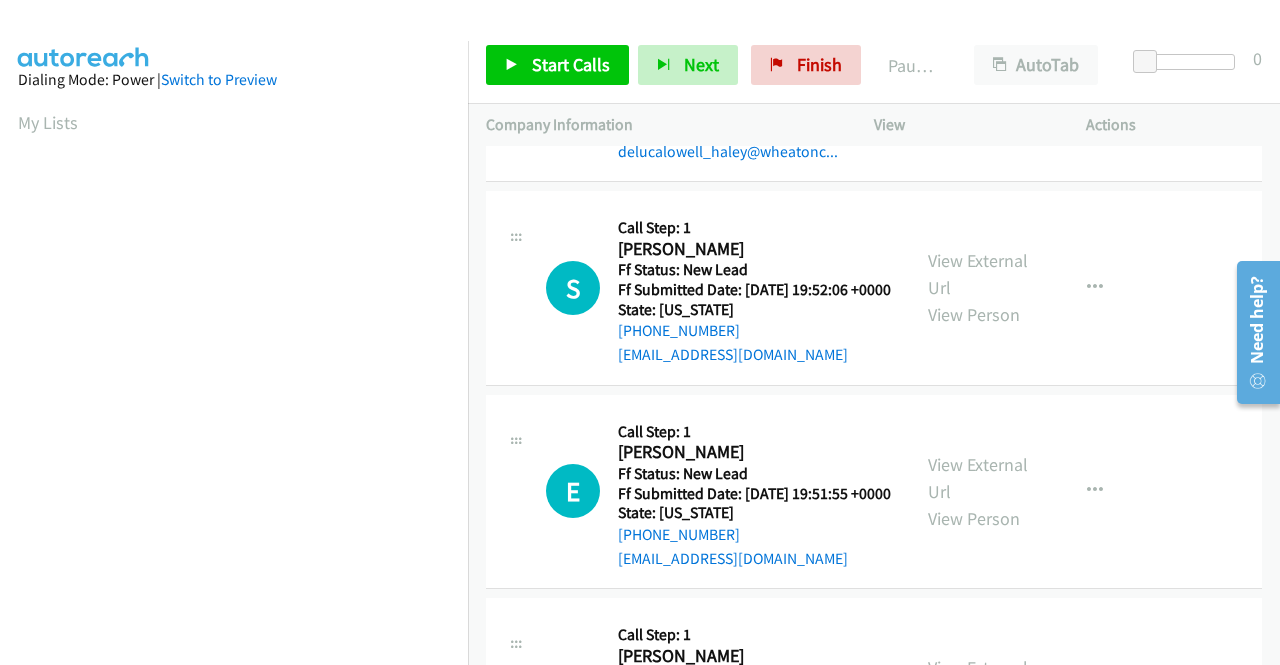 scroll, scrollTop: 400, scrollLeft: 0, axis: vertical 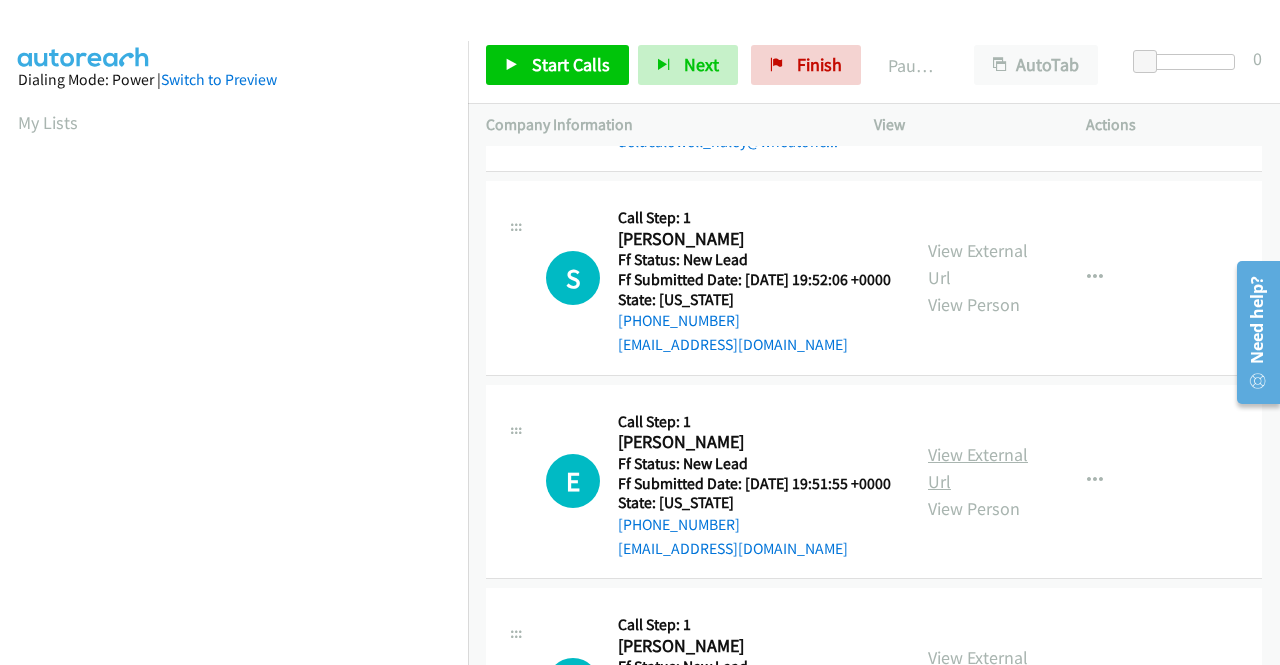 click on "View External Url" at bounding box center [978, 468] 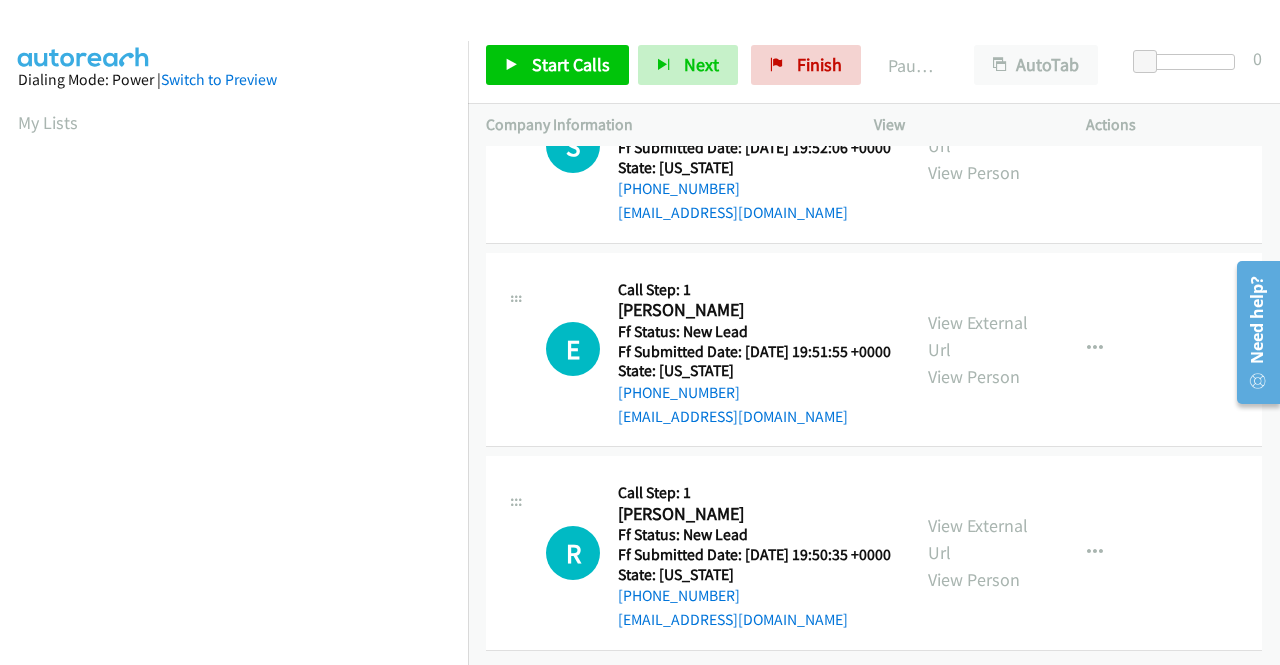 scroll, scrollTop: 600, scrollLeft: 0, axis: vertical 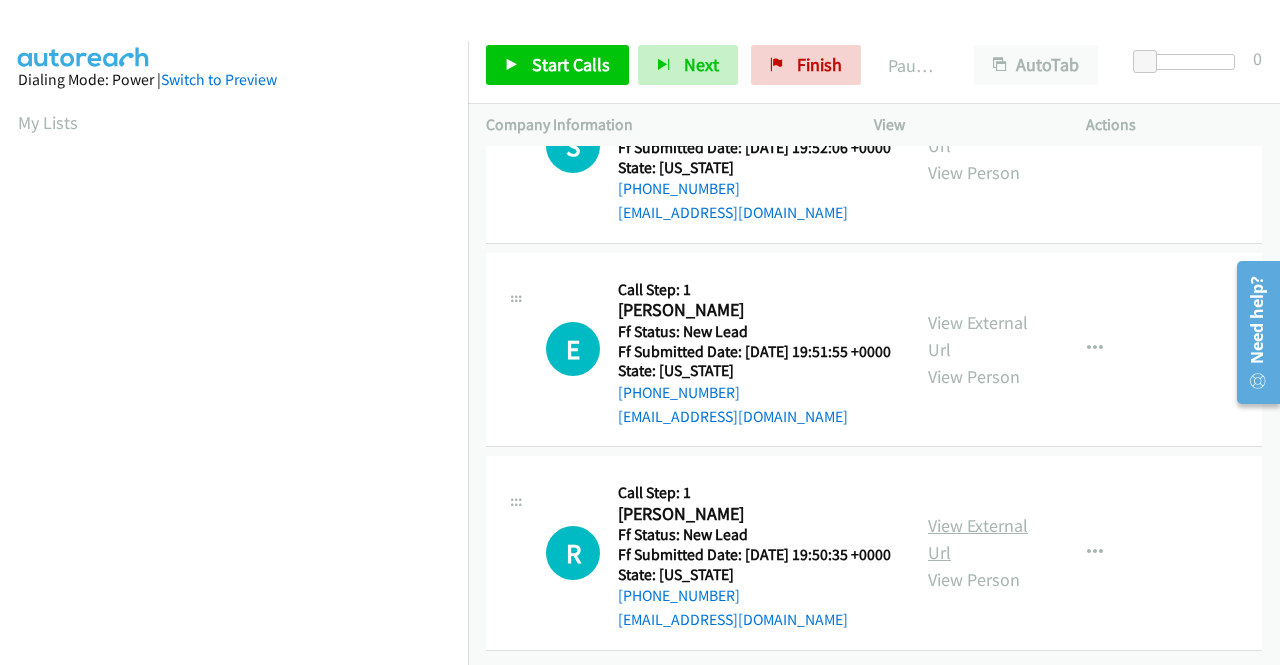 click on "View External Url" at bounding box center [978, 539] 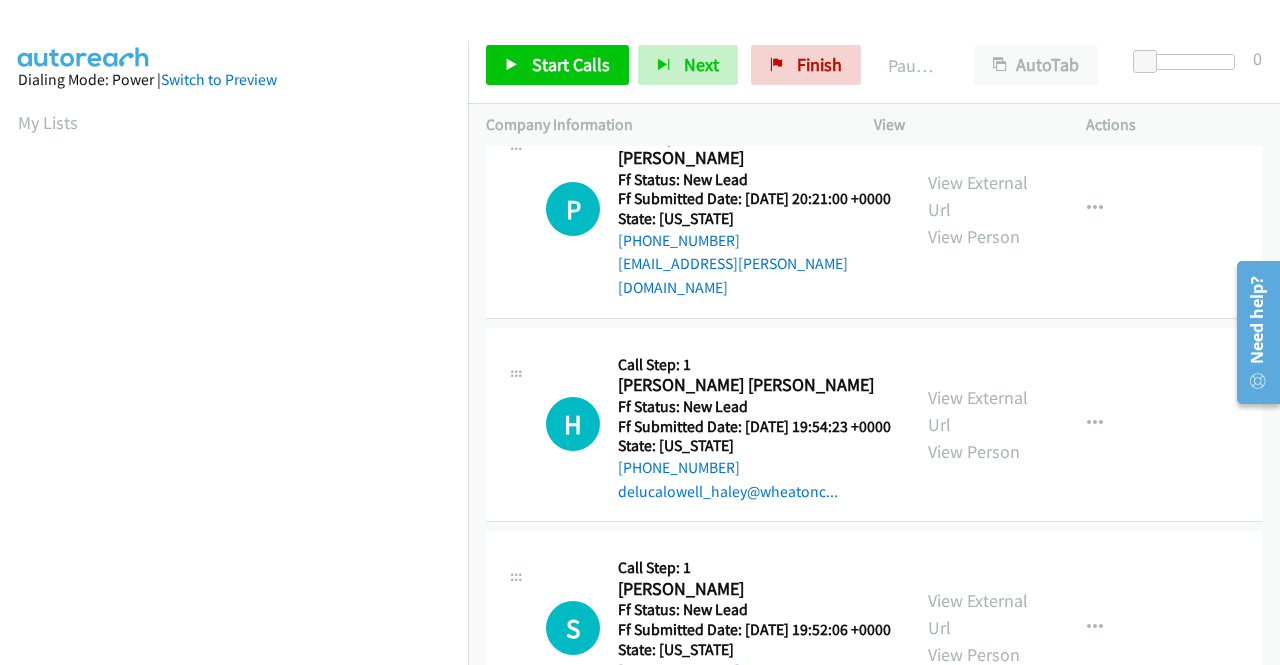 scroll, scrollTop: 0, scrollLeft: 0, axis: both 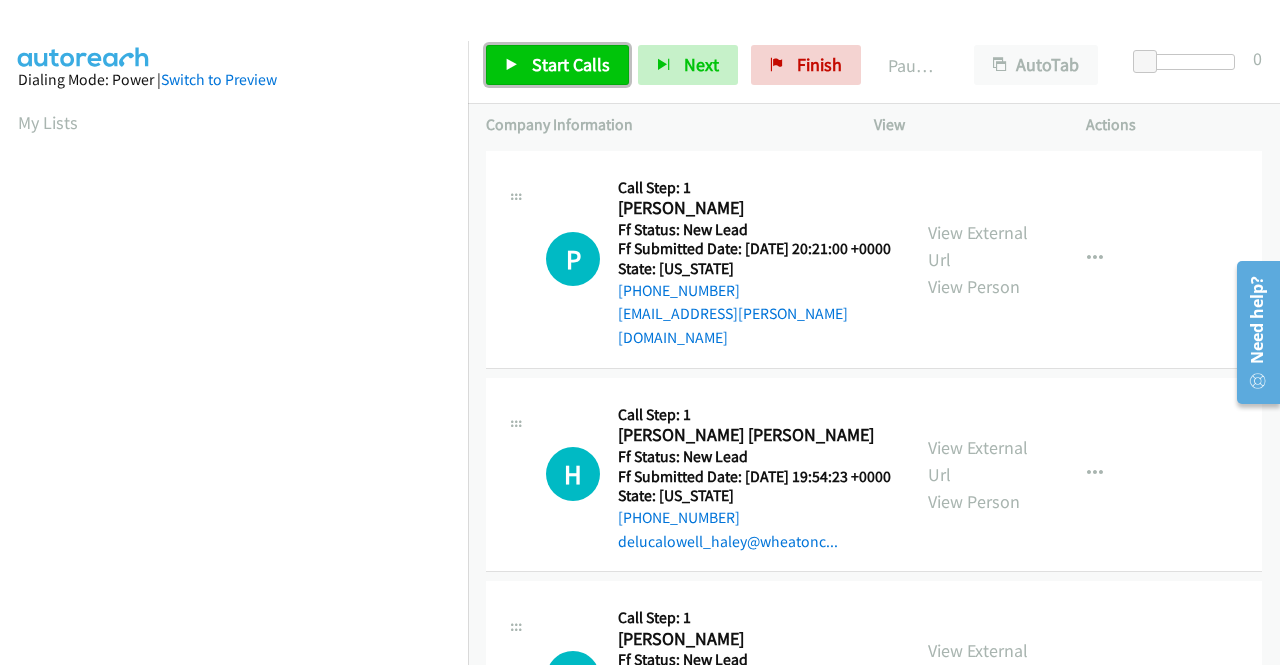 click on "Start Calls" at bounding box center (557, 65) 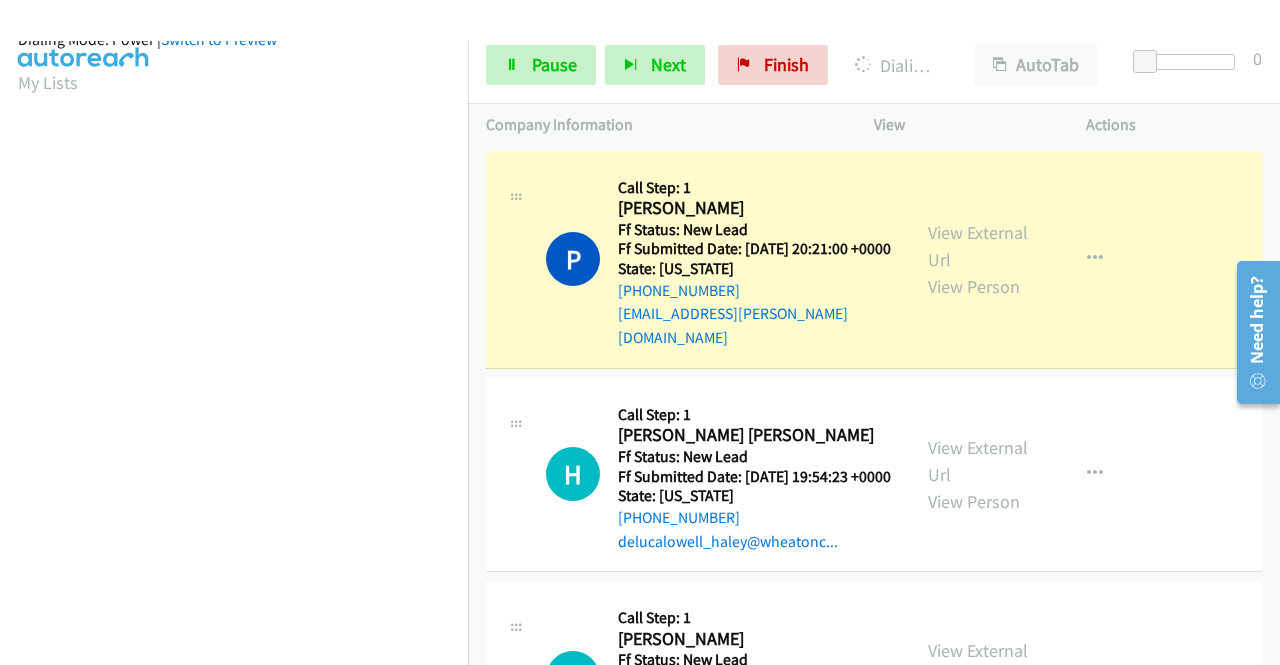 scroll, scrollTop: 456, scrollLeft: 0, axis: vertical 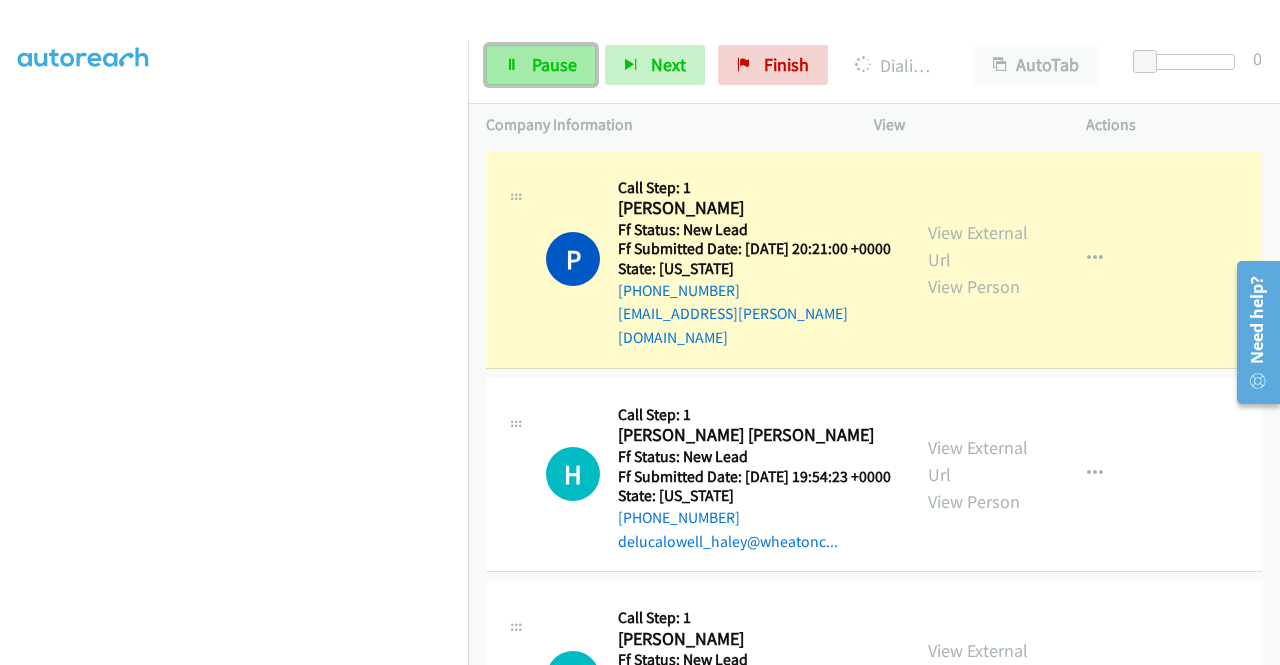 click on "Pause" at bounding box center [541, 65] 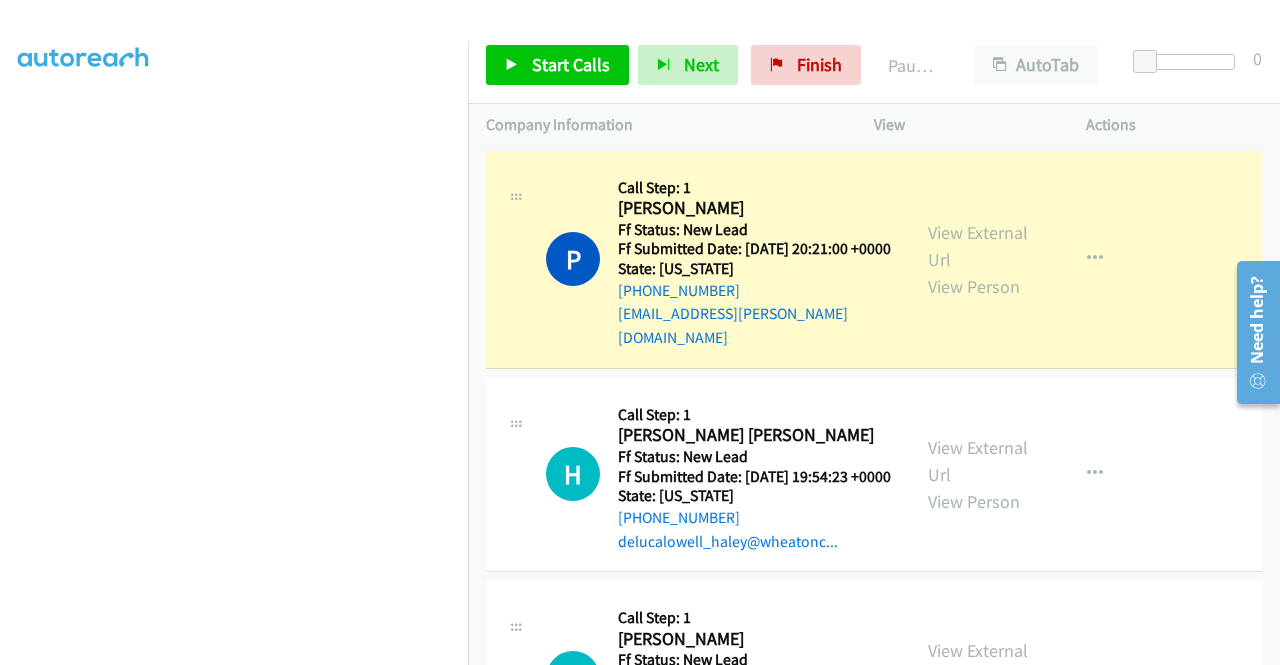 scroll, scrollTop: 0, scrollLeft: 0, axis: both 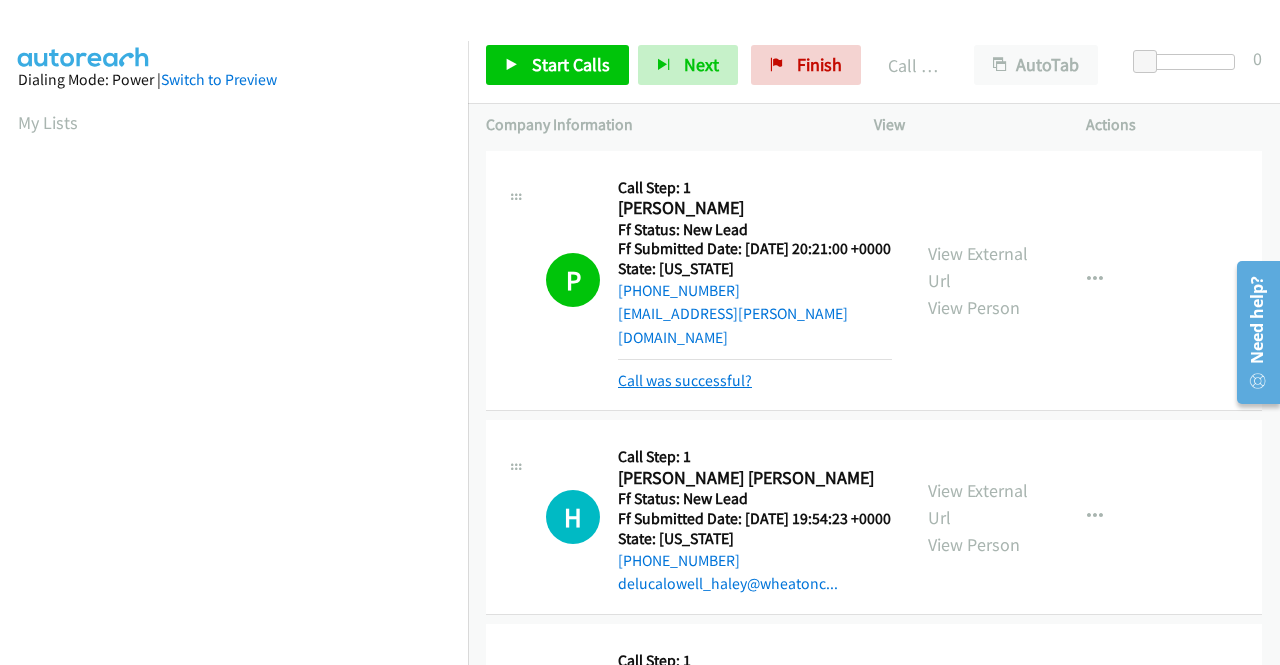 click on "Call was successful?" at bounding box center (685, 380) 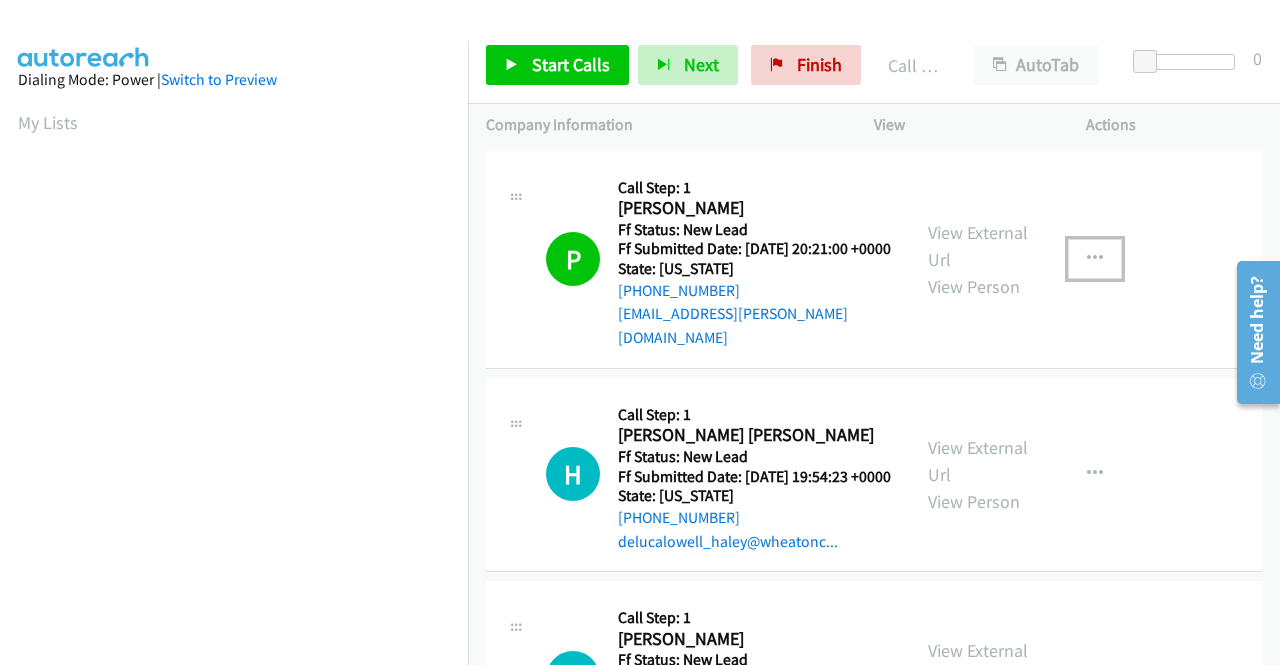click at bounding box center [1095, 259] 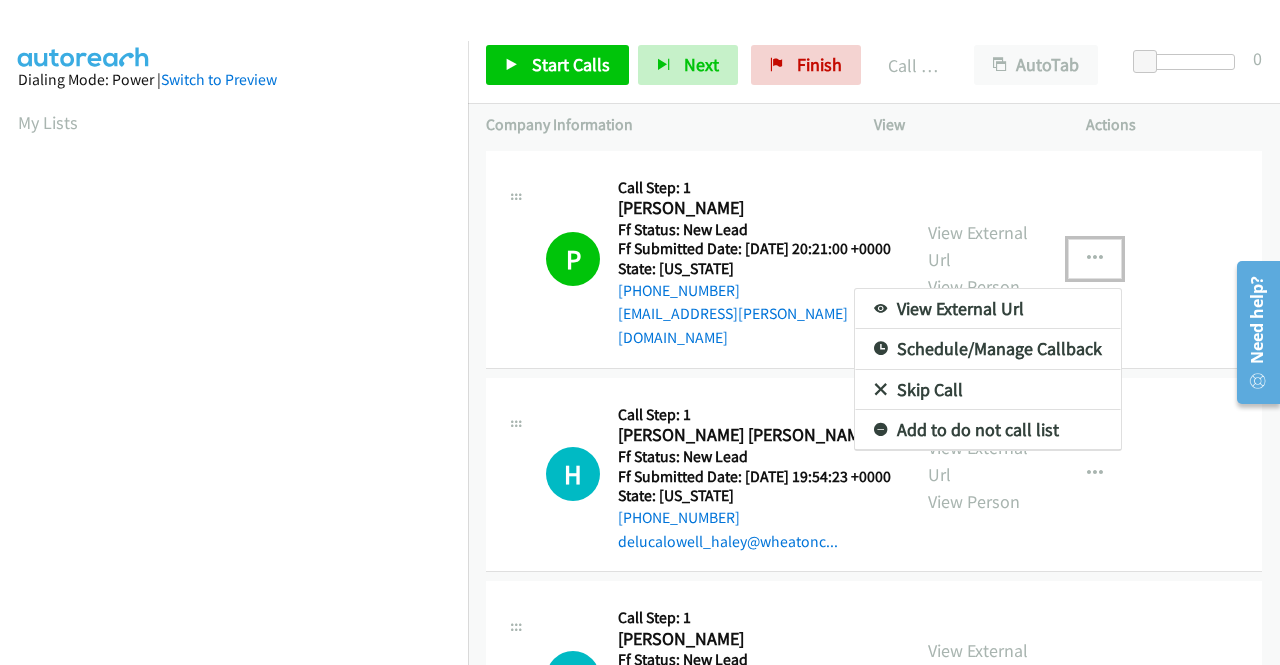 click on "Add to do not call list" at bounding box center [988, 430] 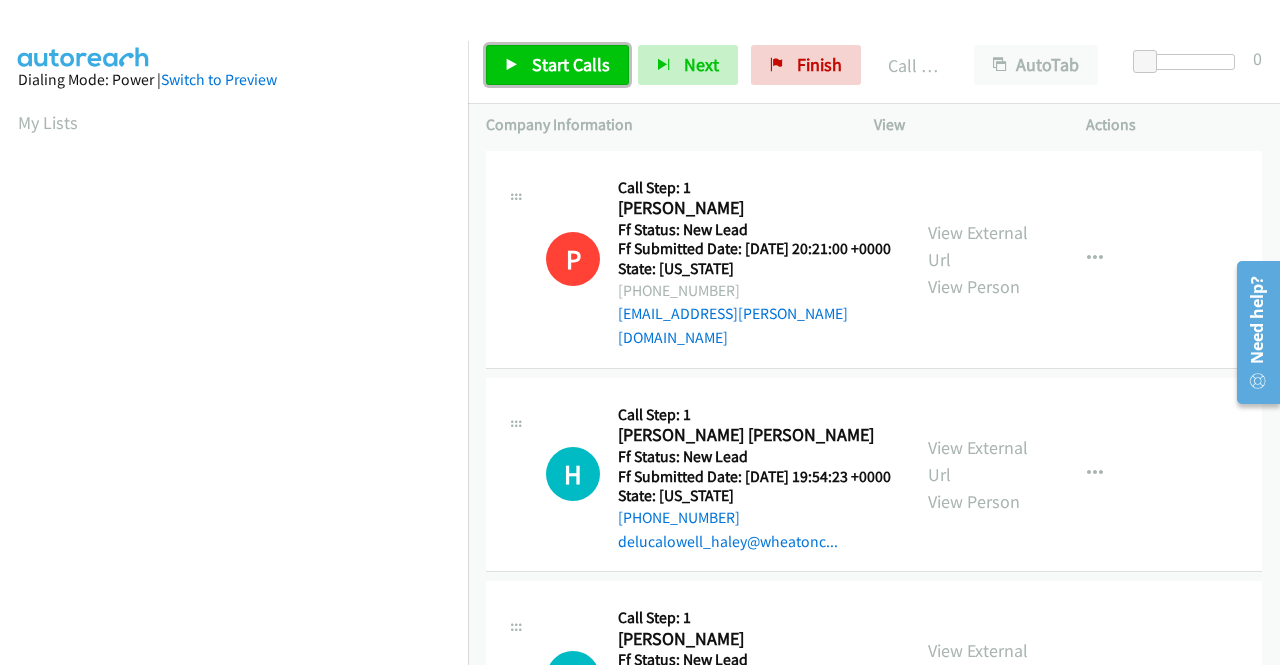 click on "Start Calls" at bounding box center [571, 64] 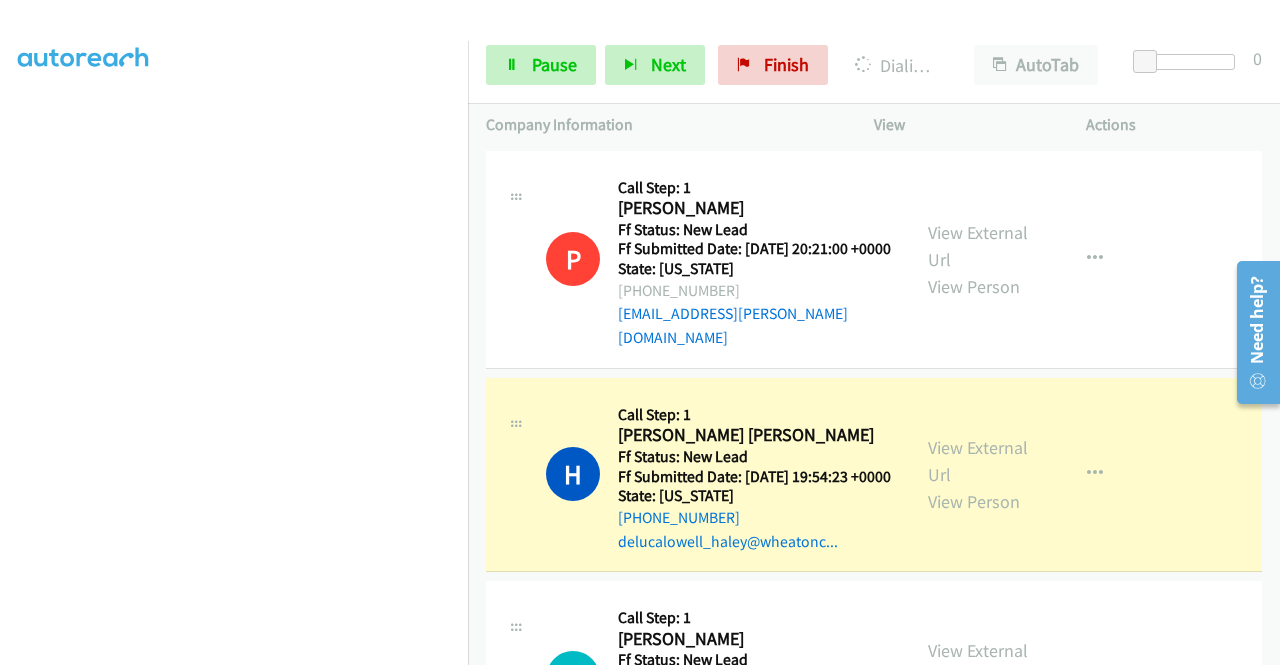 scroll, scrollTop: 440, scrollLeft: 0, axis: vertical 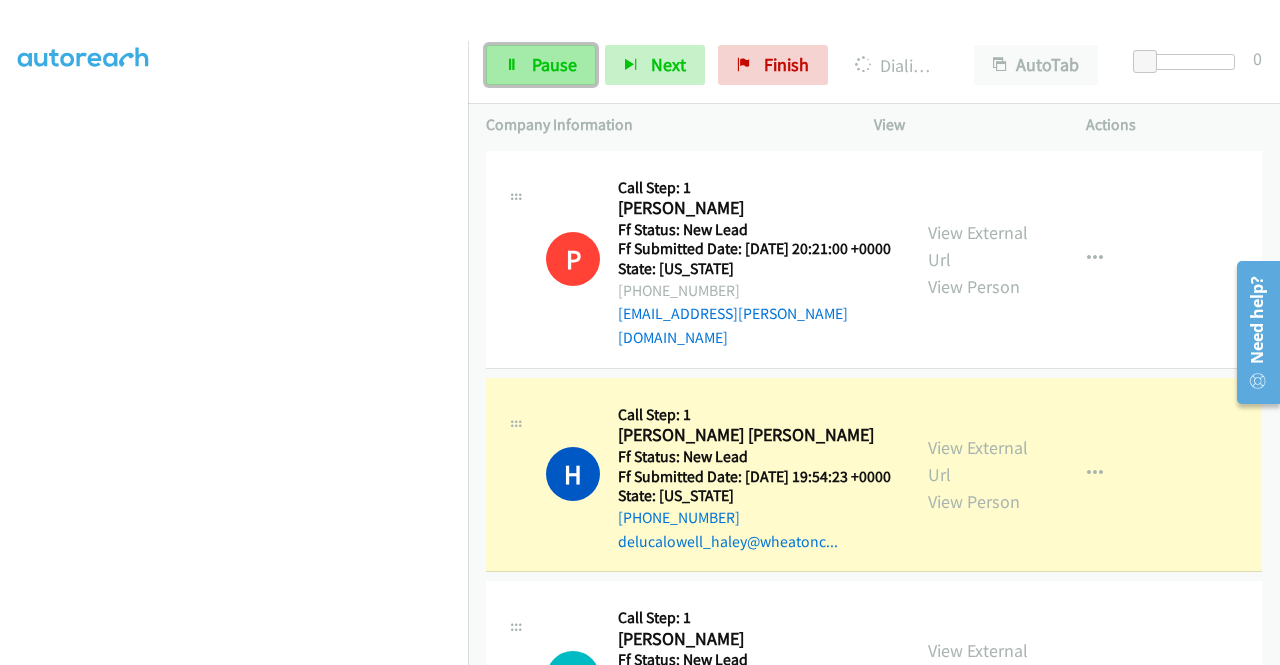 click on "Pause" at bounding box center (554, 64) 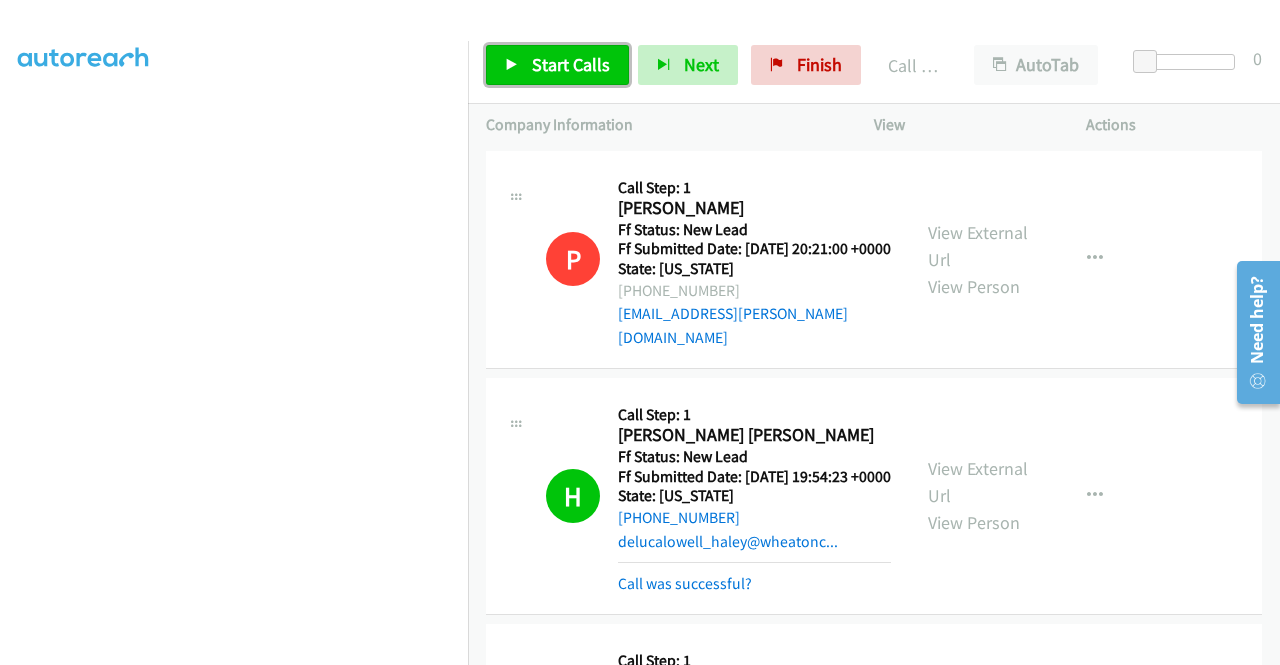 click on "Start Calls" at bounding box center [571, 64] 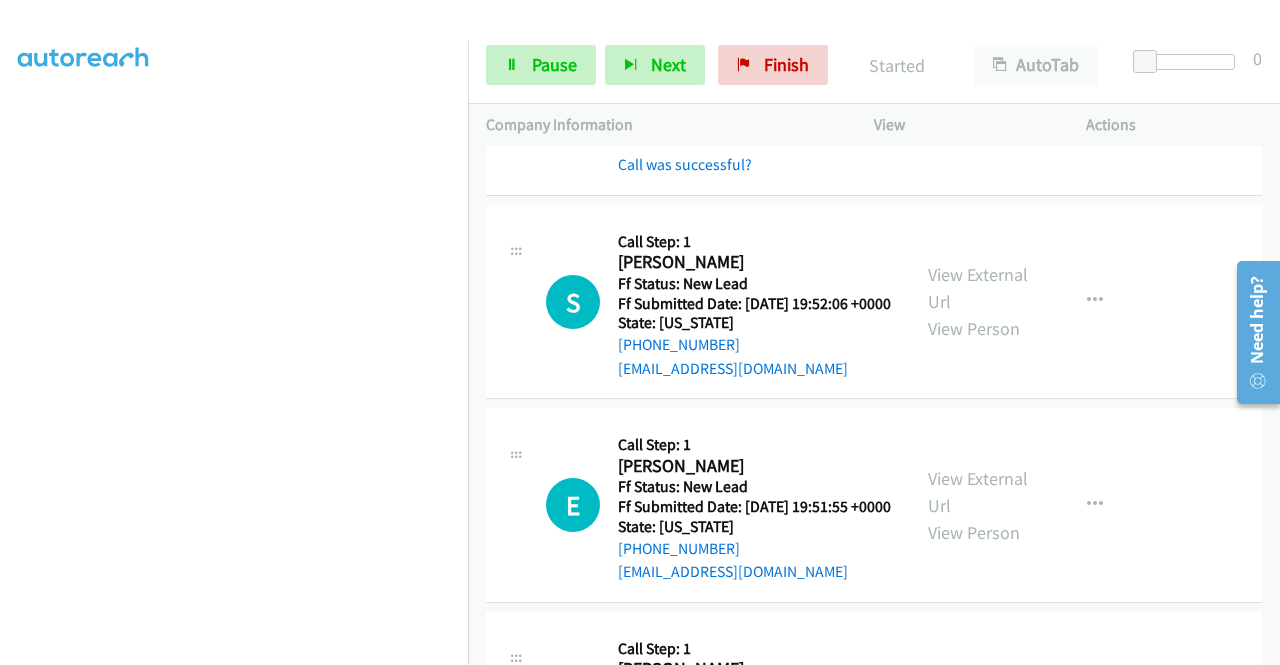 scroll, scrollTop: 400, scrollLeft: 0, axis: vertical 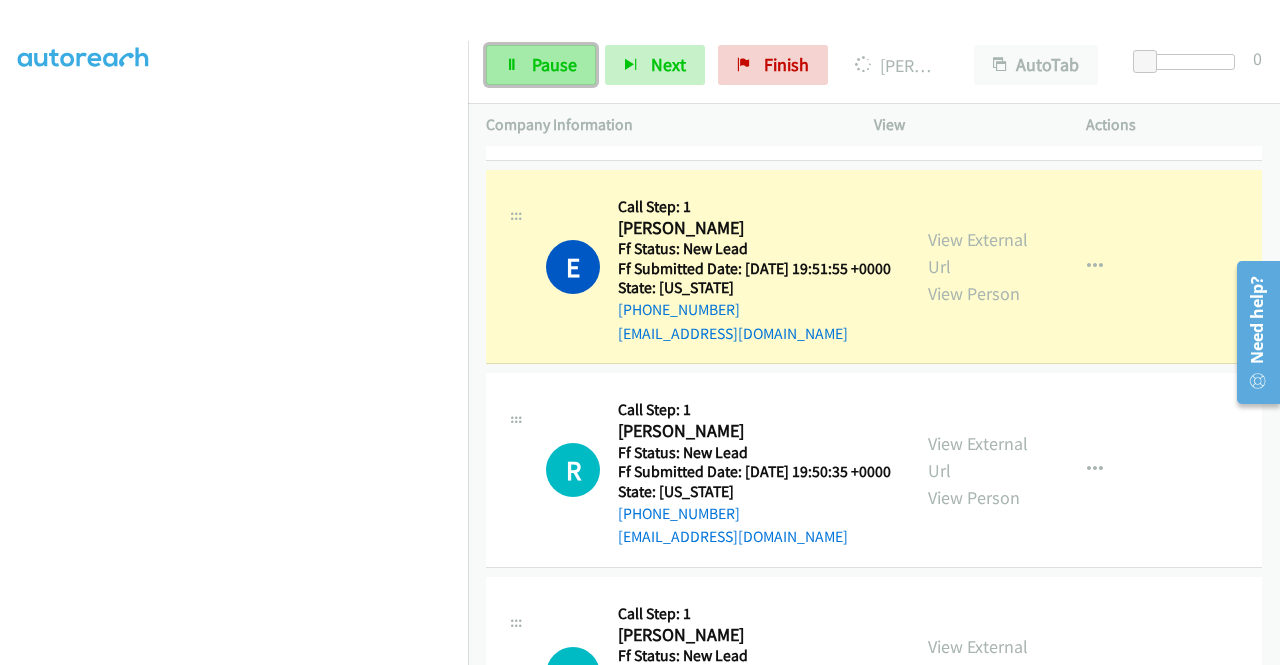 click on "Pause" at bounding box center [541, 65] 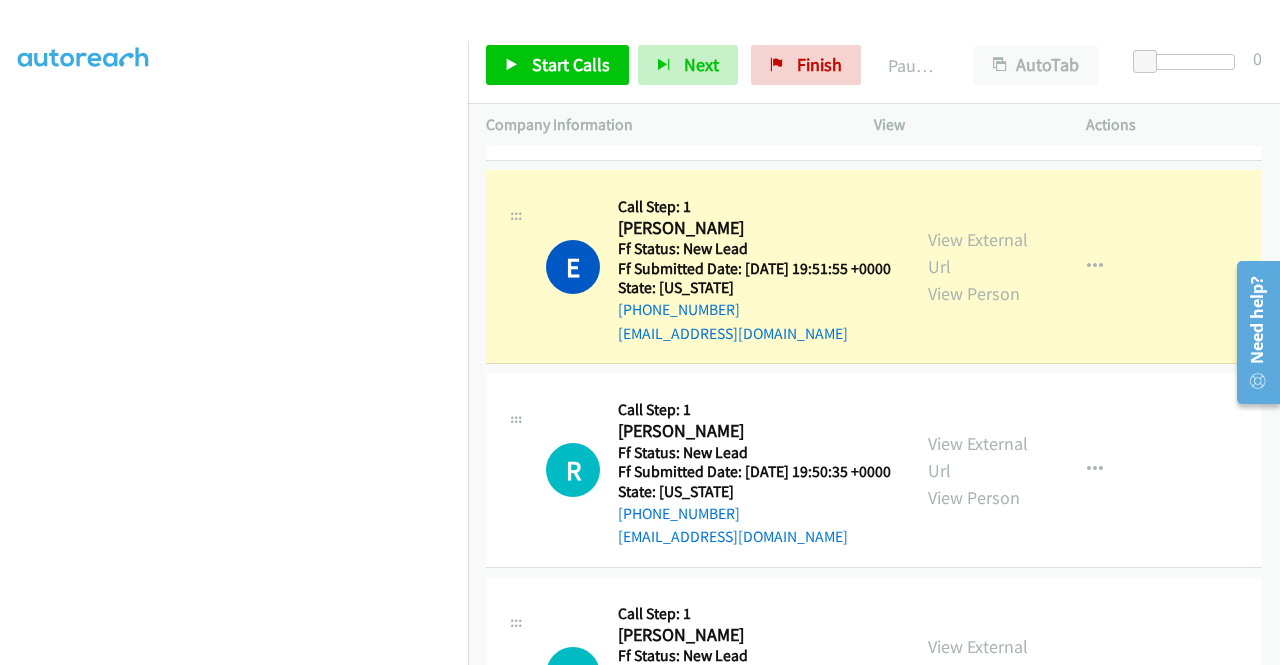 scroll, scrollTop: 56, scrollLeft: 0, axis: vertical 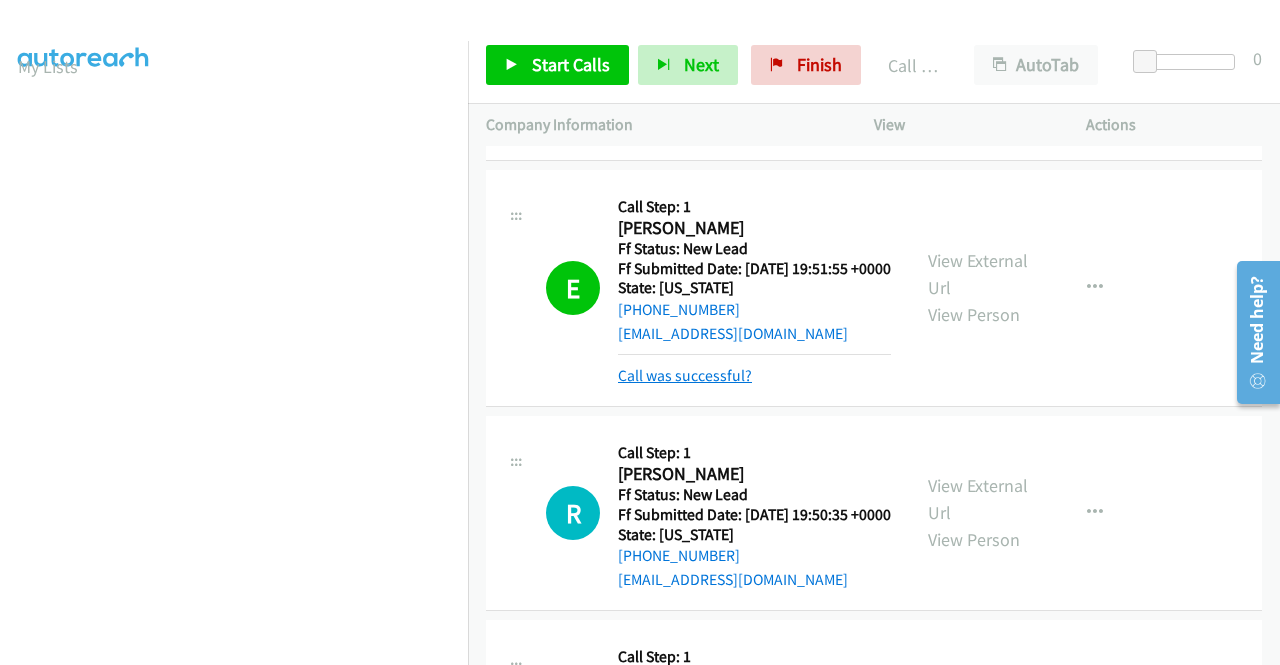 click on "Call was successful?" at bounding box center [685, 375] 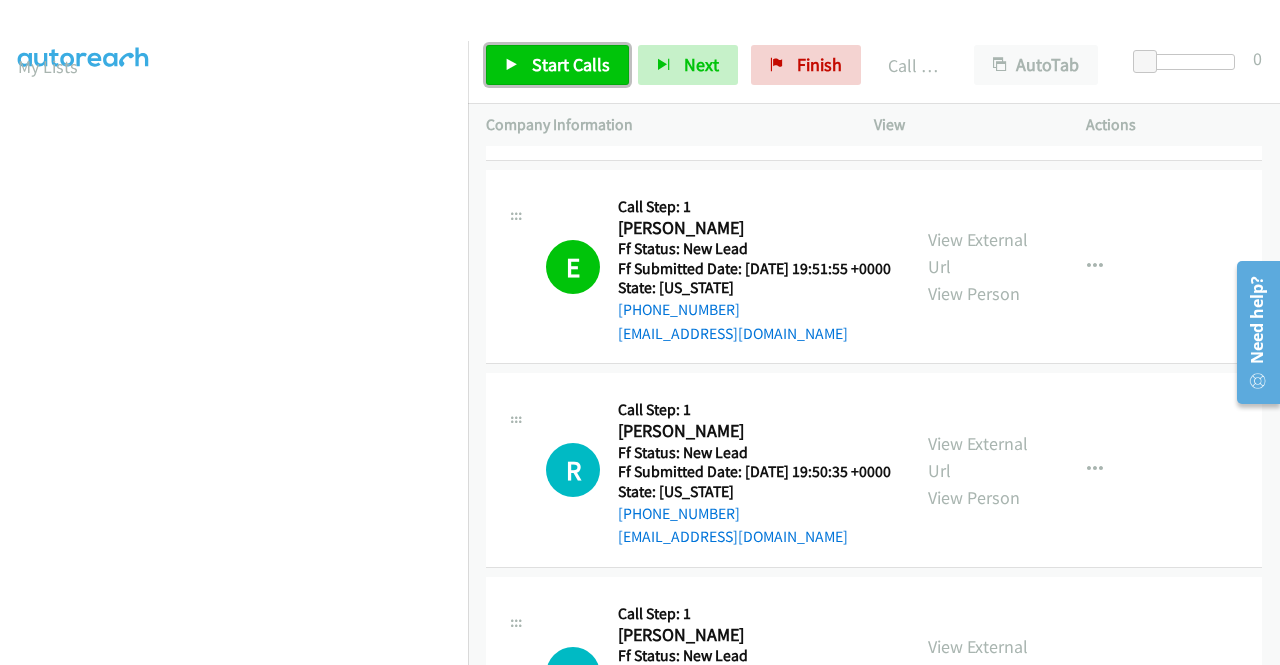 click on "Start Calls" at bounding box center [571, 64] 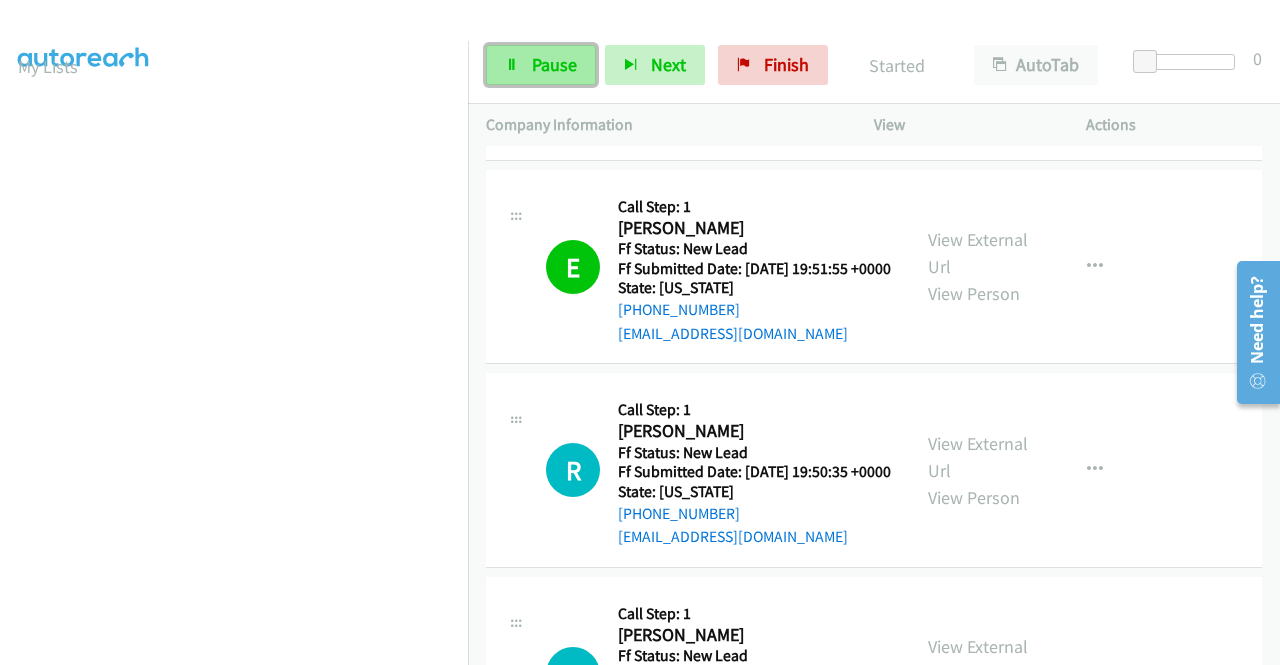 click on "Pause" at bounding box center [554, 64] 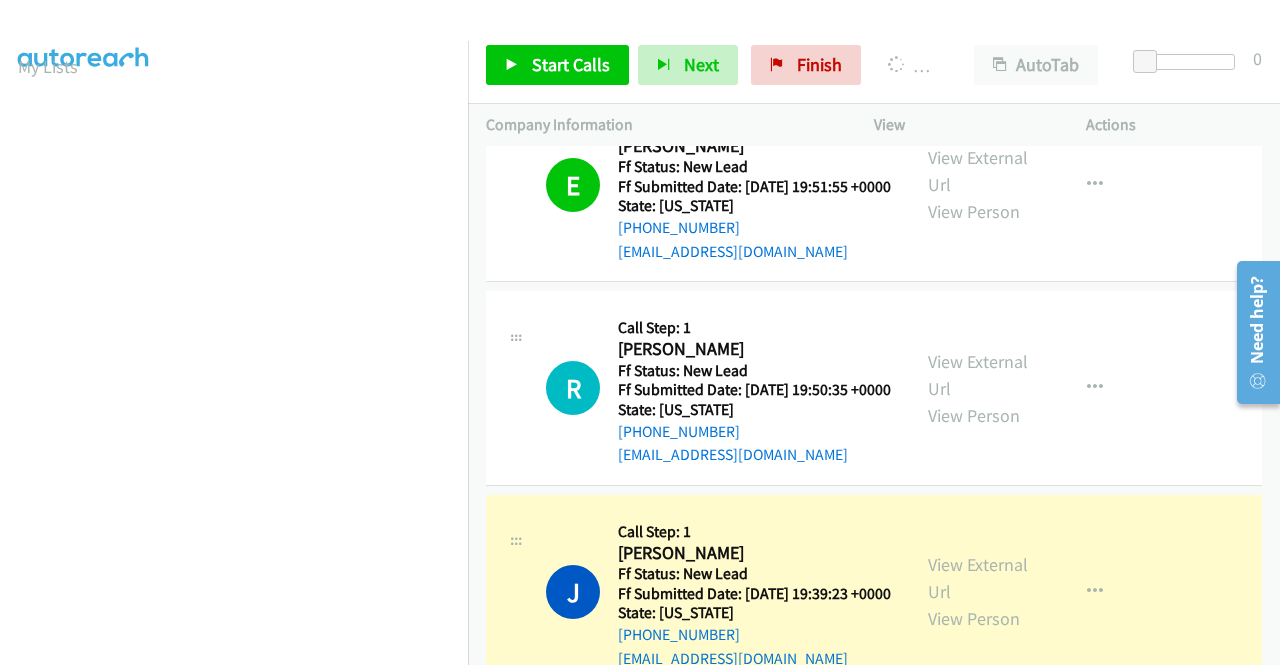 scroll, scrollTop: 1000, scrollLeft: 0, axis: vertical 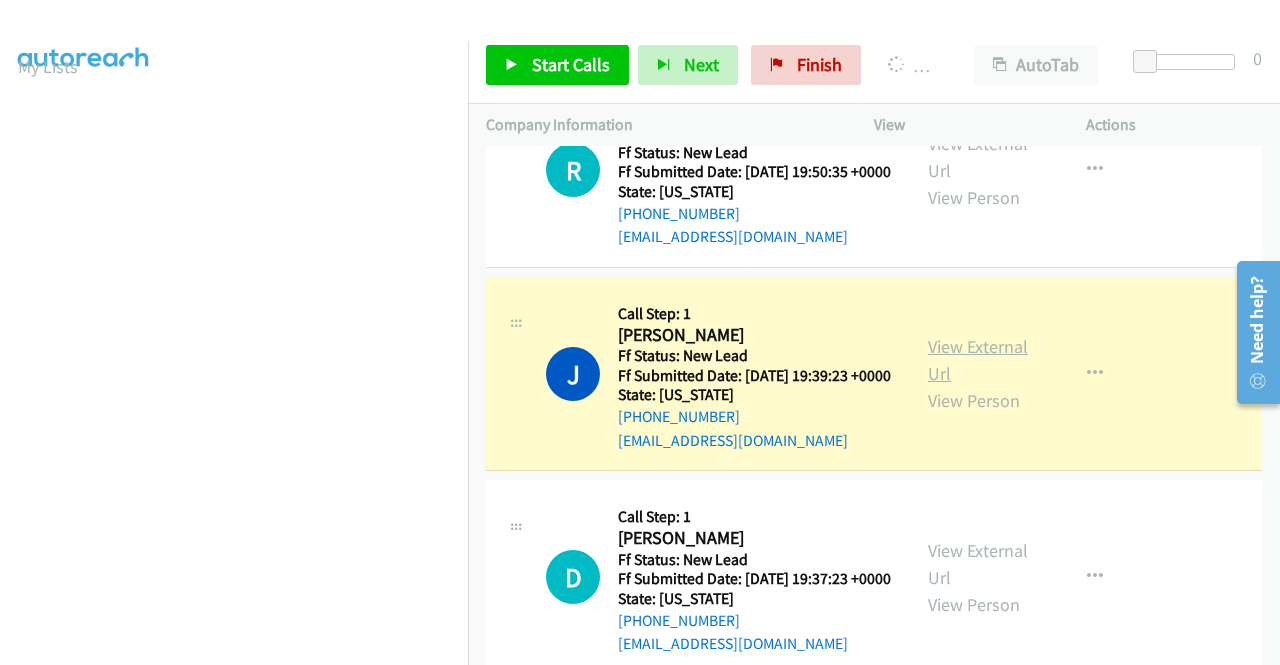 click on "View External Url" at bounding box center [978, 360] 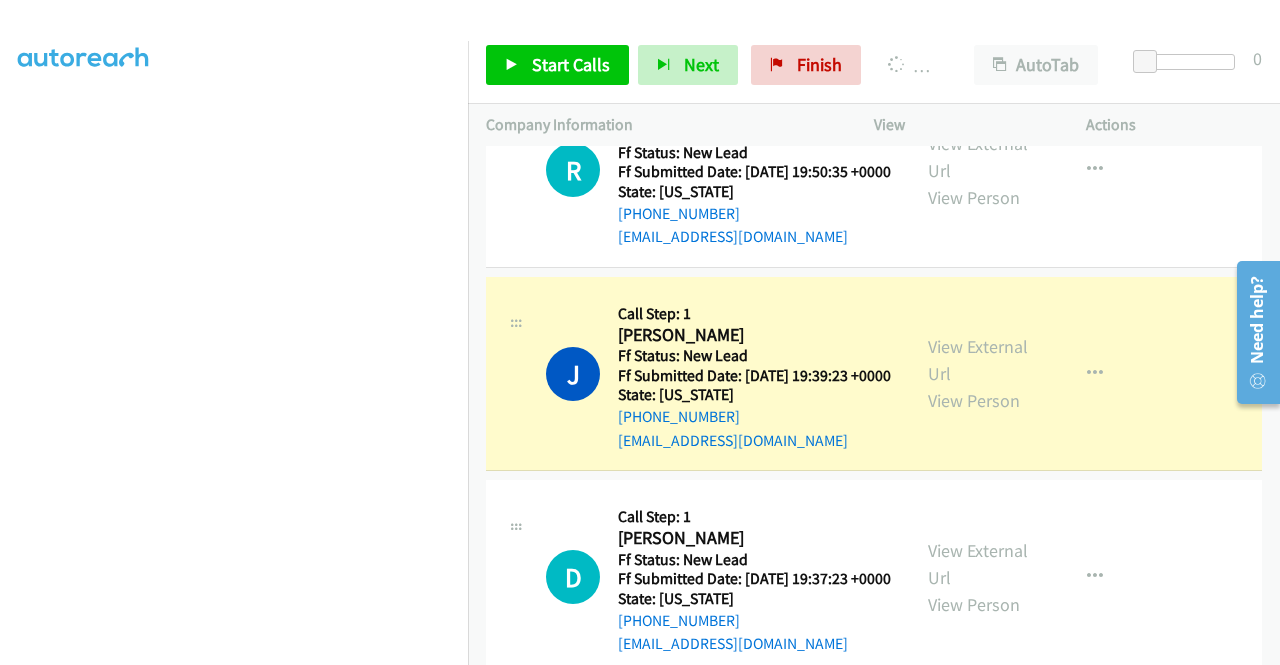 scroll, scrollTop: 456, scrollLeft: 0, axis: vertical 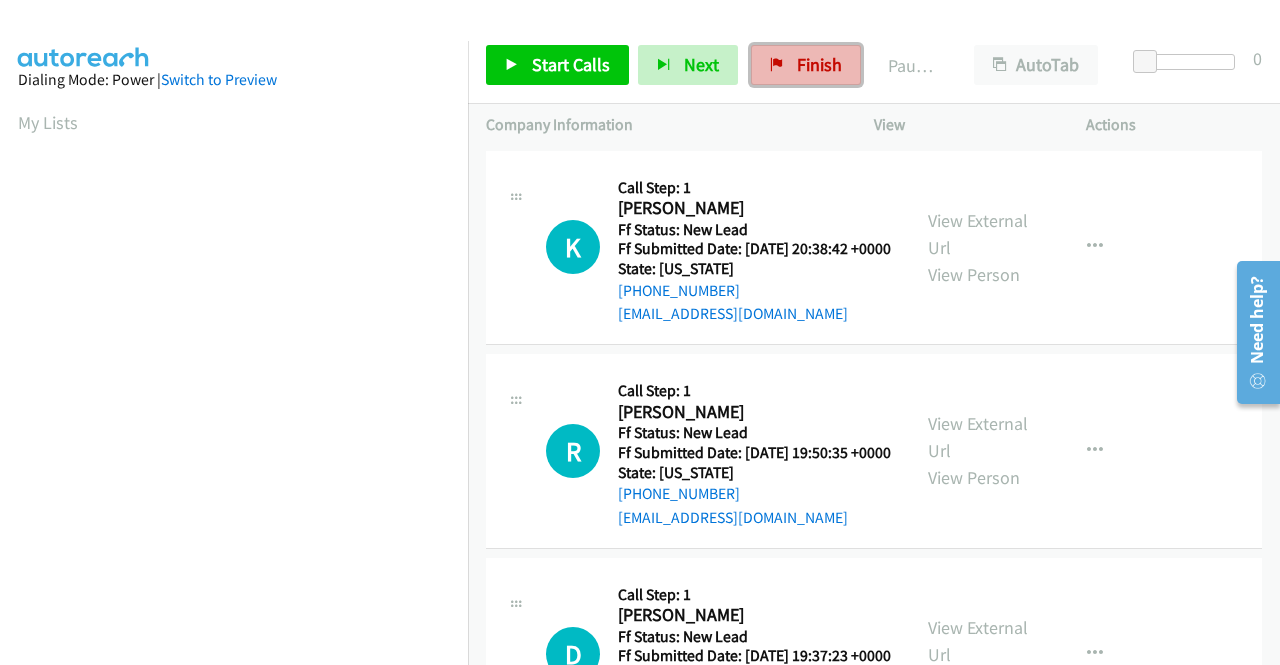 click on "Finish" at bounding box center [819, 64] 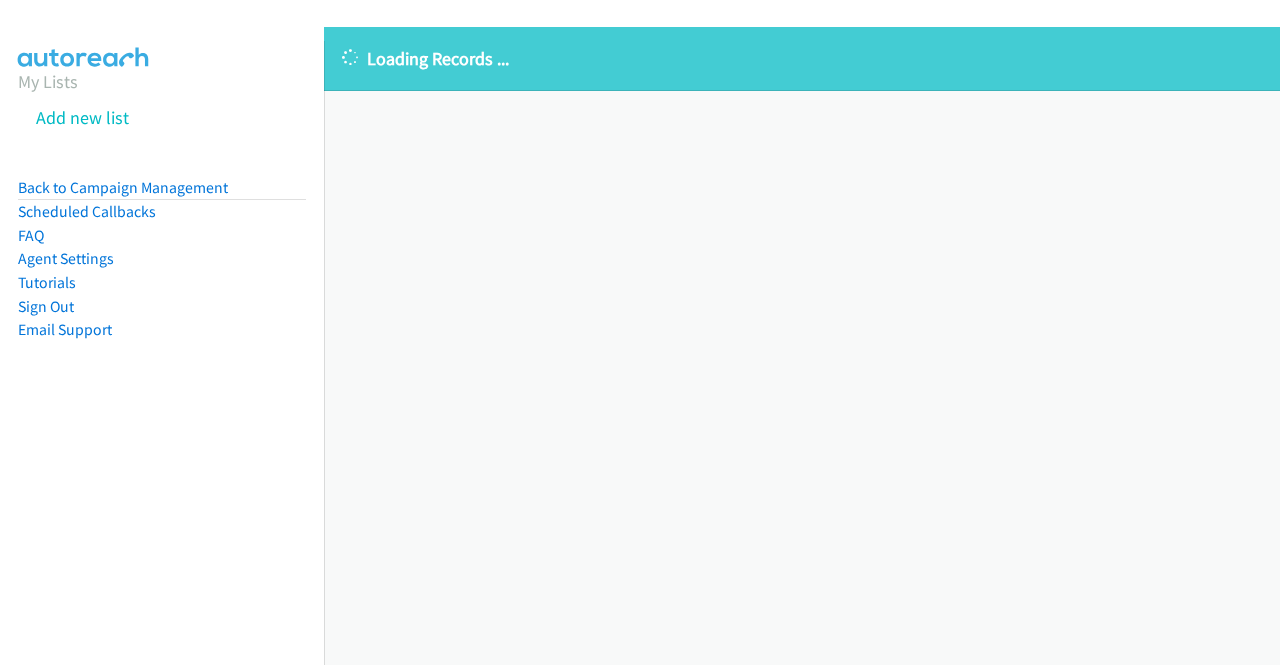 scroll, scrollTop: 0, scrollLeft: 0, axis: both 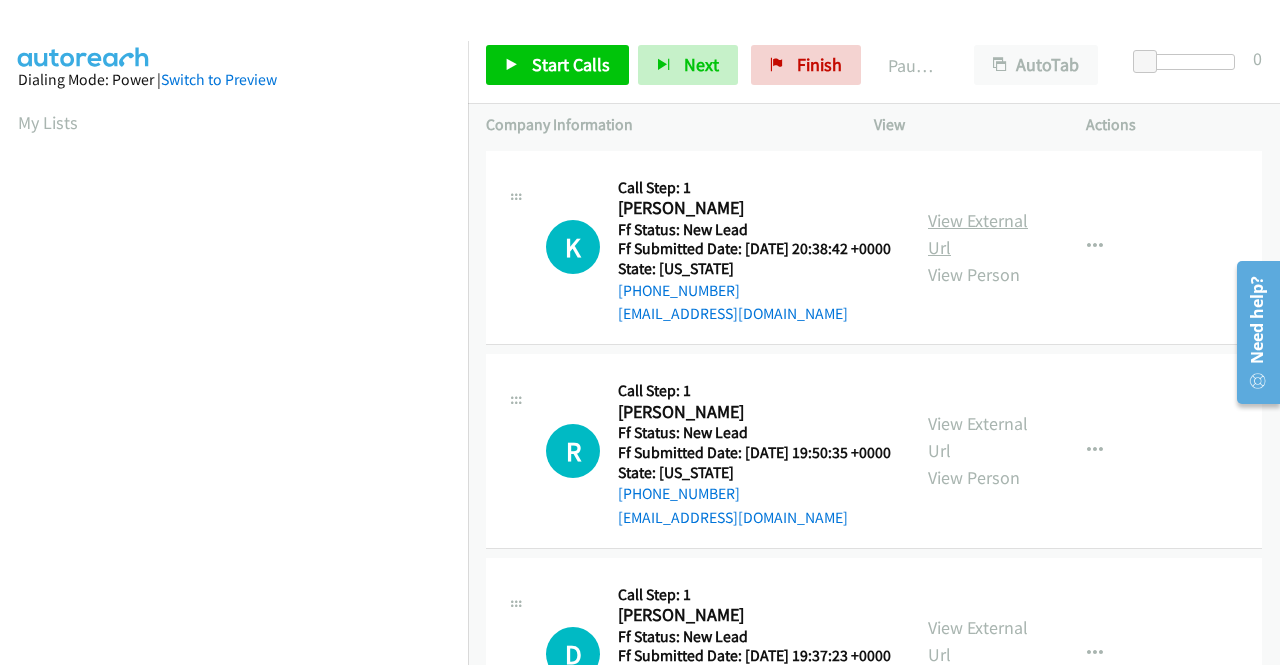 click on "View External Url" at bounding box center [978, 234] 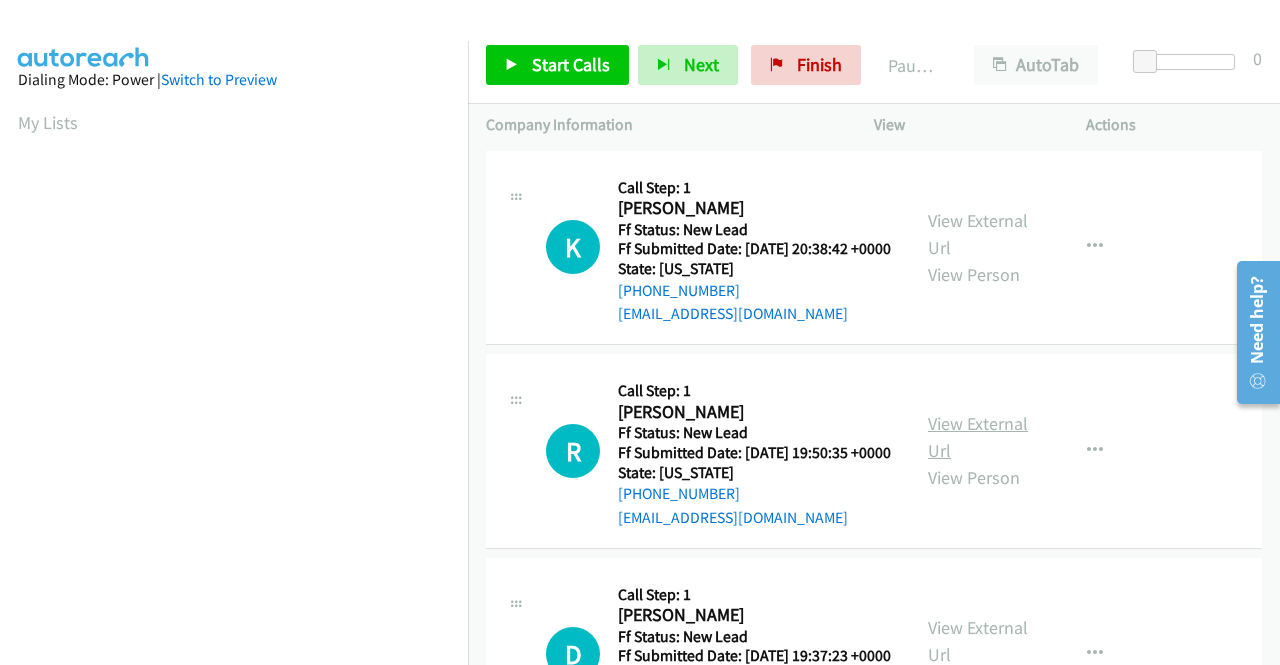 click on "View External Url" at bounding box center (978, 437) 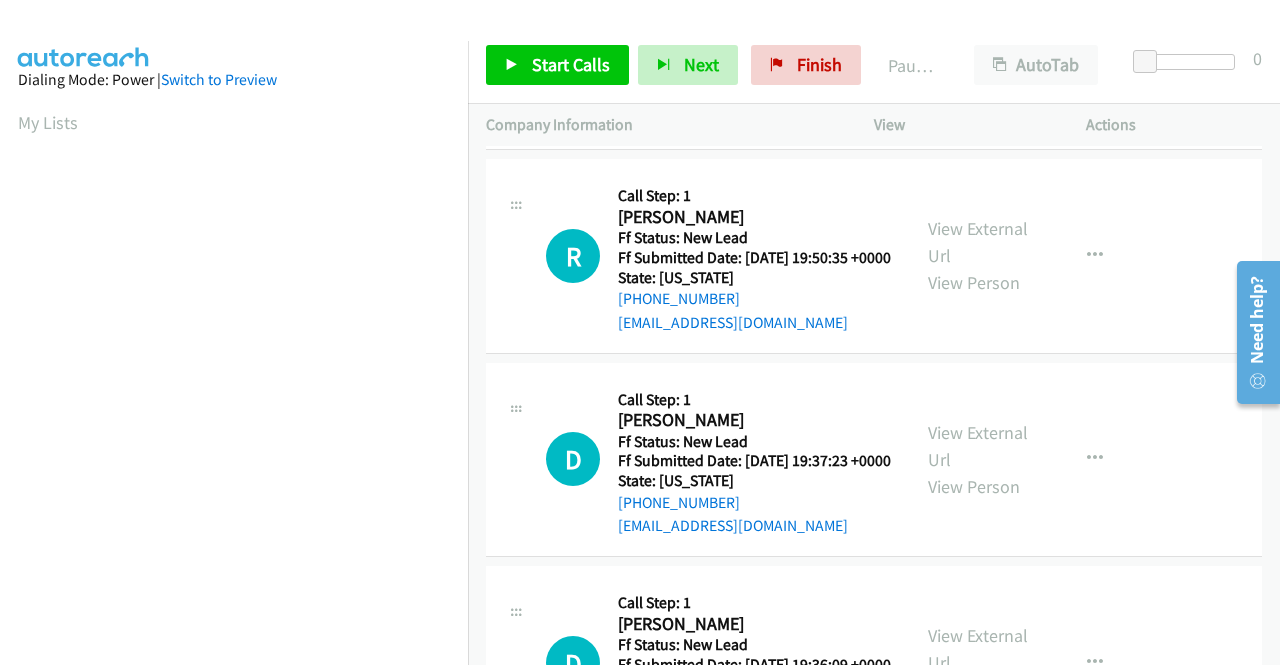 scroll, scrollTop: 200, scrollLeft: 0, axis: vertical 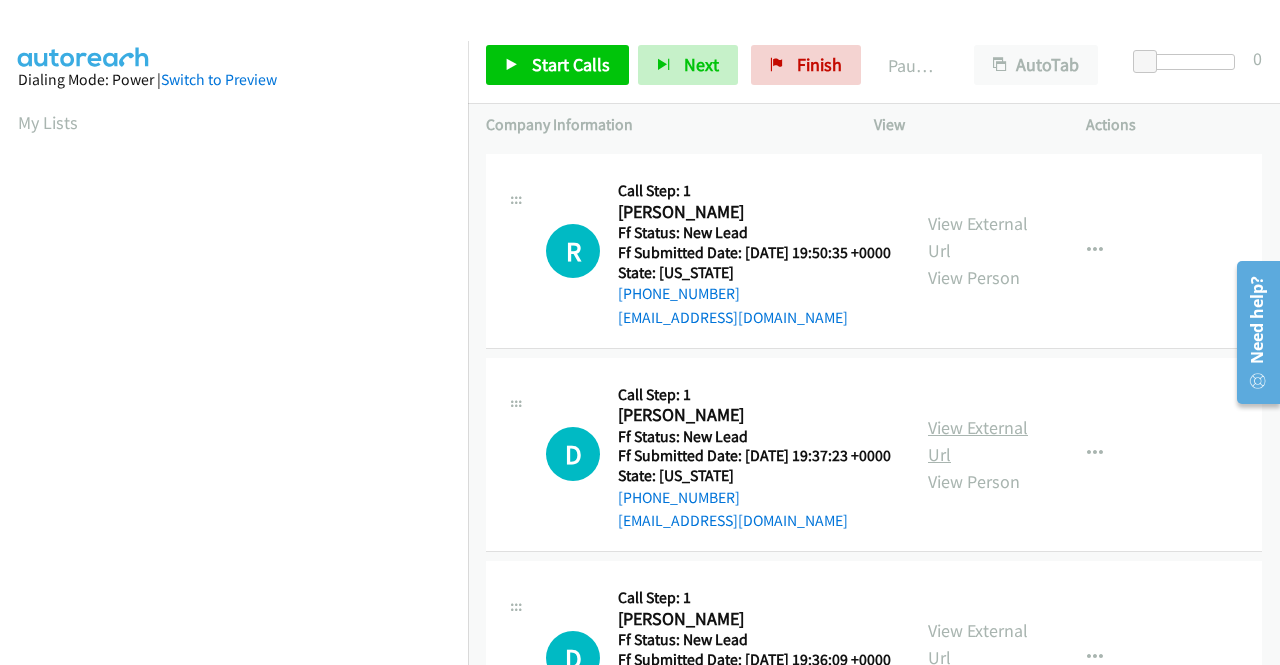 click on "View External Url" at bounding box center (978, 441) 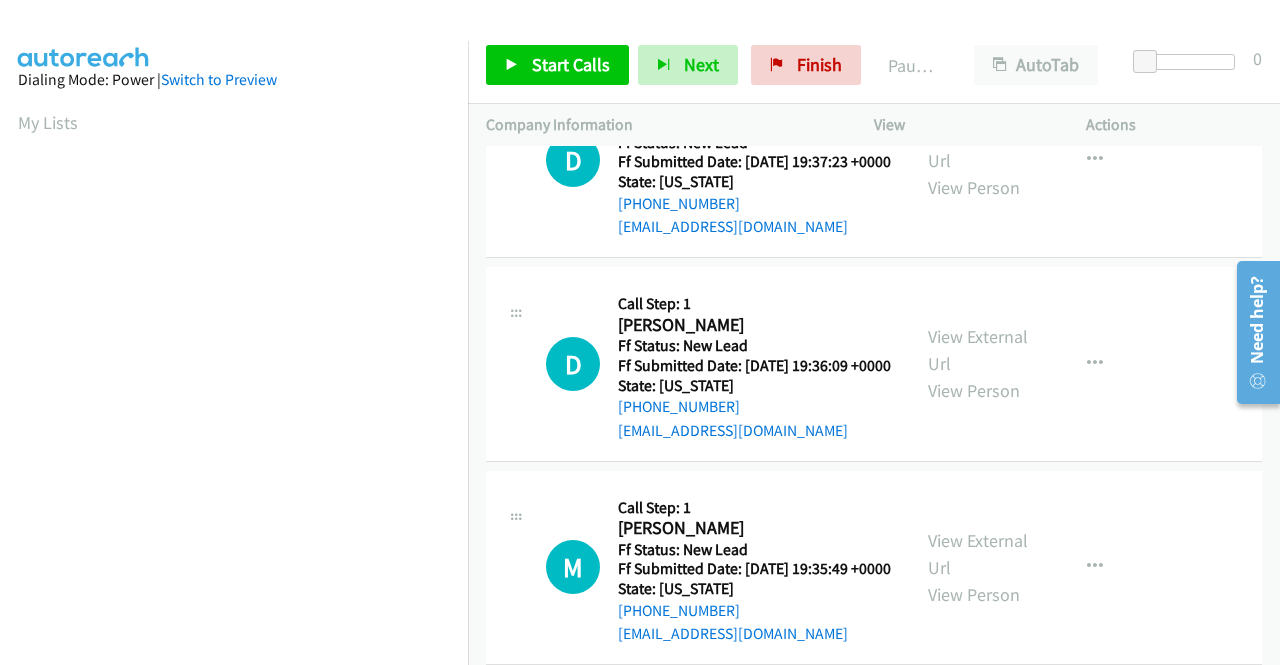 scroll, scrollTop: 500, scrollLeft: 0, axis: vertical 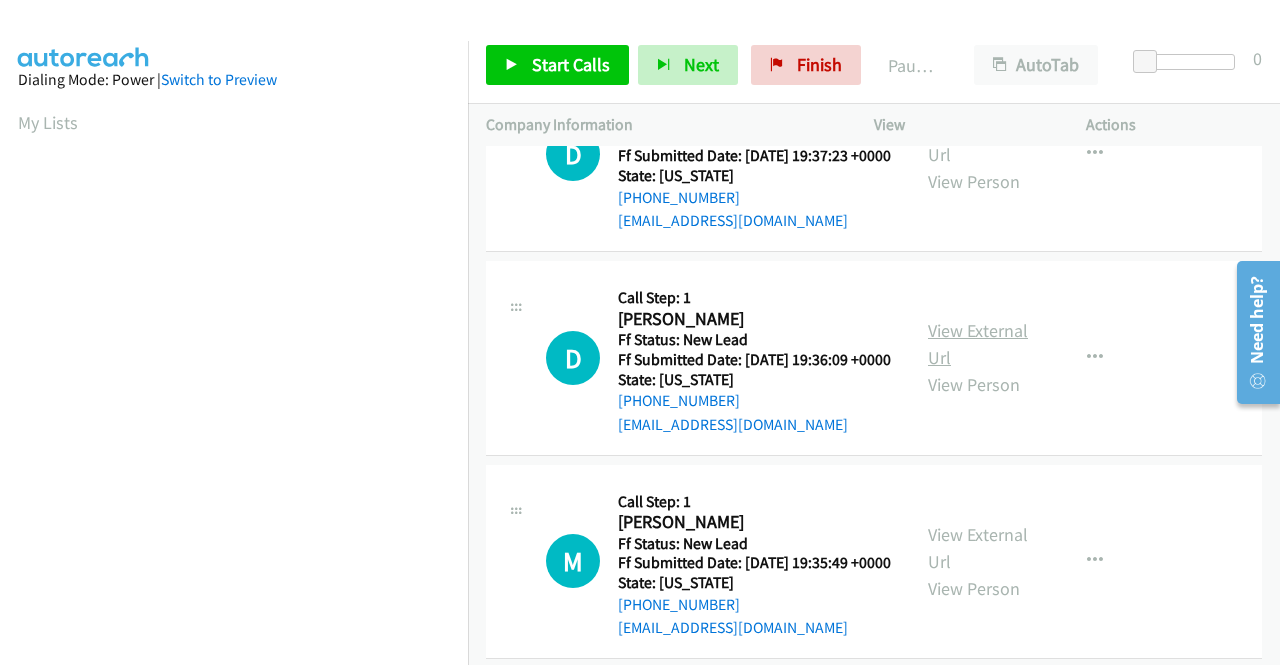 click on "View External Url" at bounding box center (978, 344) 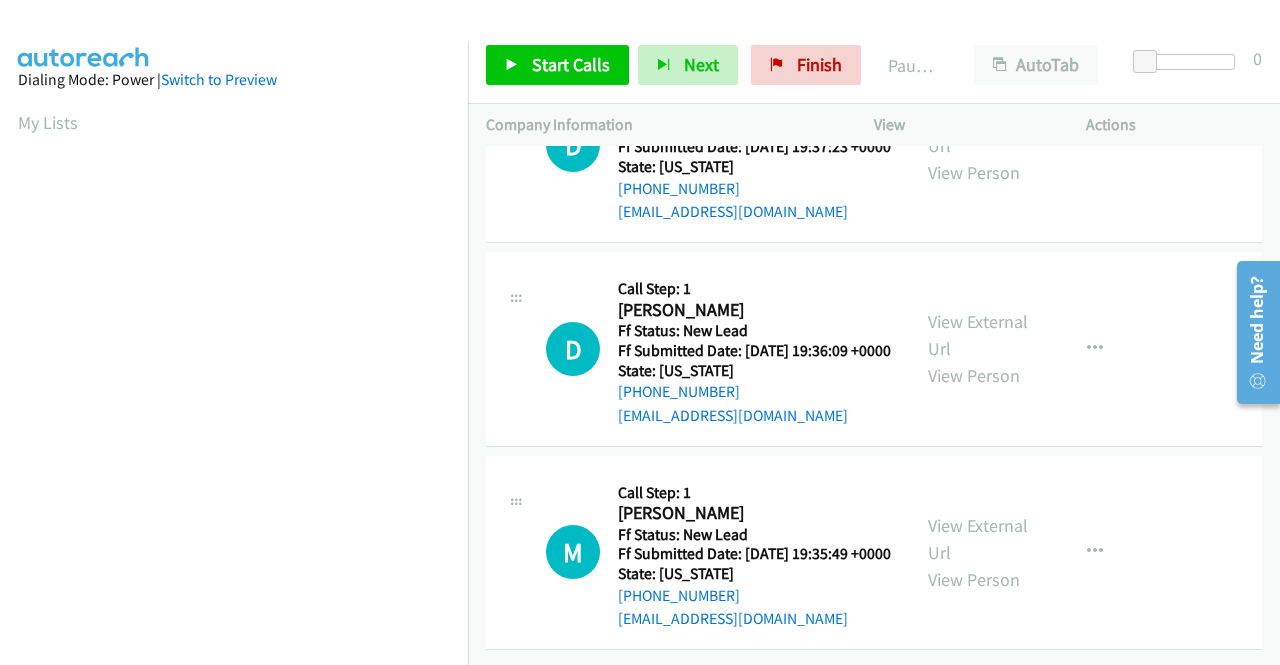 scroll, scrollTop: 620, scrollLeft: 0, axis: vertical 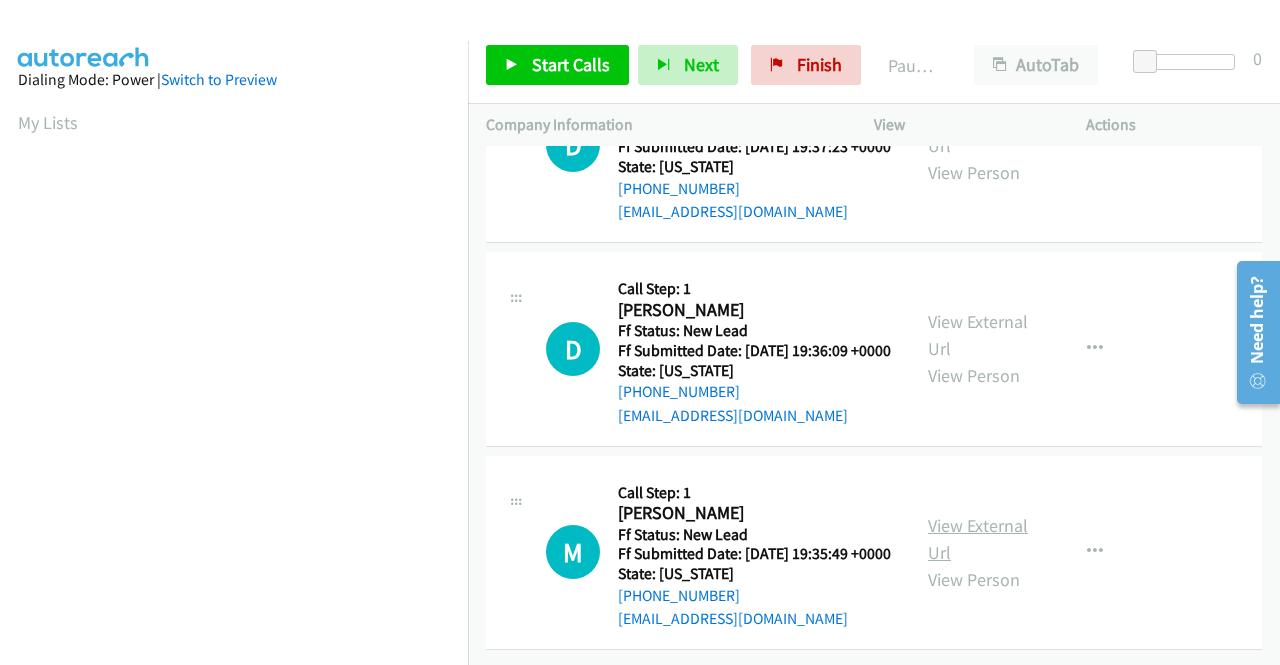 click on "View External Url" at bounding box center [978, 539] 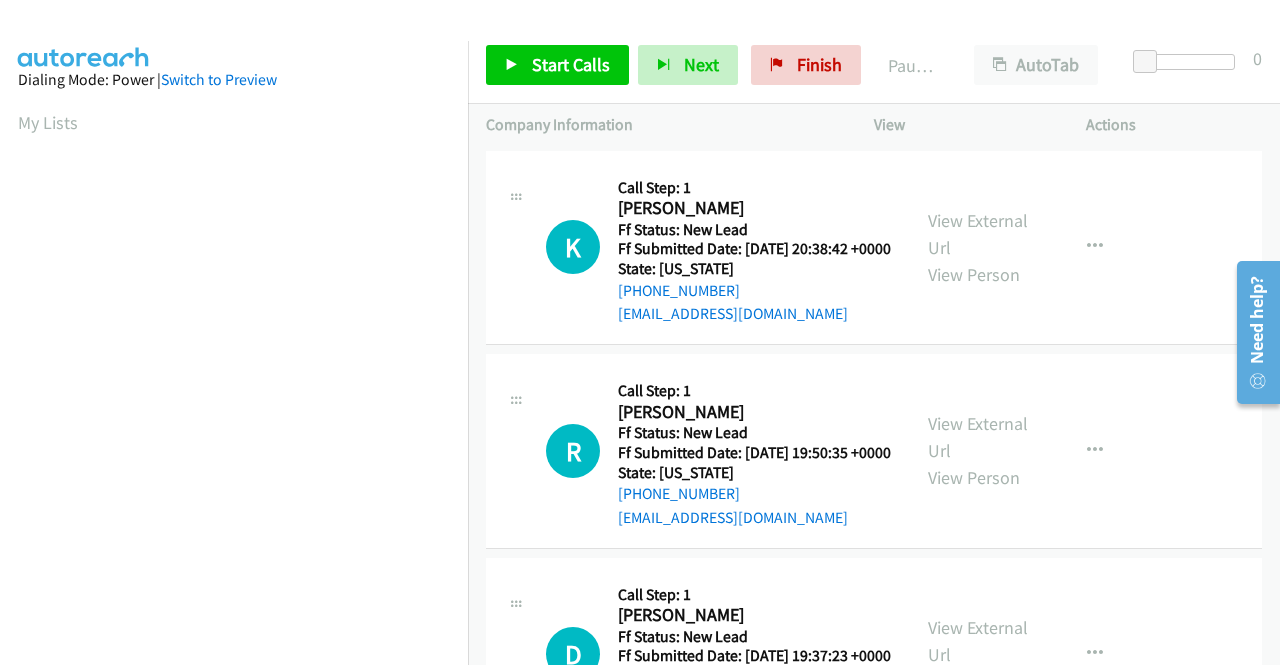 scroll, scrollTop: 0, scrollLeft: 0, axis: both 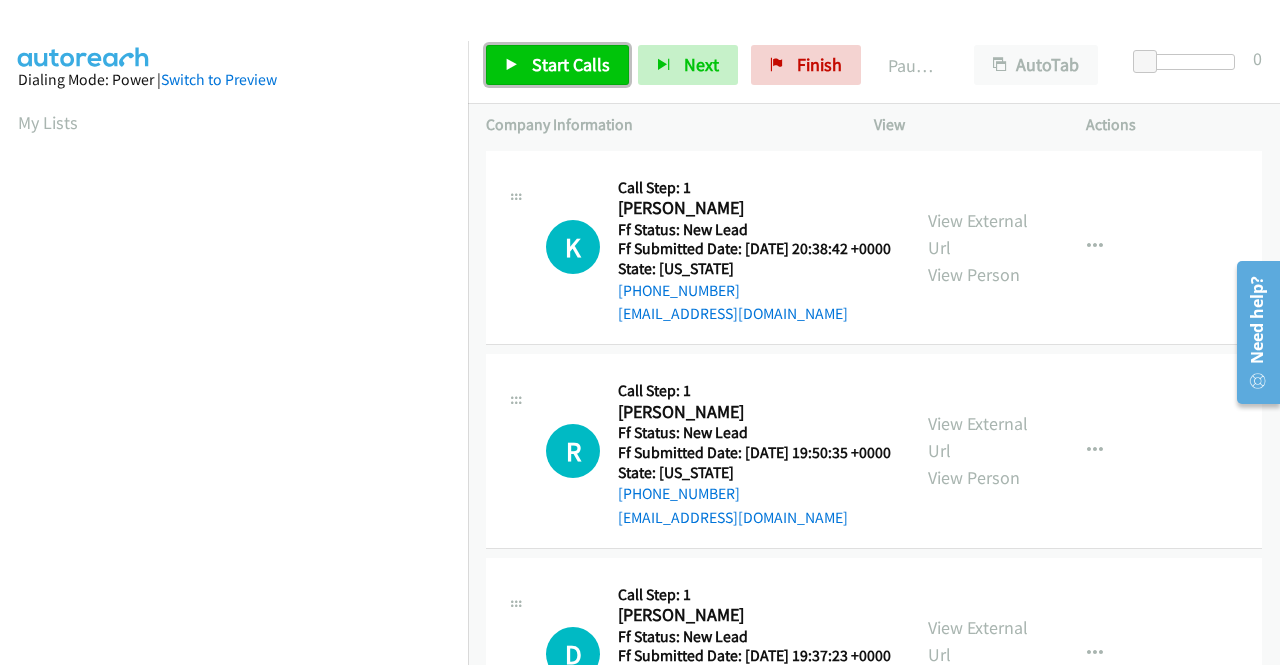 click on "Start Calls" at bounding box center [557, 65] 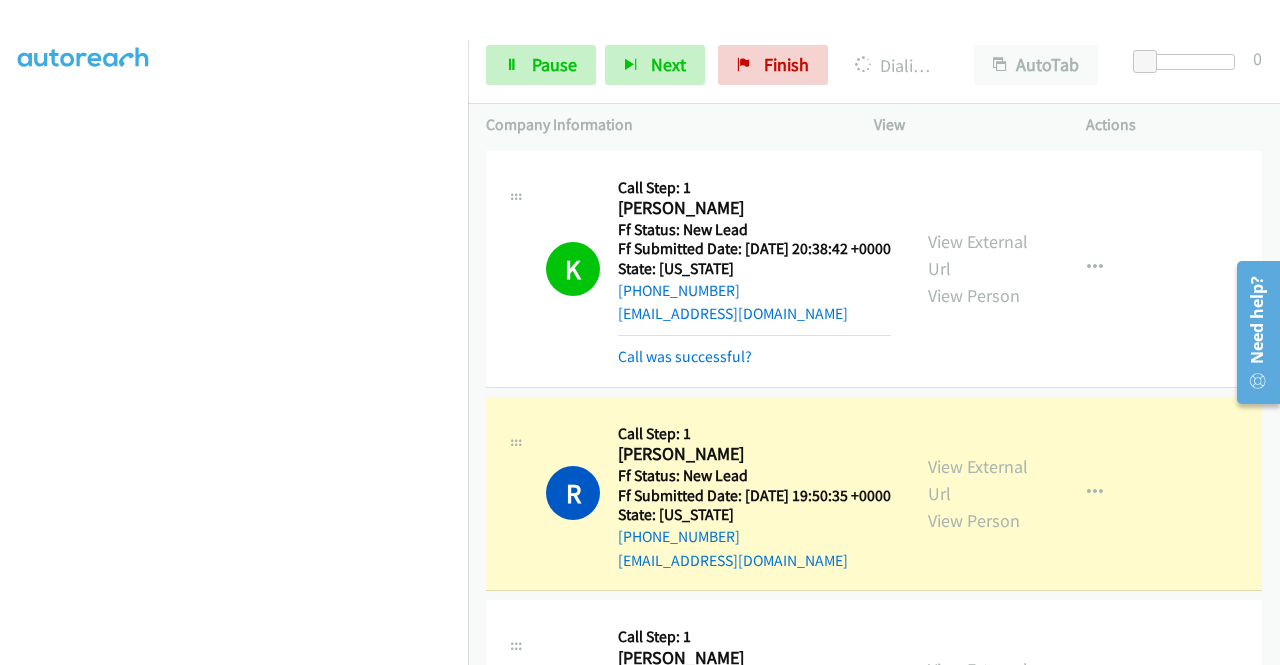 scroll, scrollTop: 0, scrollLeft: 0, axis: both 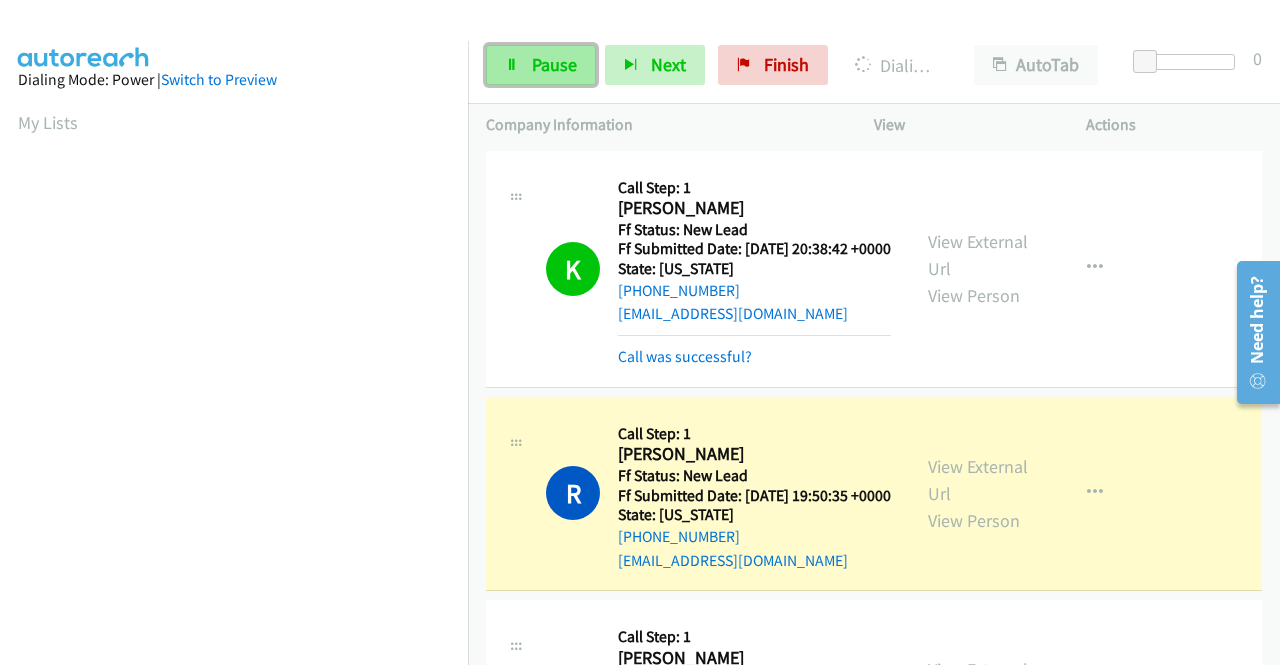 click on "Pause" at bounding box center (554, 64) 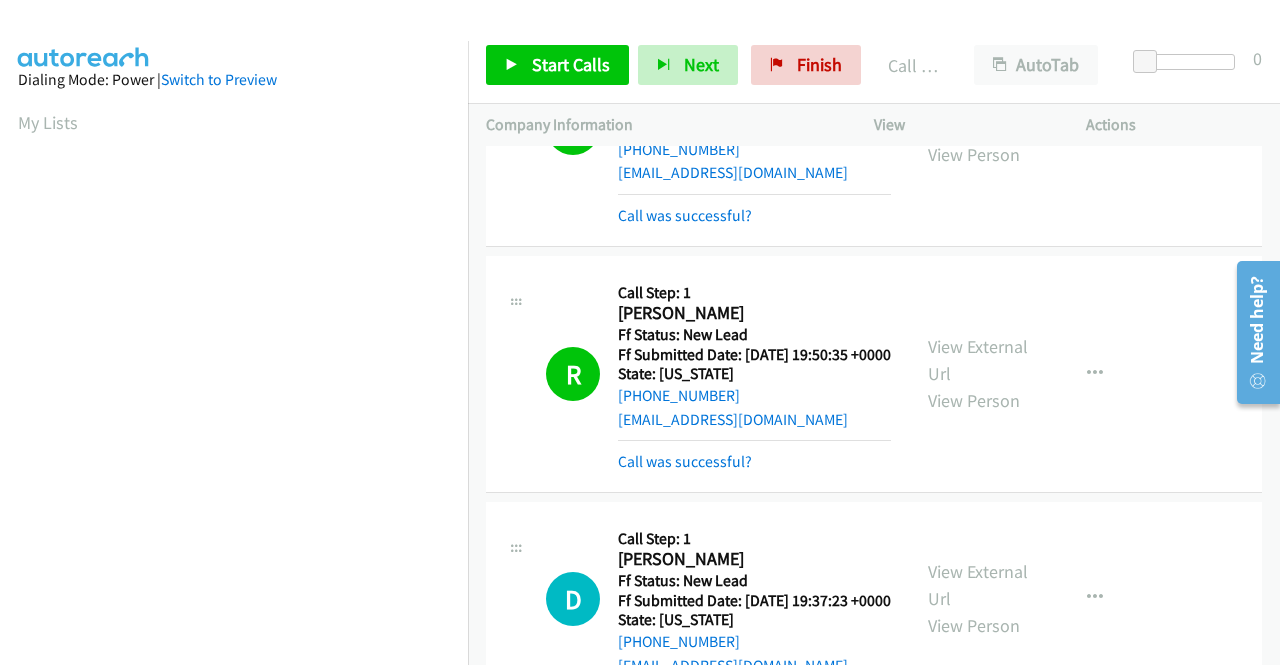 scroll, scrollTop: 200, scrollLeft: 0, axis: vertical 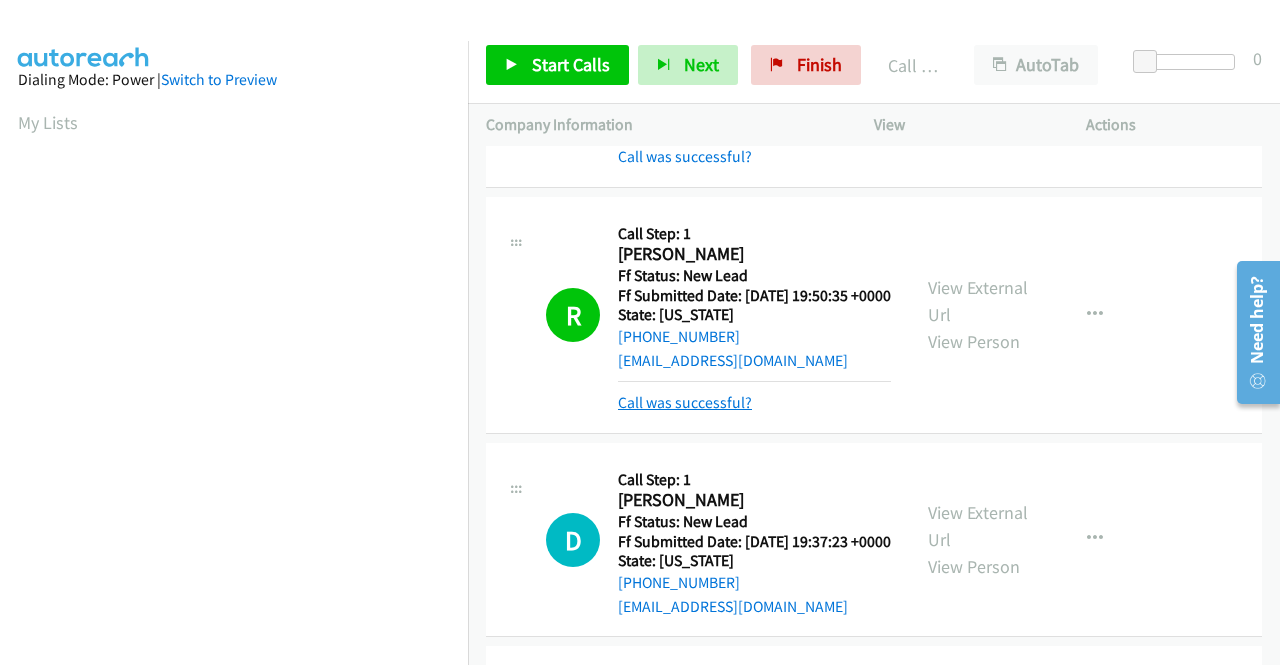 click on "Call was successful?" at bounding box center (685, 402) 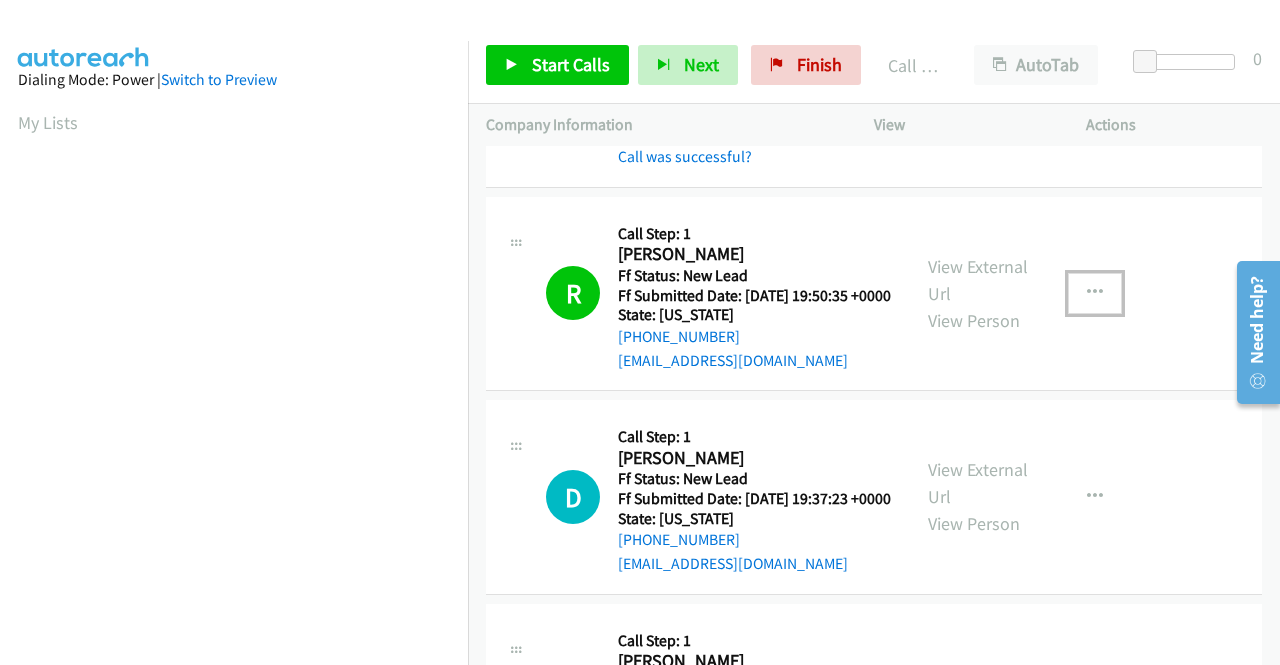 click at bounding box center (1095, 293) 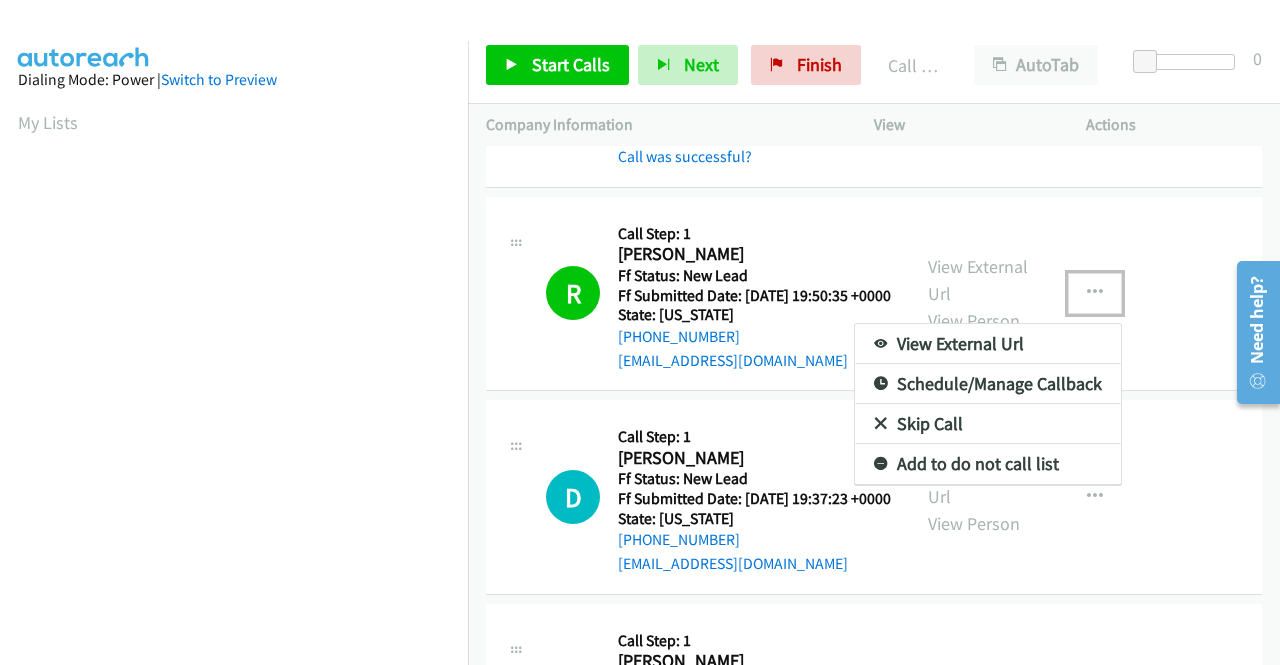 click on "Add to do not call list" at bounding box center [988, 464] 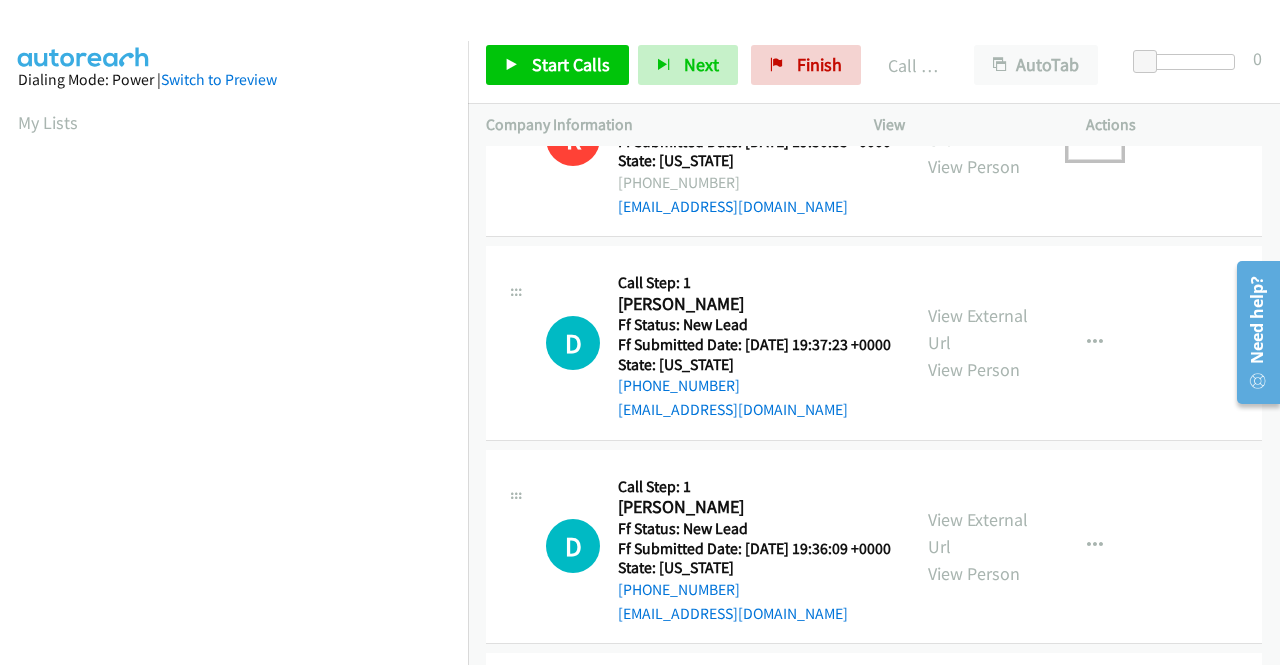 scroll, scrollTop: 400, scrollLeft: 0, axis: vertical 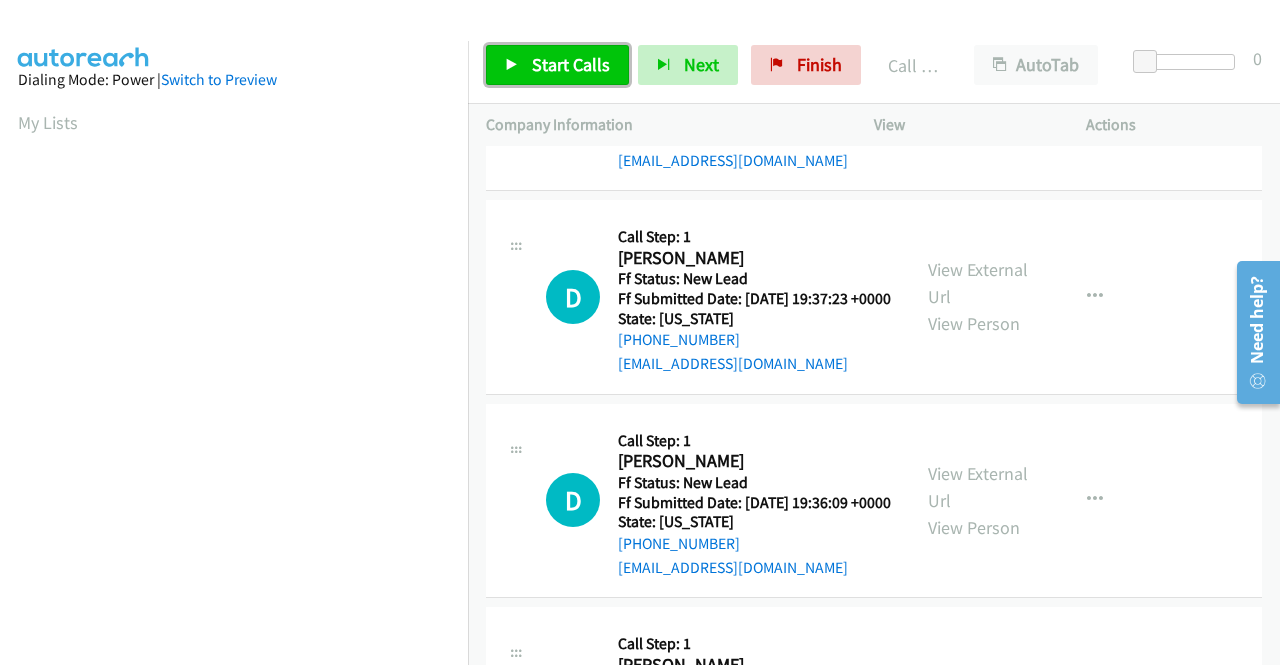 click at bounding box center [512, 66] 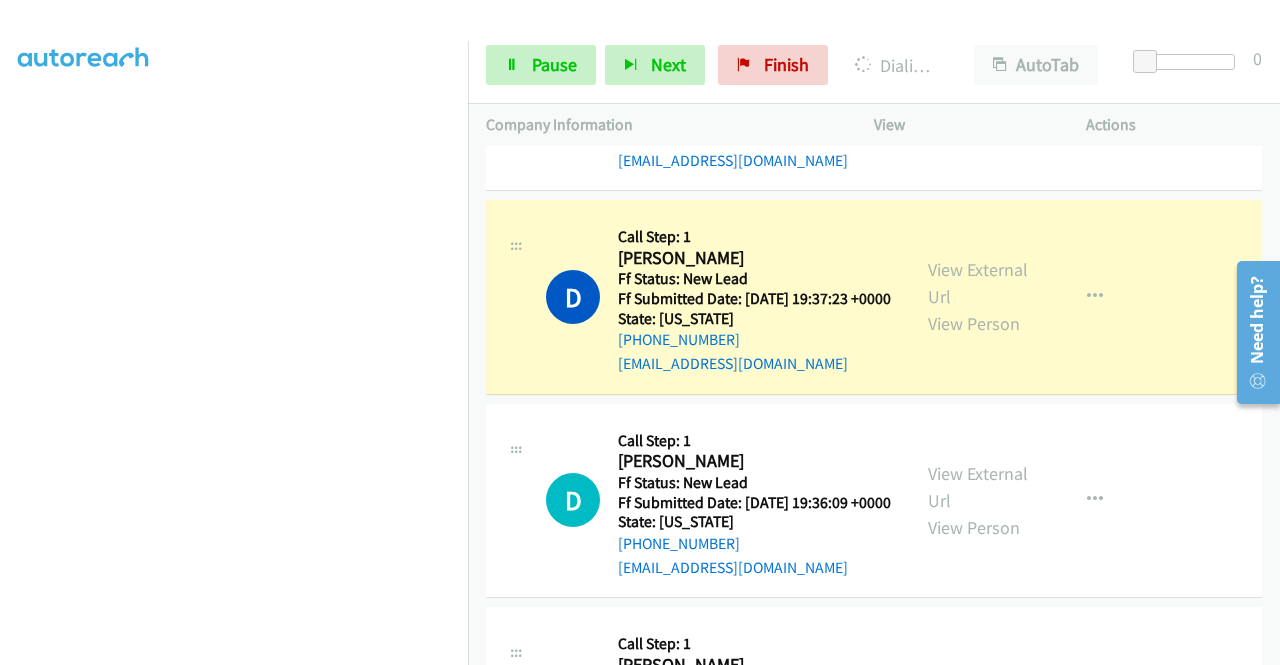 scroll, scrollTop: 0, scrollLeft: 0, axis: both 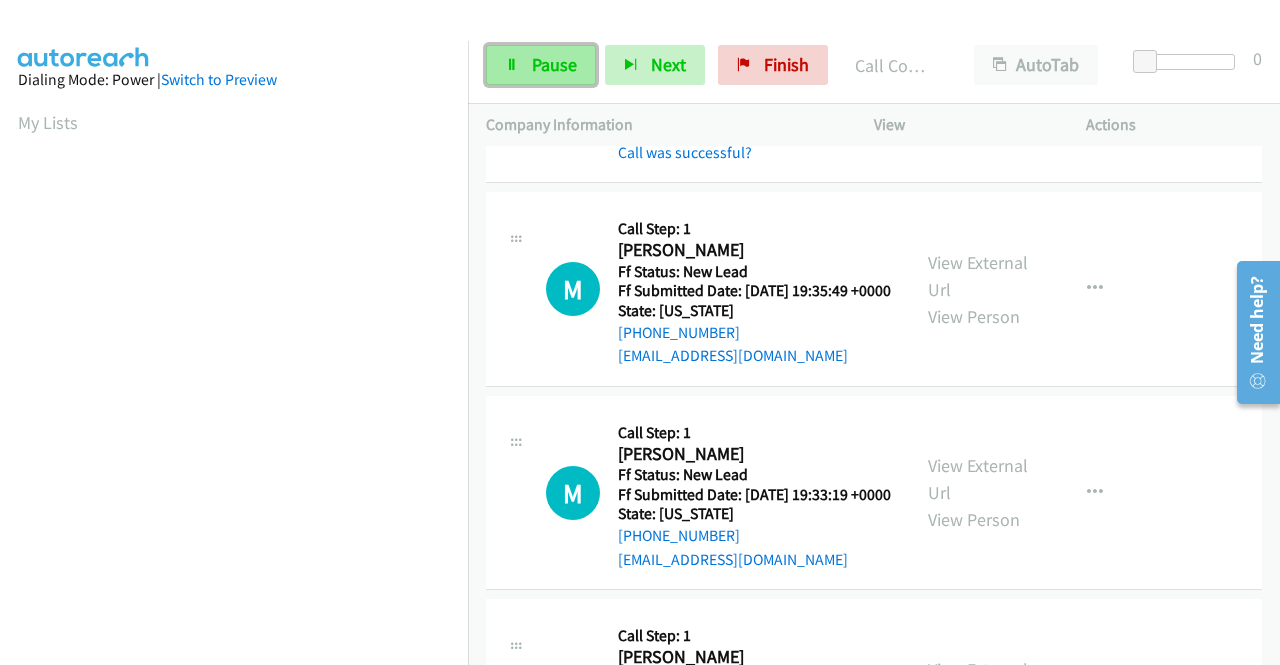 click on "Pause" at bounding box center [554, 64] 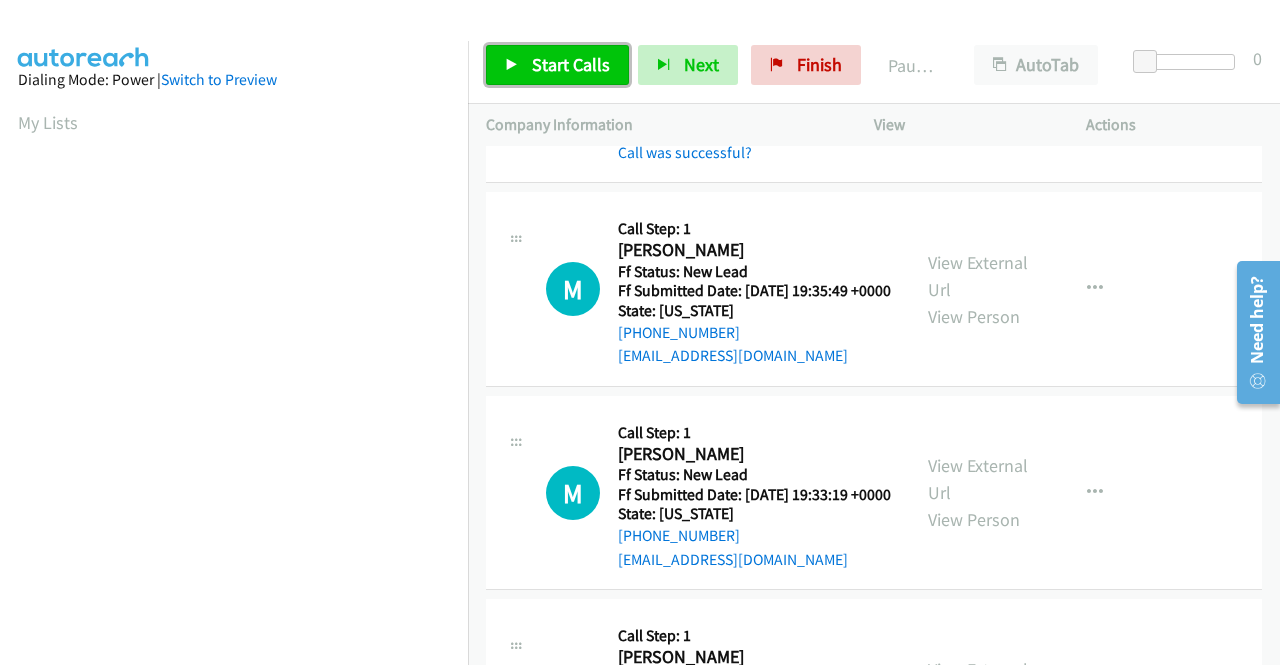 click on "Start Calls" at bounding box center (571, 64) 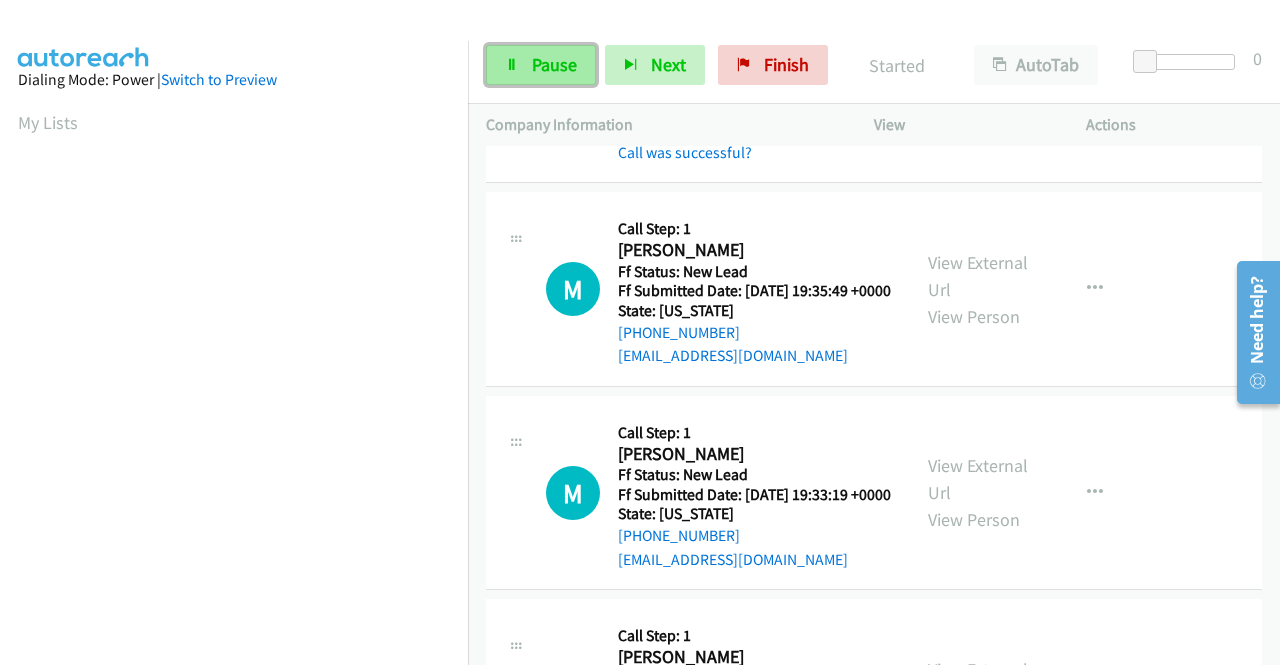 click on "Pause" at bounding box center (554, 64) 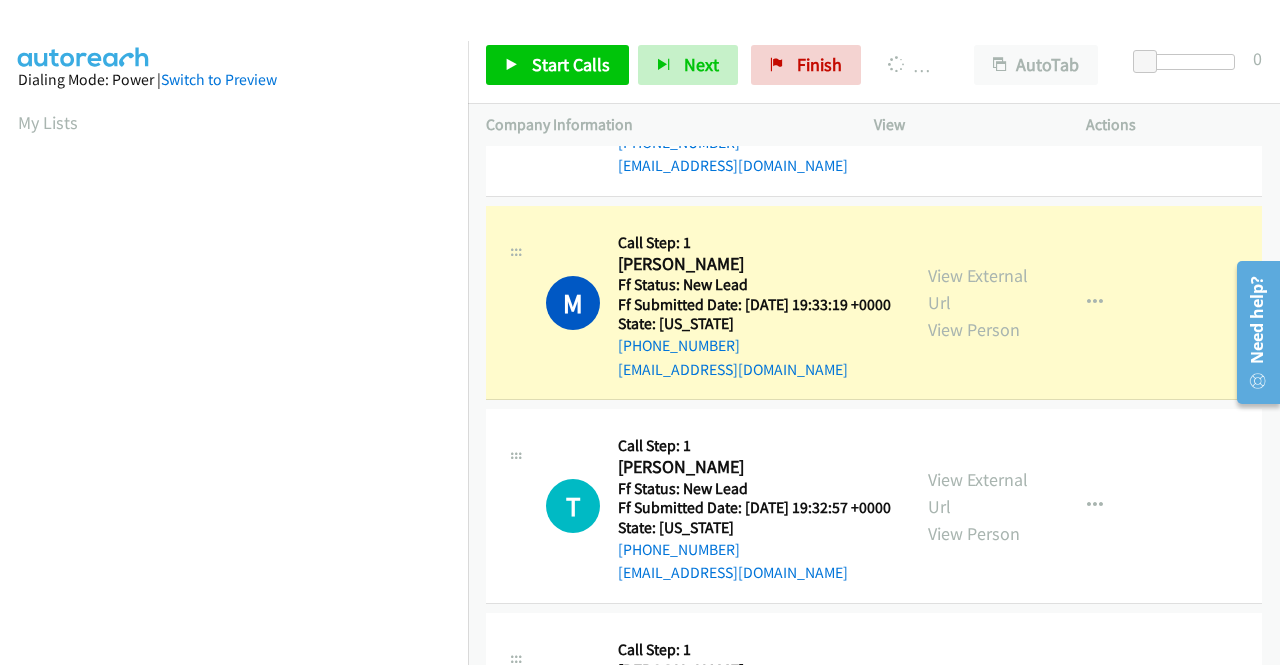 scroll, scrollTop: 1100, scrollLeft: 0, axis: vertical 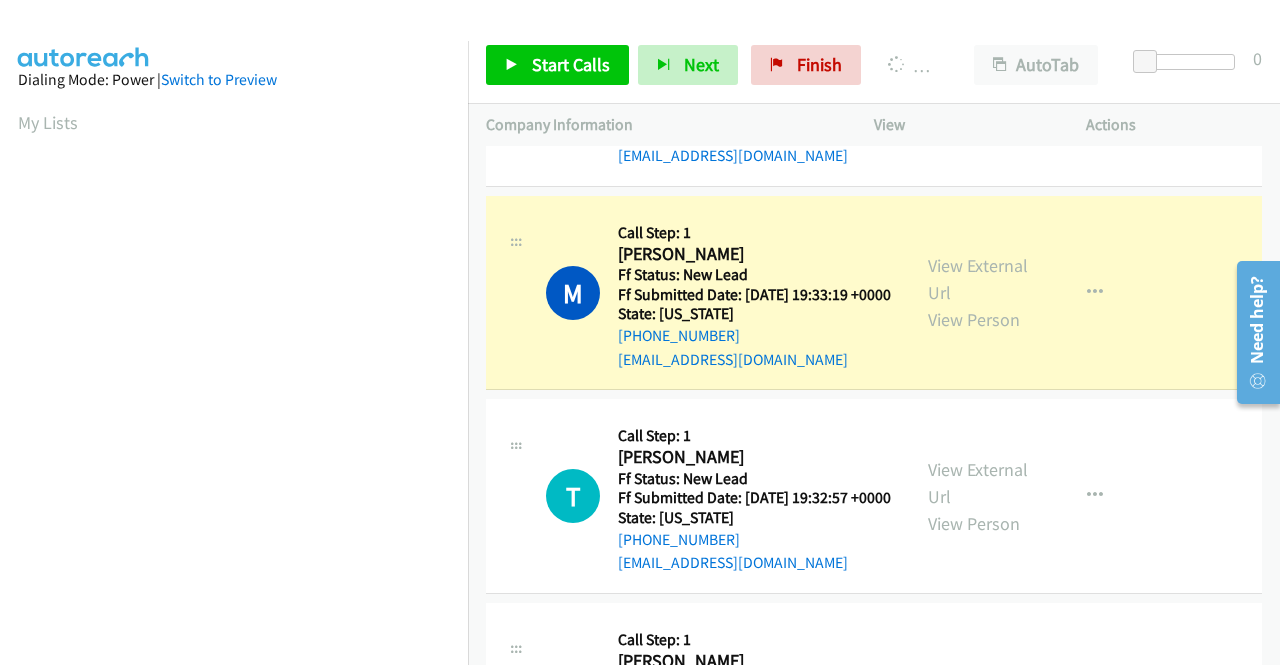 click on "View External Url
View Person" at bounding box center (980, 292) 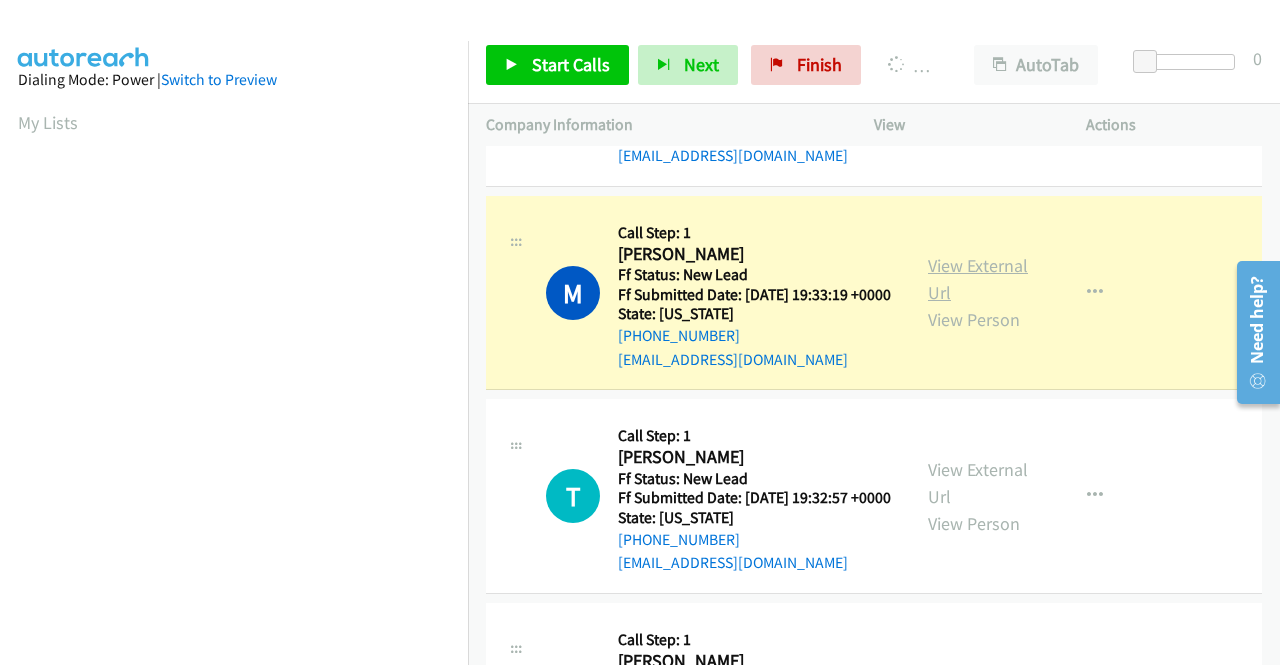 click on "View External Url" at bounding box center [978, 279] 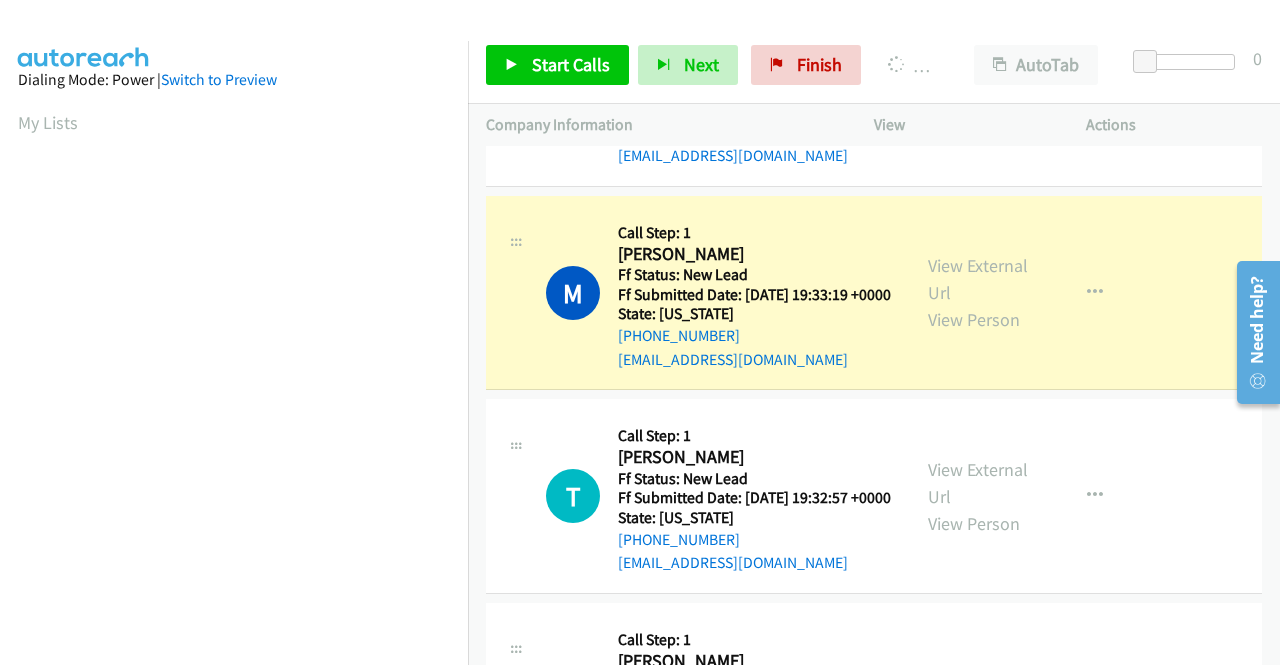 scroll, scrollTop: 456, scrollLeft: 0, axis: vertical 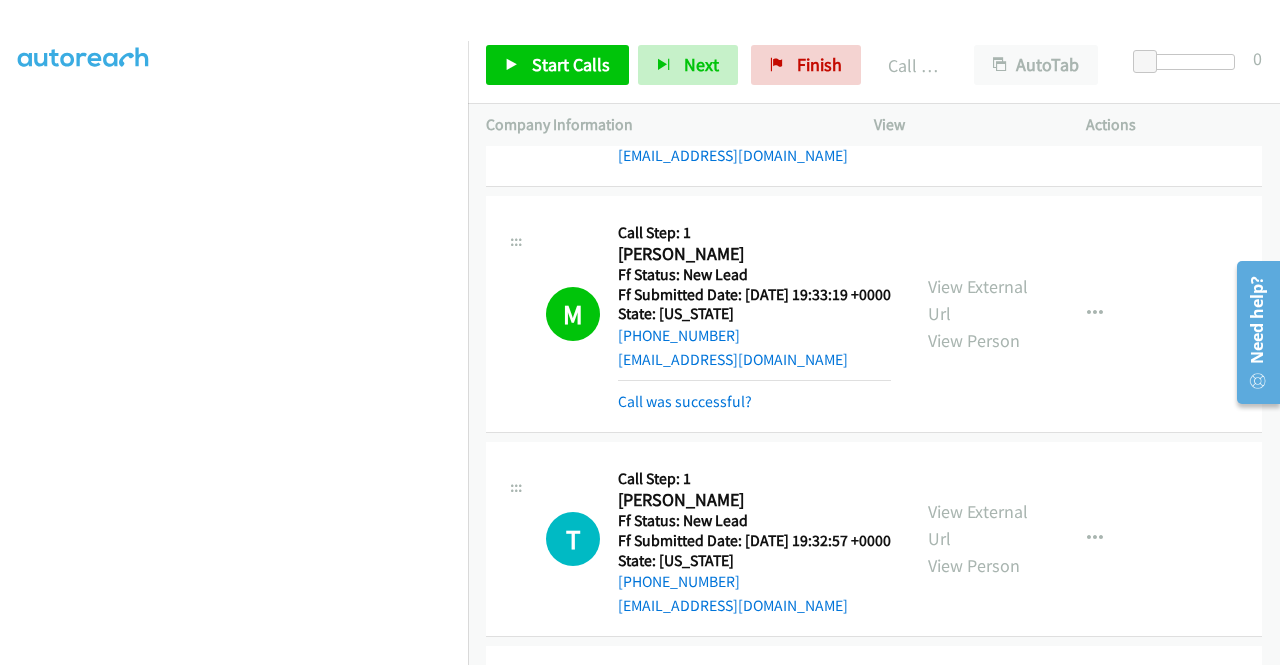 click on "Start Calls
Pause
Next
Finish
Call Completed
AutoTab
AutoTab
0" at bounding box center [874, 65] 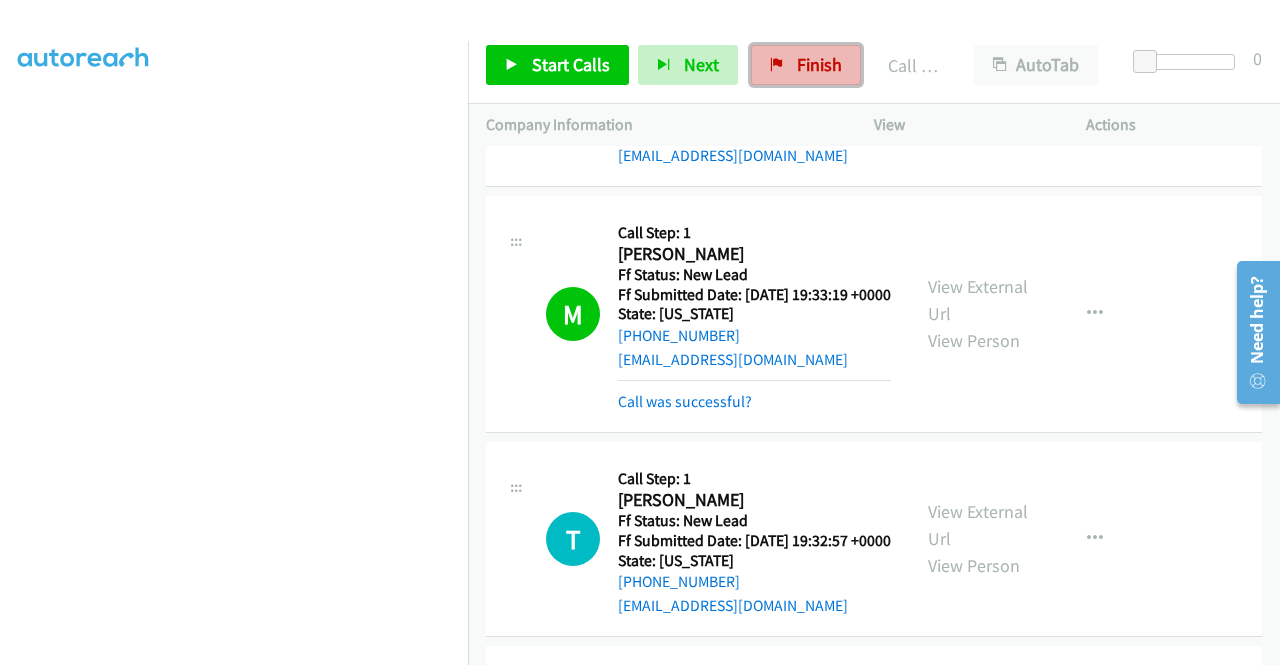 click on "Finish" at bounding box center (819, 64) 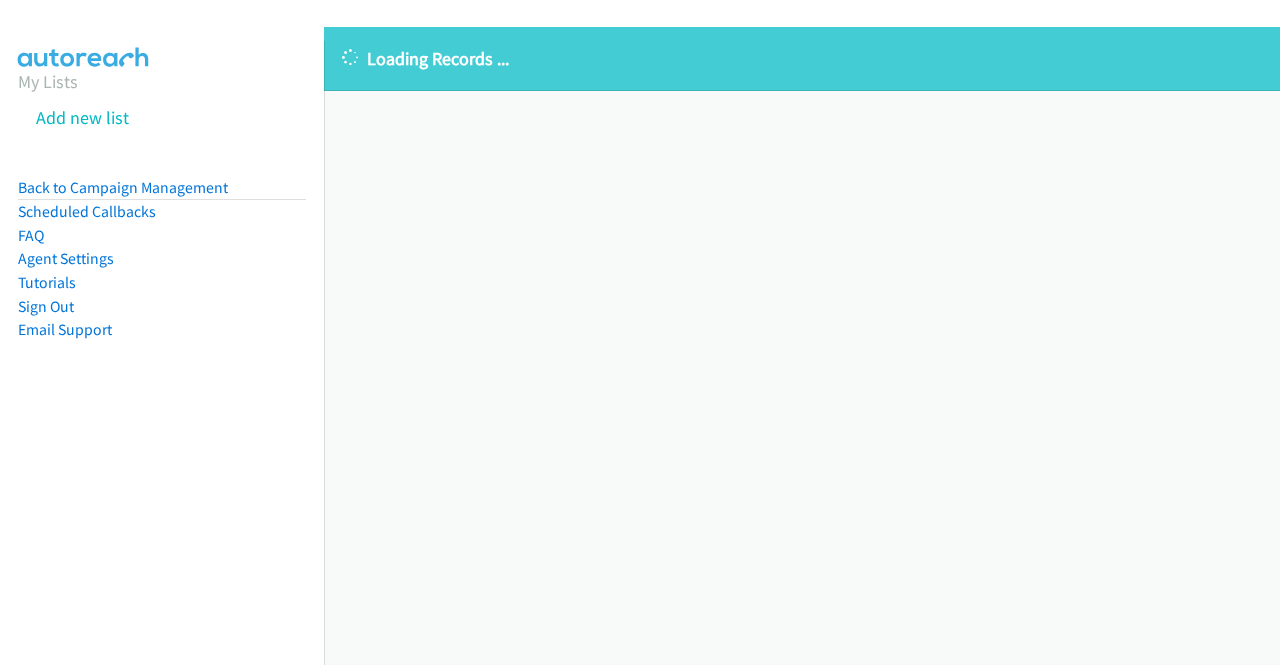 scroll, scrollTop: 0, scrollLeft: 0, axis: both 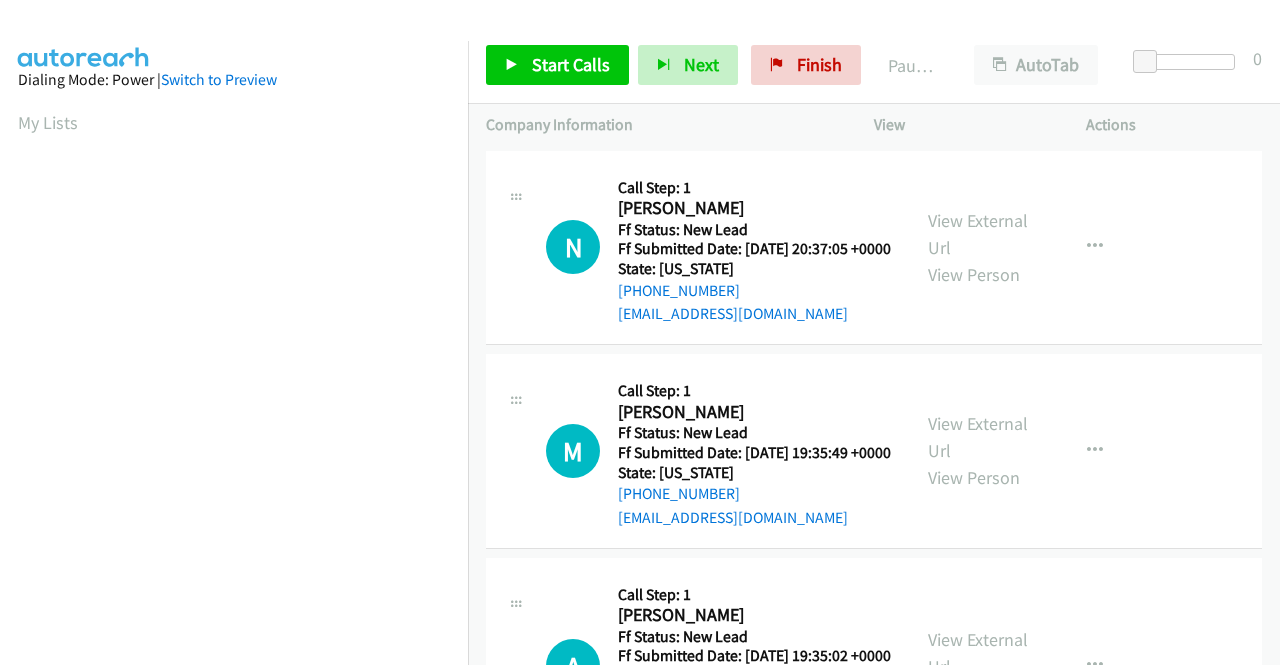click on "View External Url
View Person" at bounding box center (980, 247) 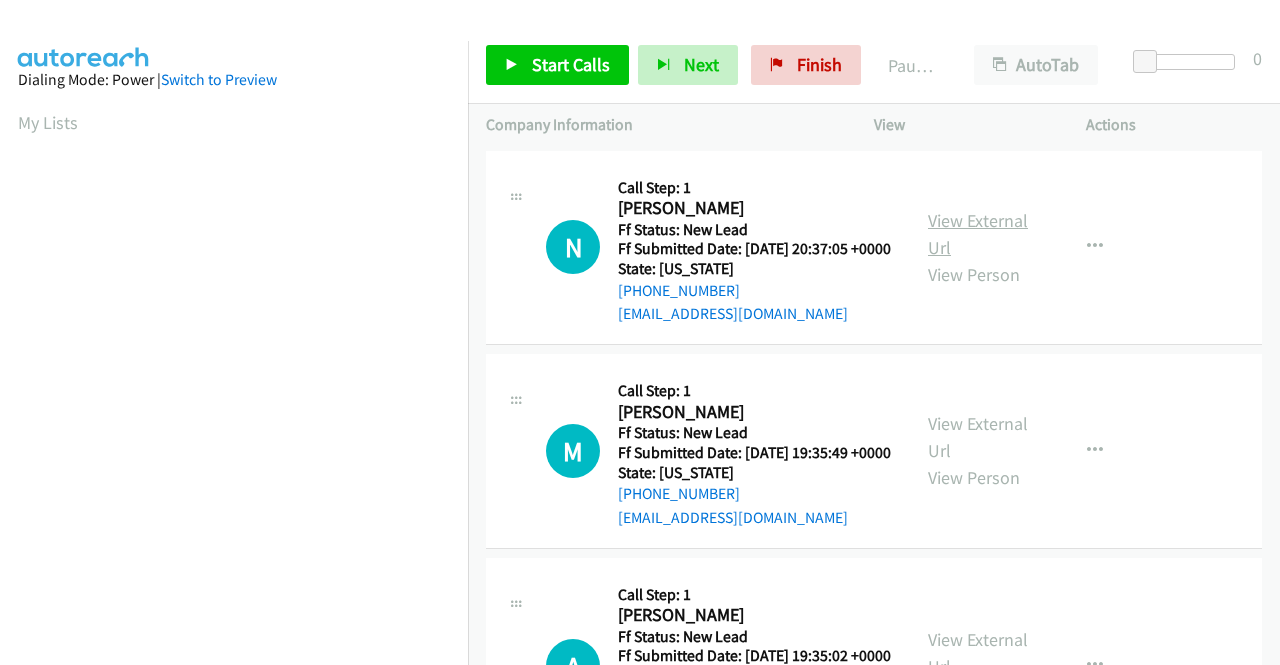 click on "View External Url" at bounding box center [978, 234] 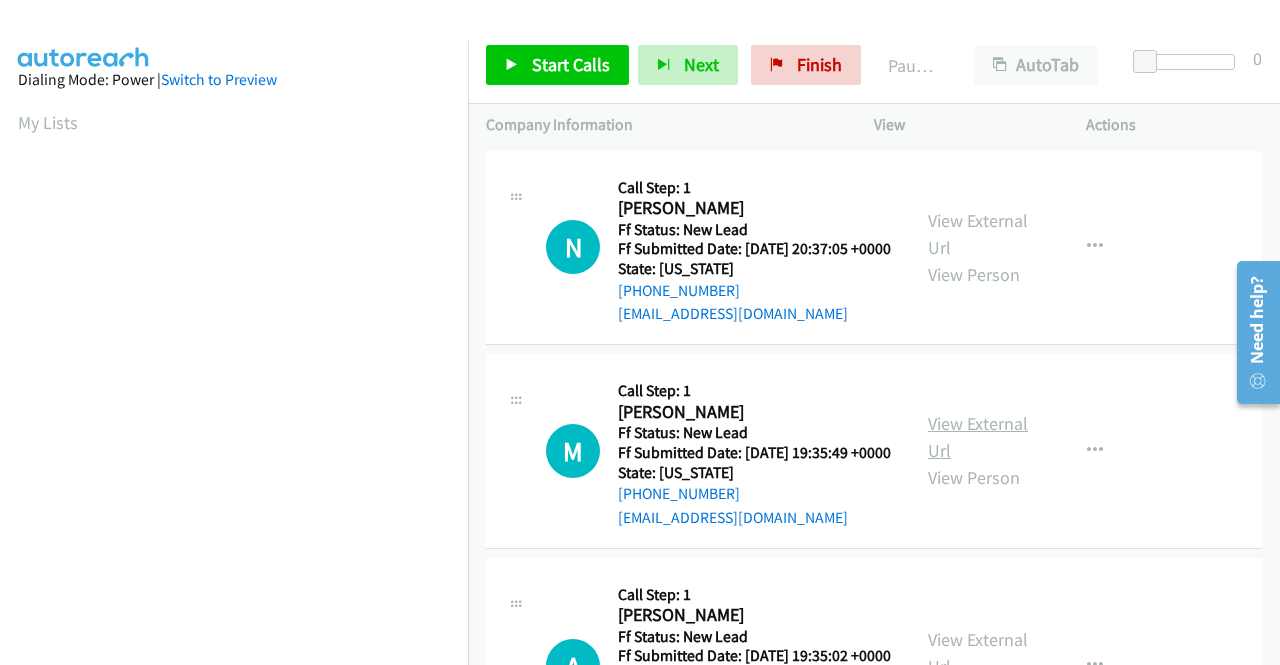 click on "View External Url" at bounding box center (978, 437) 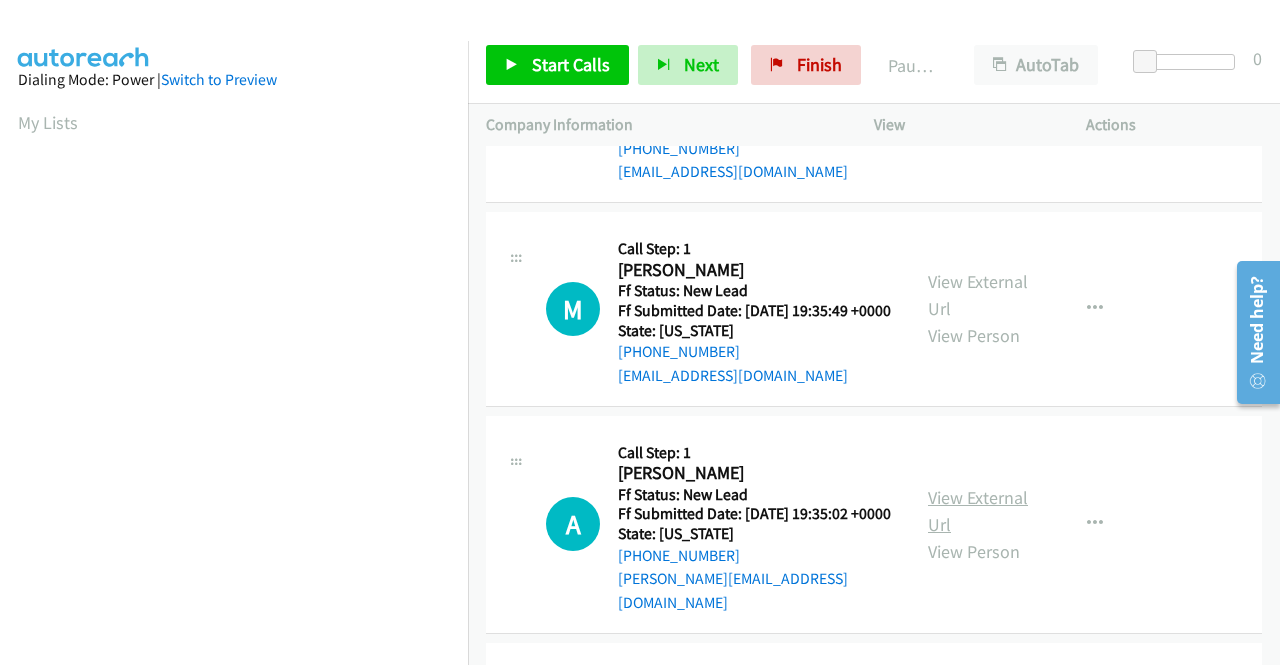 scroll, scrollTop: 200, scrollLeft: 0, axis: vertical 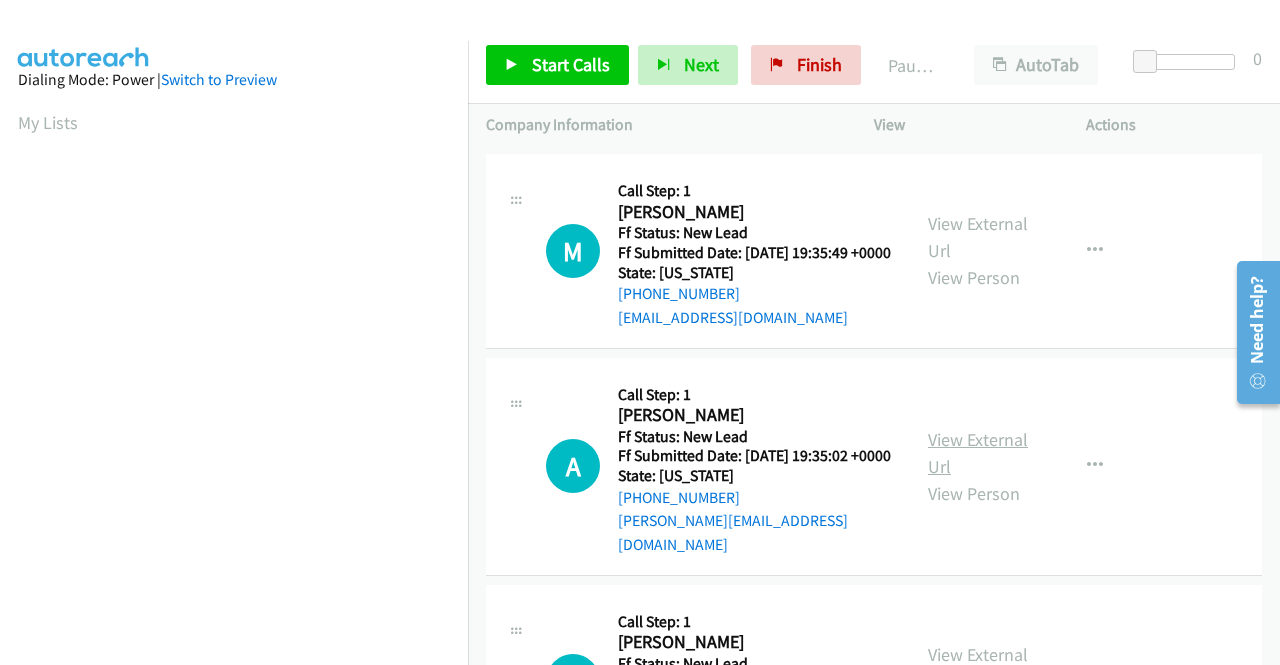 click on "View External Url" at bounding box center (978, 453) 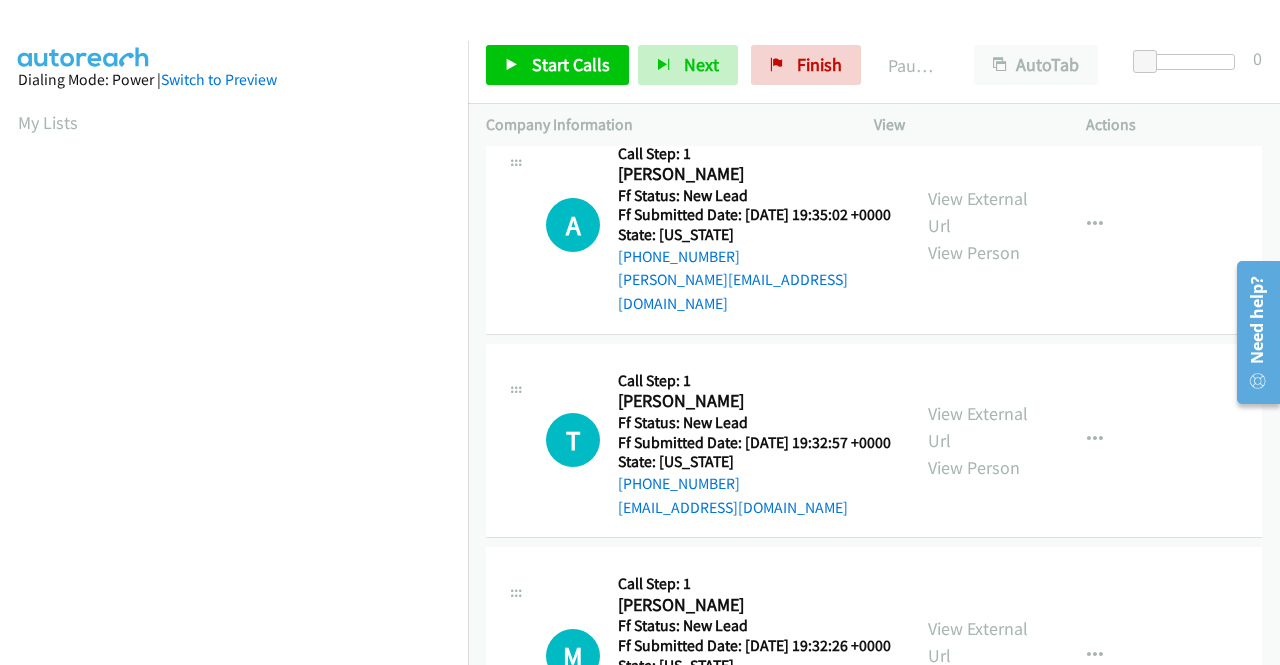 scroll, scrollTop: 500, scrollLeft: 0, axis: vertical 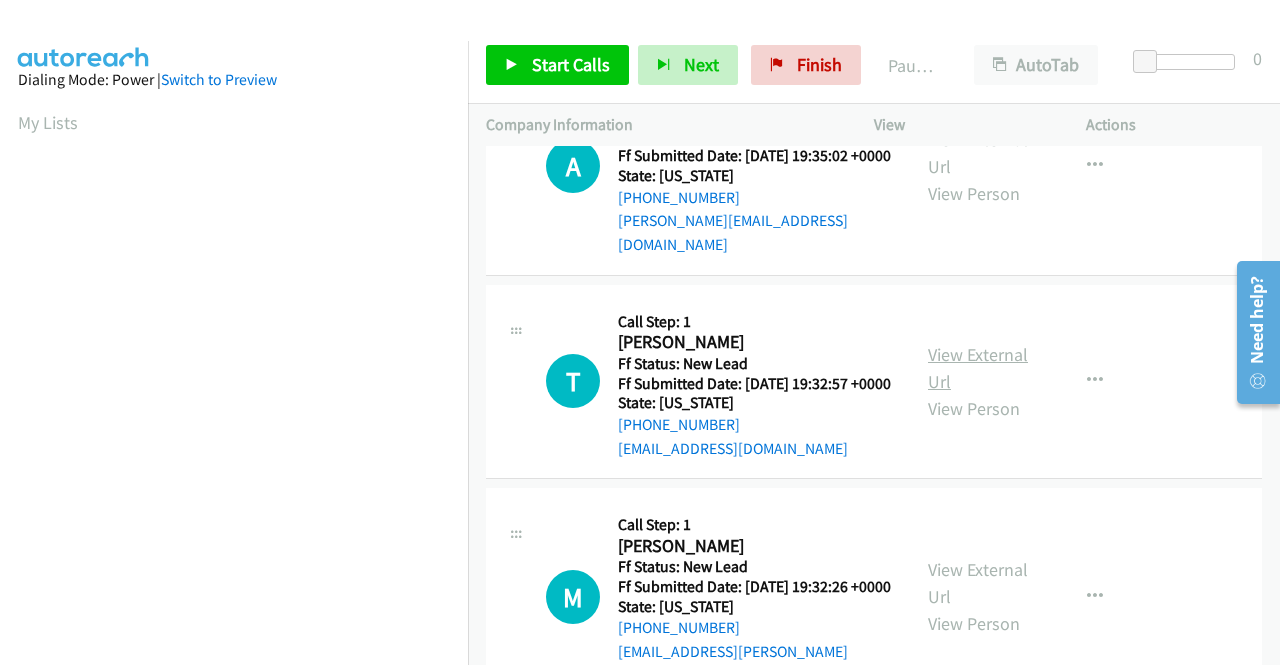 click on "View External Url" at bounding box center (978, 368) 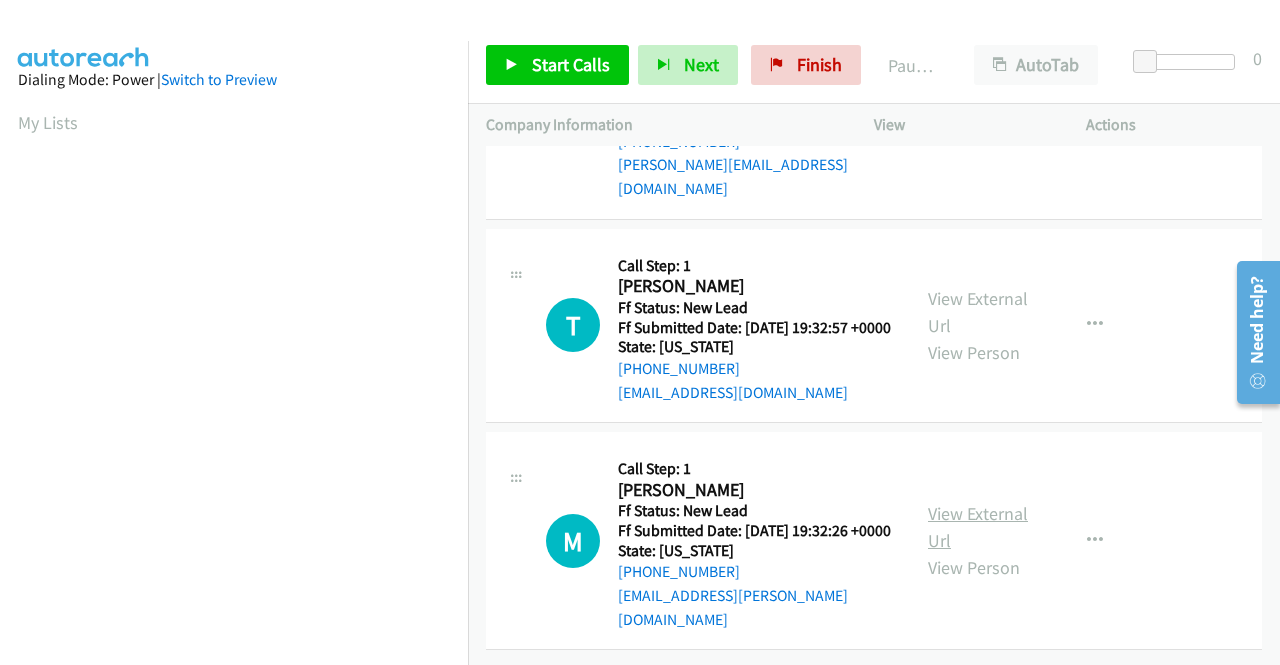 scroll, scrollTop: 600, scrollLeft: 0, axis: vertical 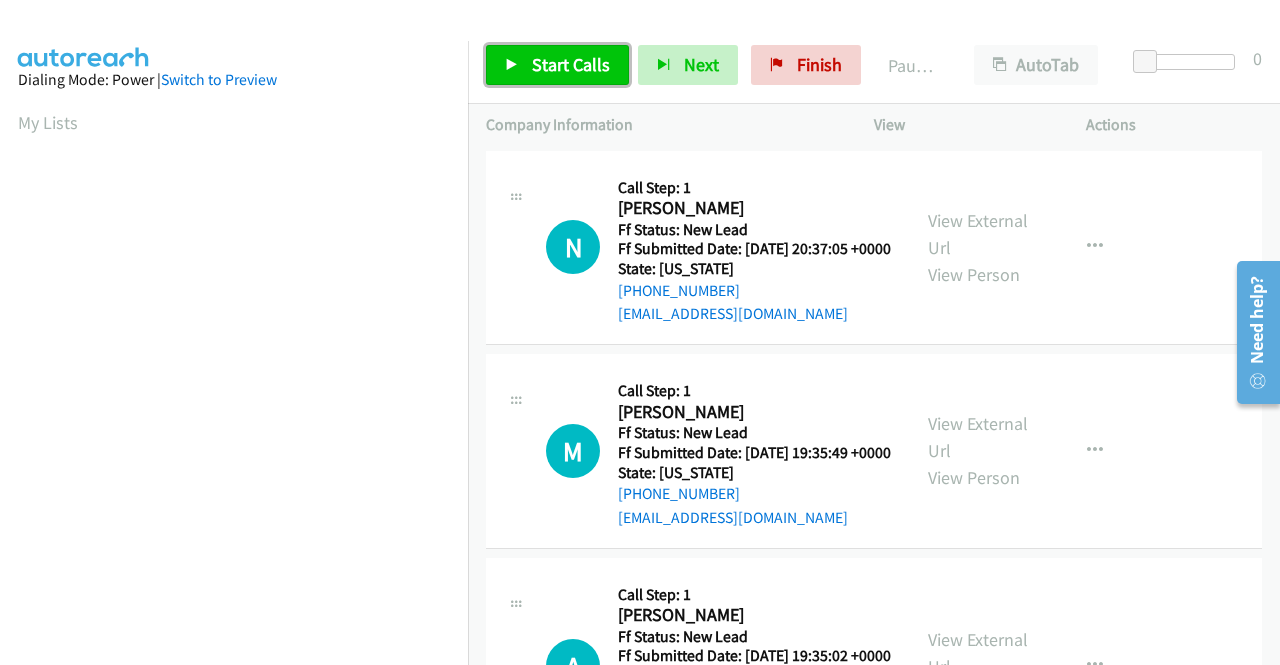 click on "Start Calls" at bounding box center [557, 65] 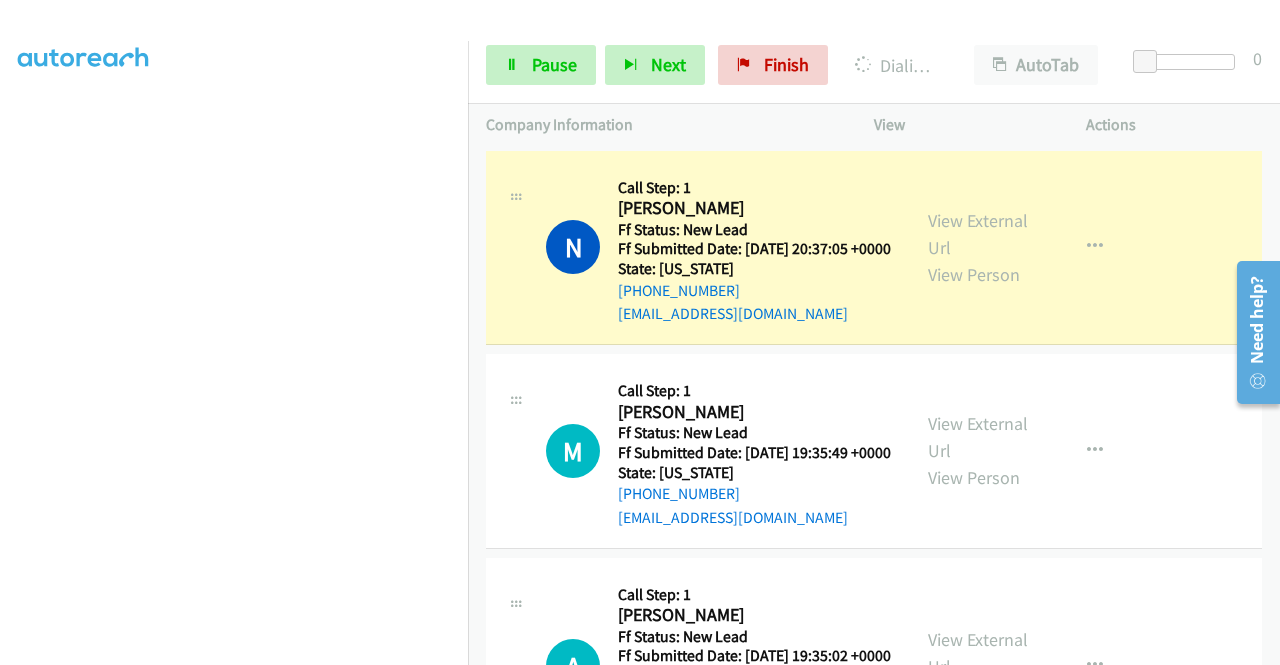 scroll, scrollTop: 456, scrollLeft: 0, axis: vertical 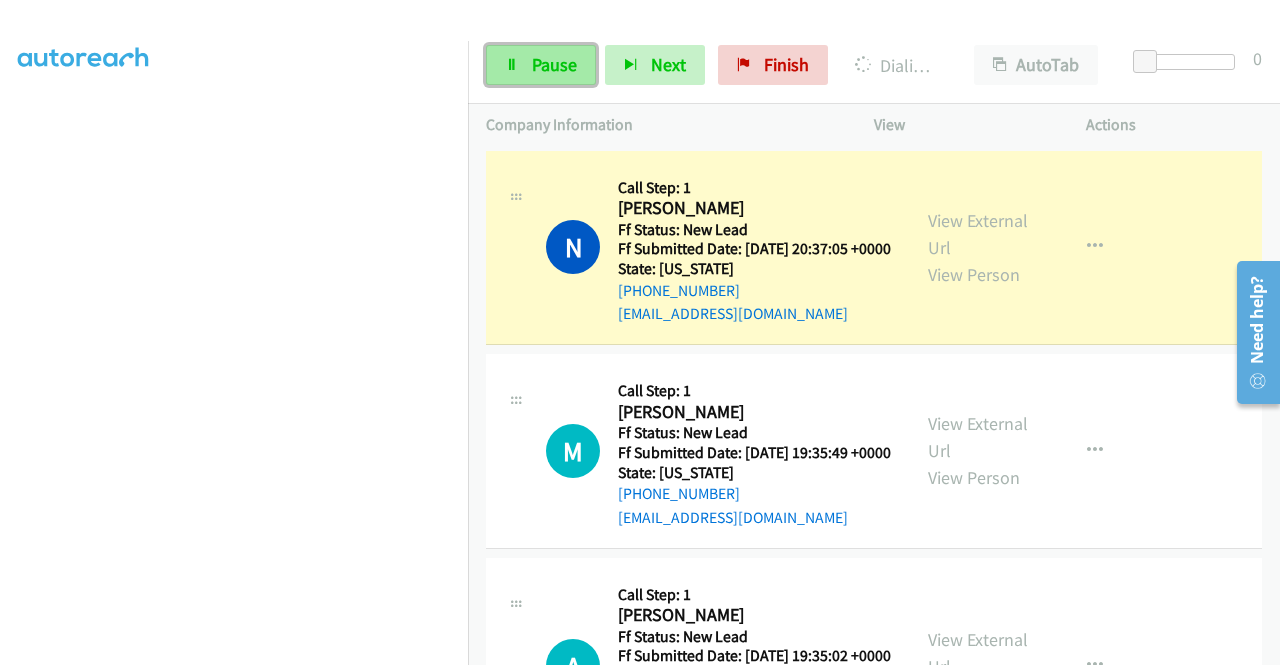 click on "Pause" at bounding box center [554, 64] 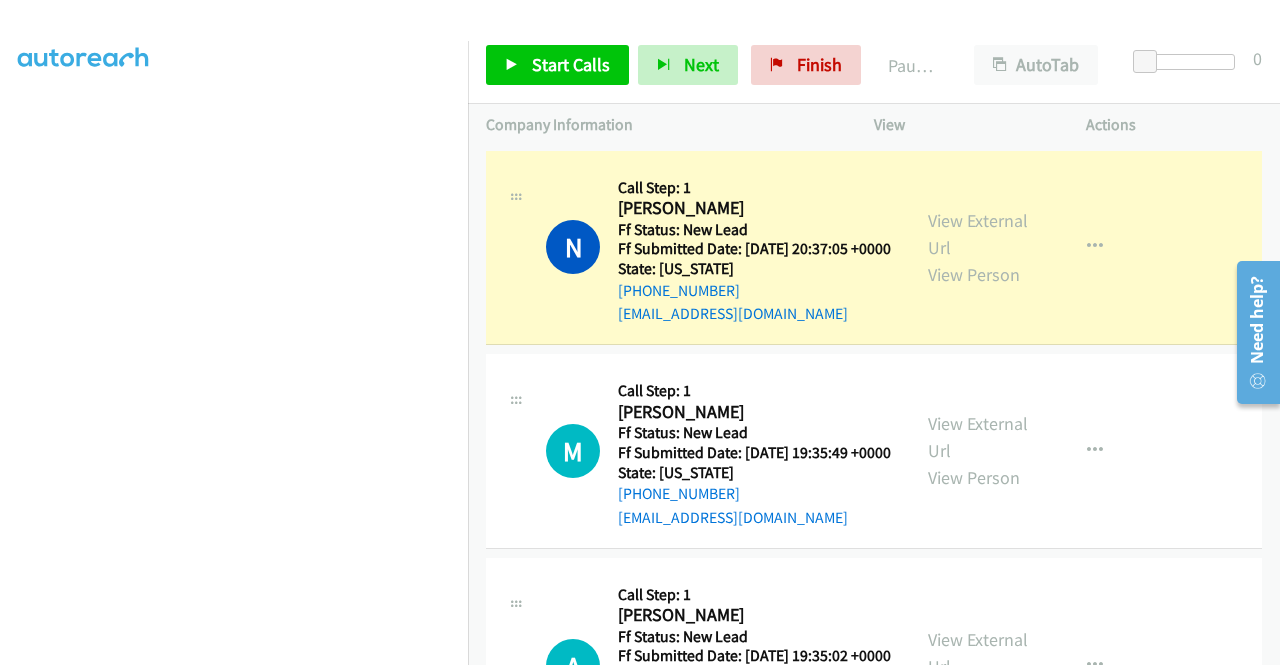 scroll, scrollTop: 56, scrollLeft: 0, axis: vertical 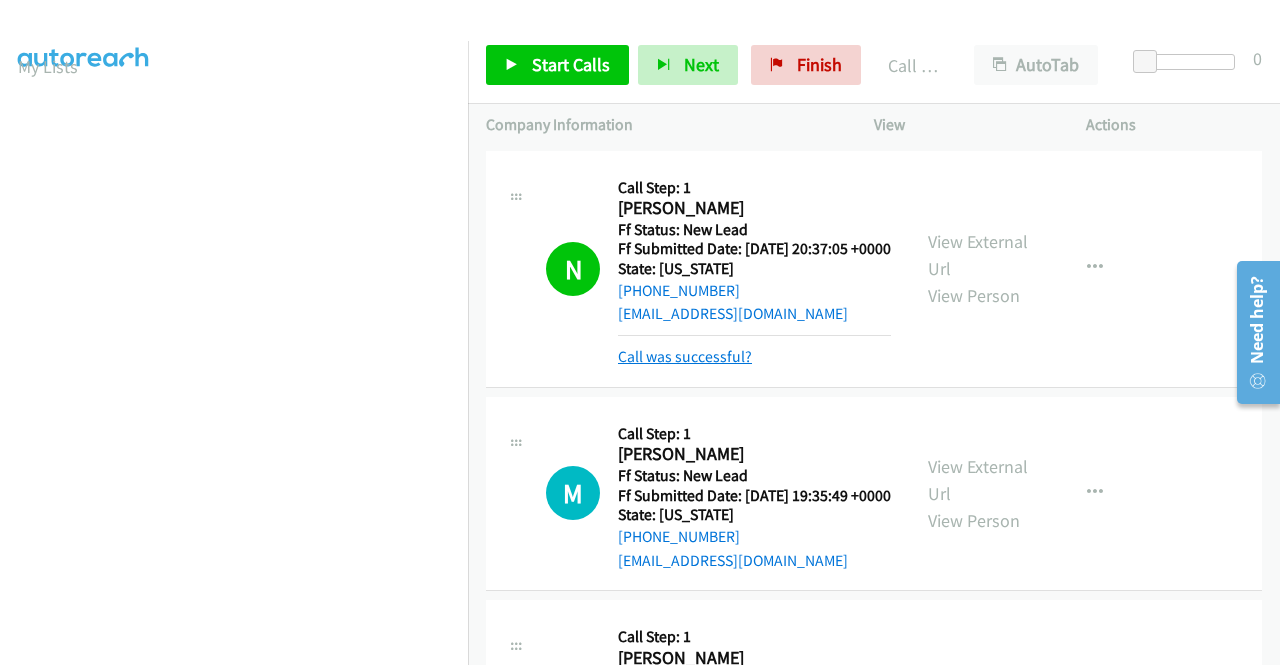 click on "Call was successful?" at bounding box center [685, 356] 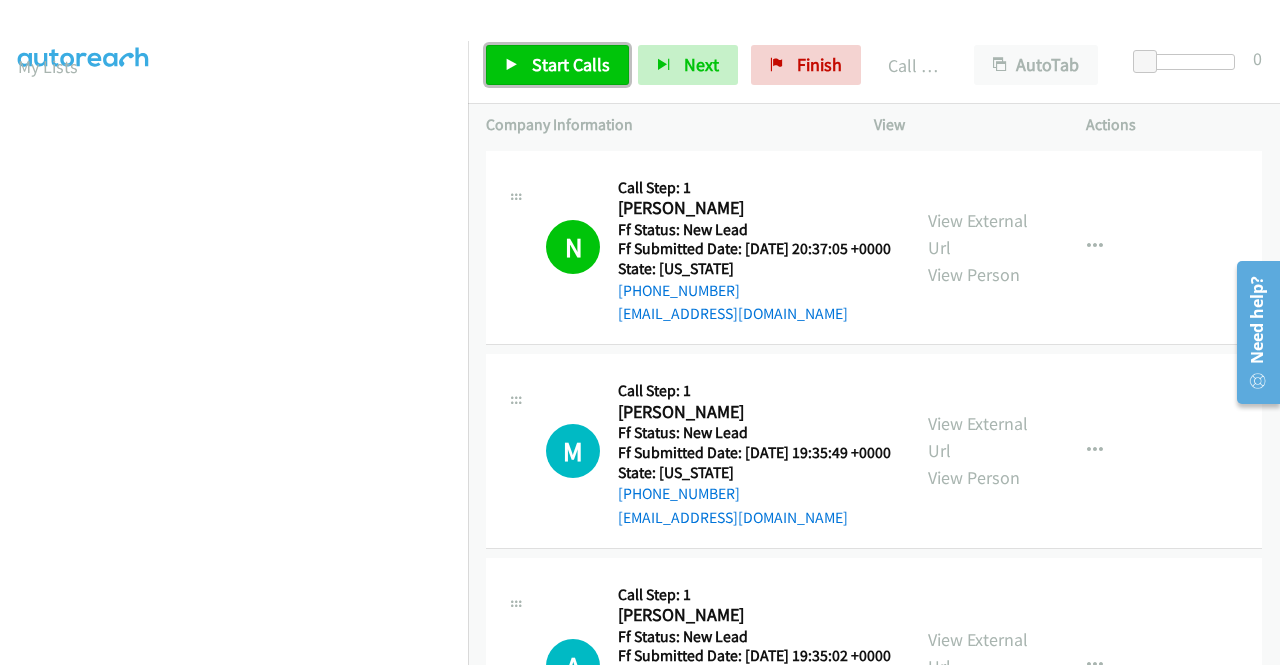 click on "Start Calls" at bounding box center (557, 65) 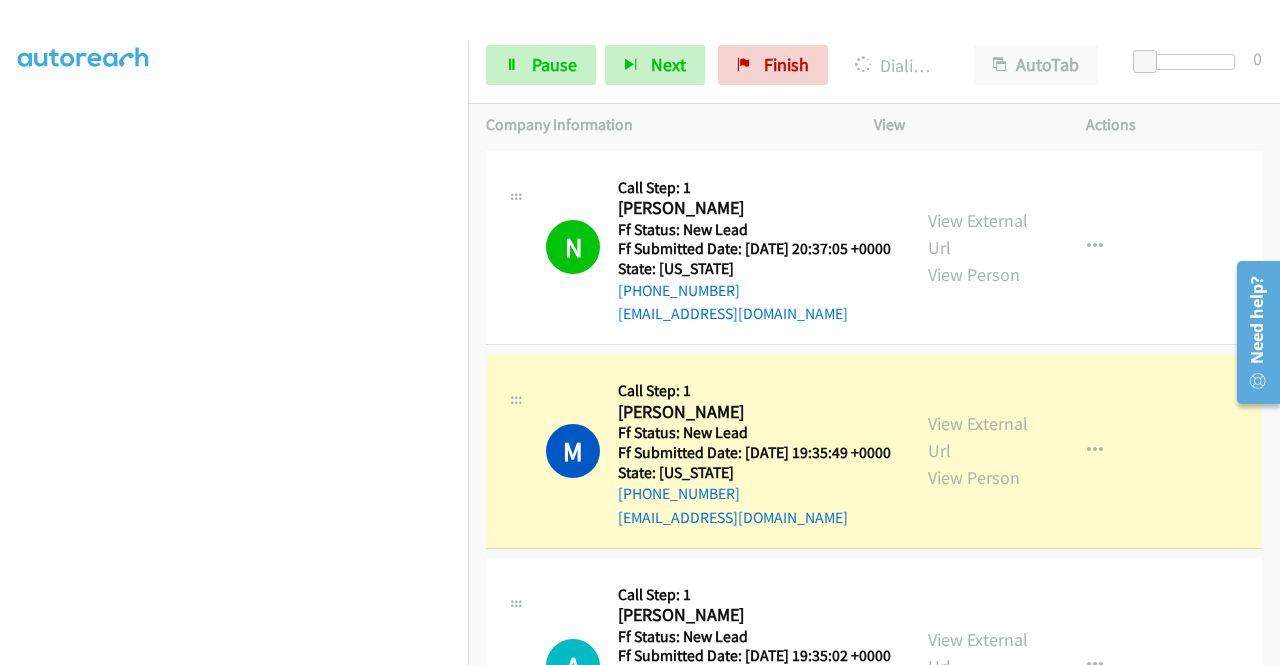 scroll, scrollTop: 0, scrollLeft: 0, axis: both 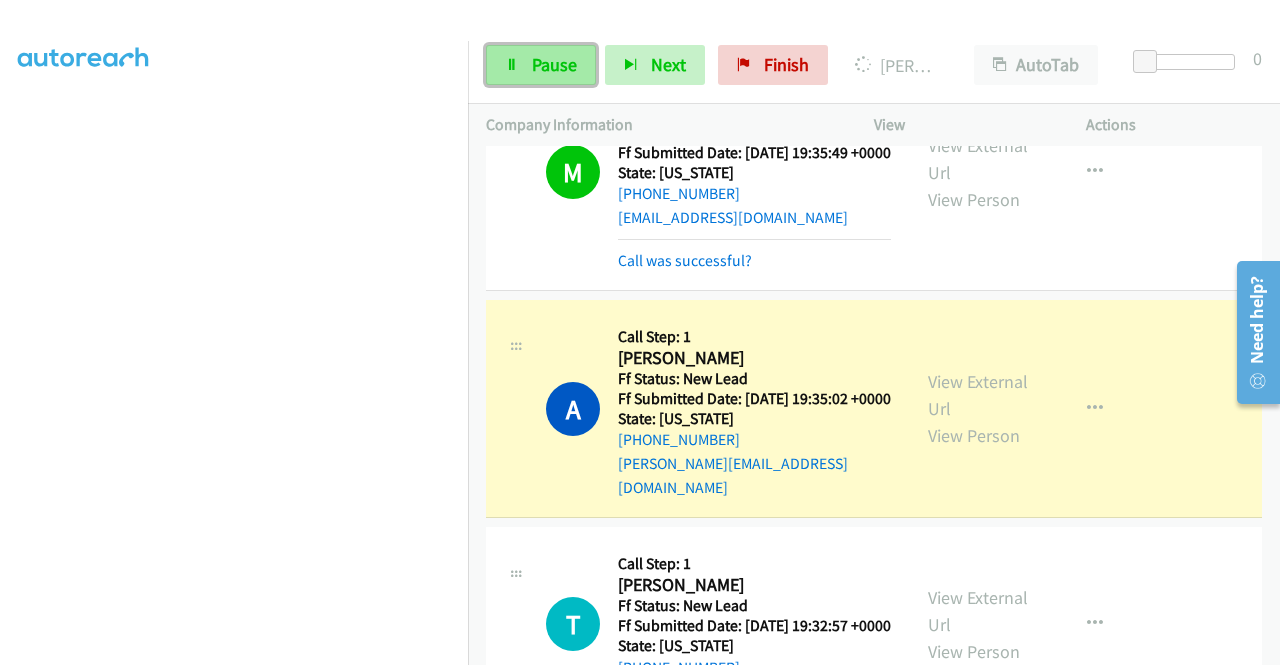 click on "Pause" at bounding box center (554, 64) 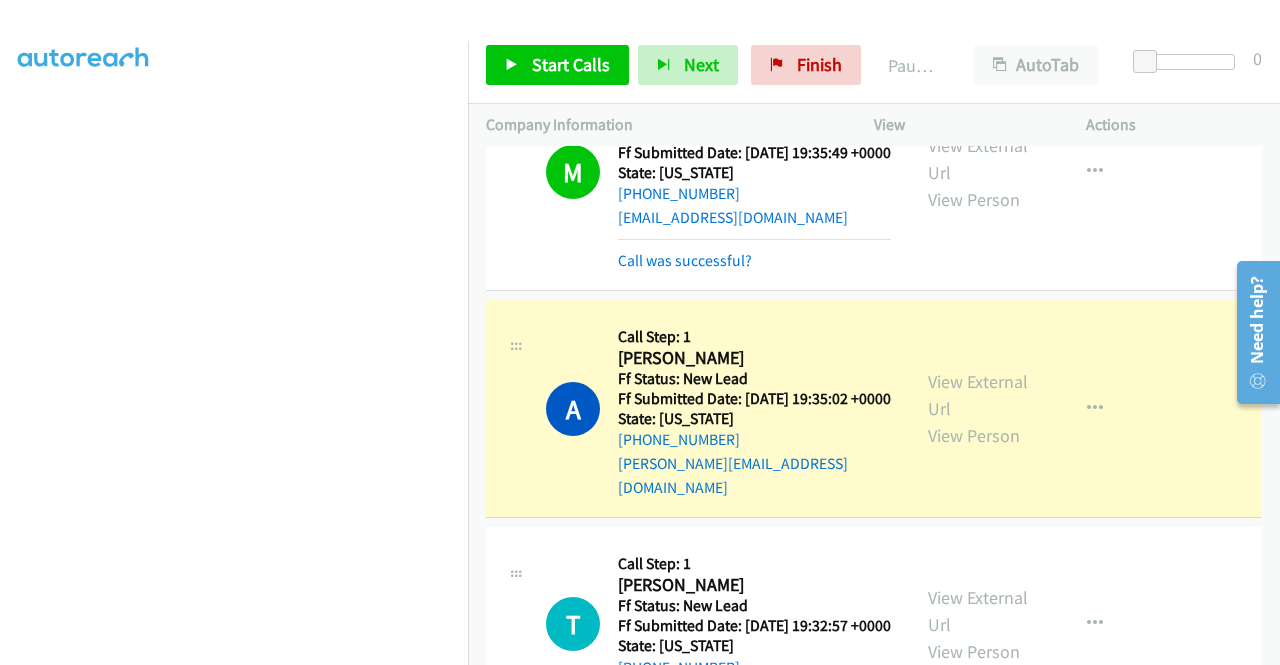 scroll, scrollTop: 156, scrollLeft: 0, axis: vertical 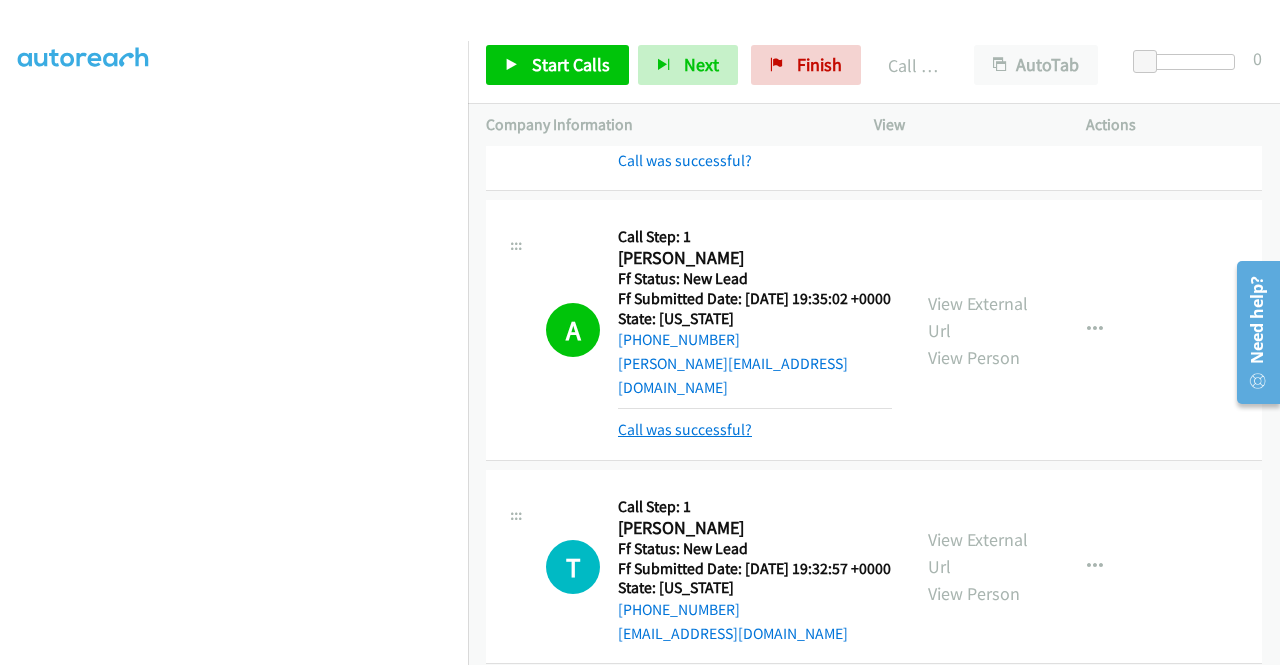 click on "Call was successful?" at bounding box center (685, 429) 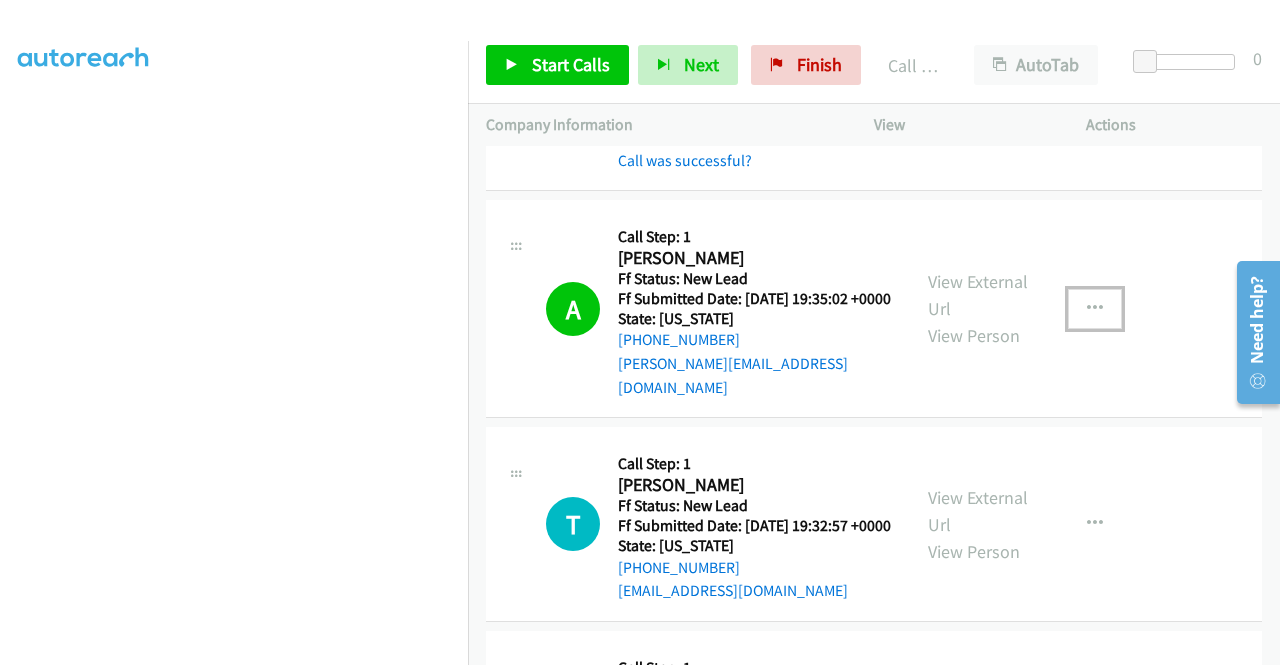 click at bounding box center [1095, 309] 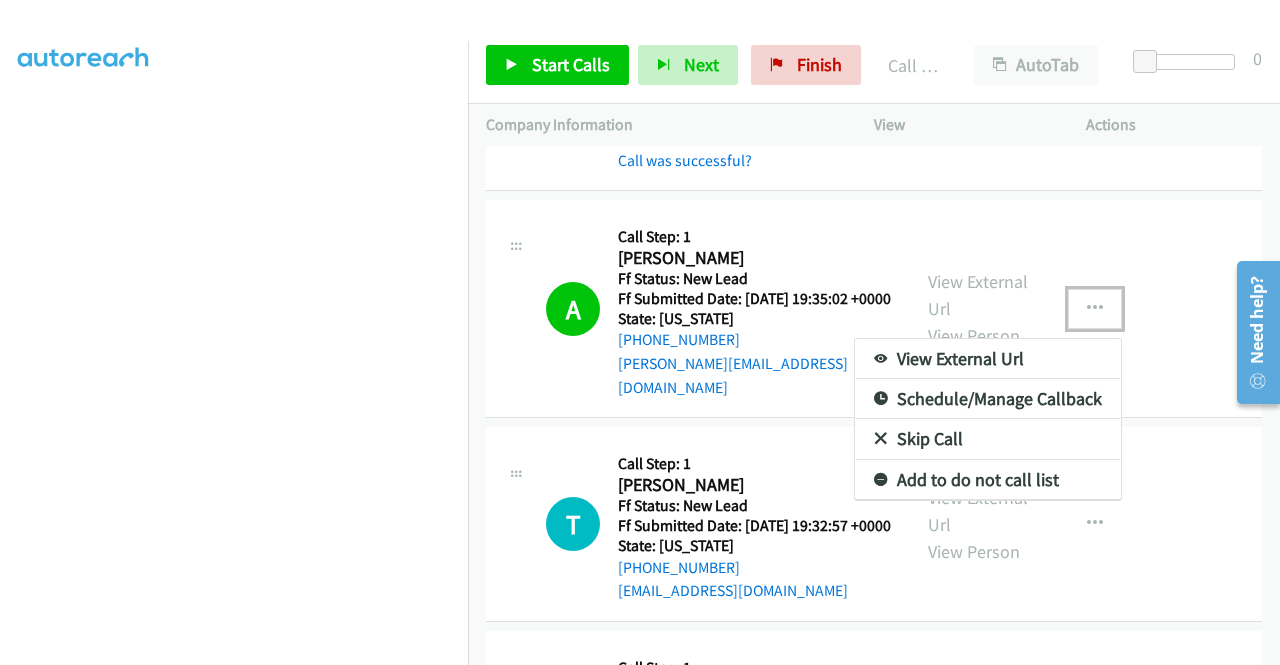 click on "Add to do not call list" at bounding box center [988, 480] 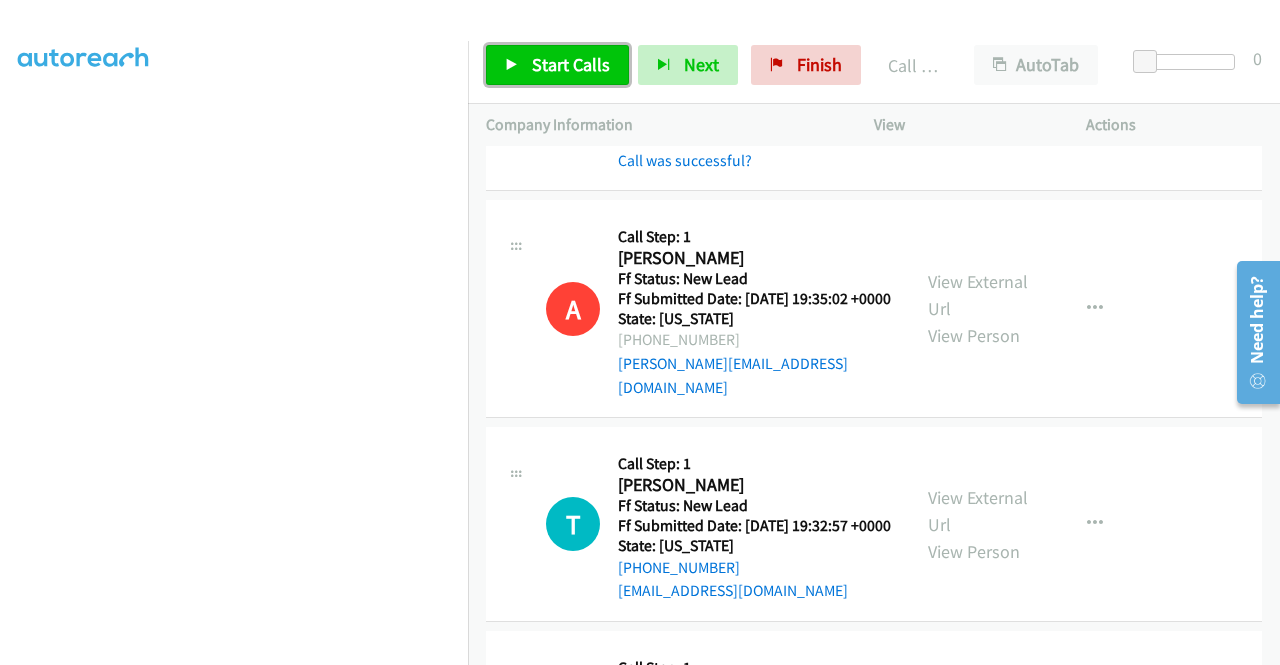click on "Start Calls" at bounding box center [557, 65] 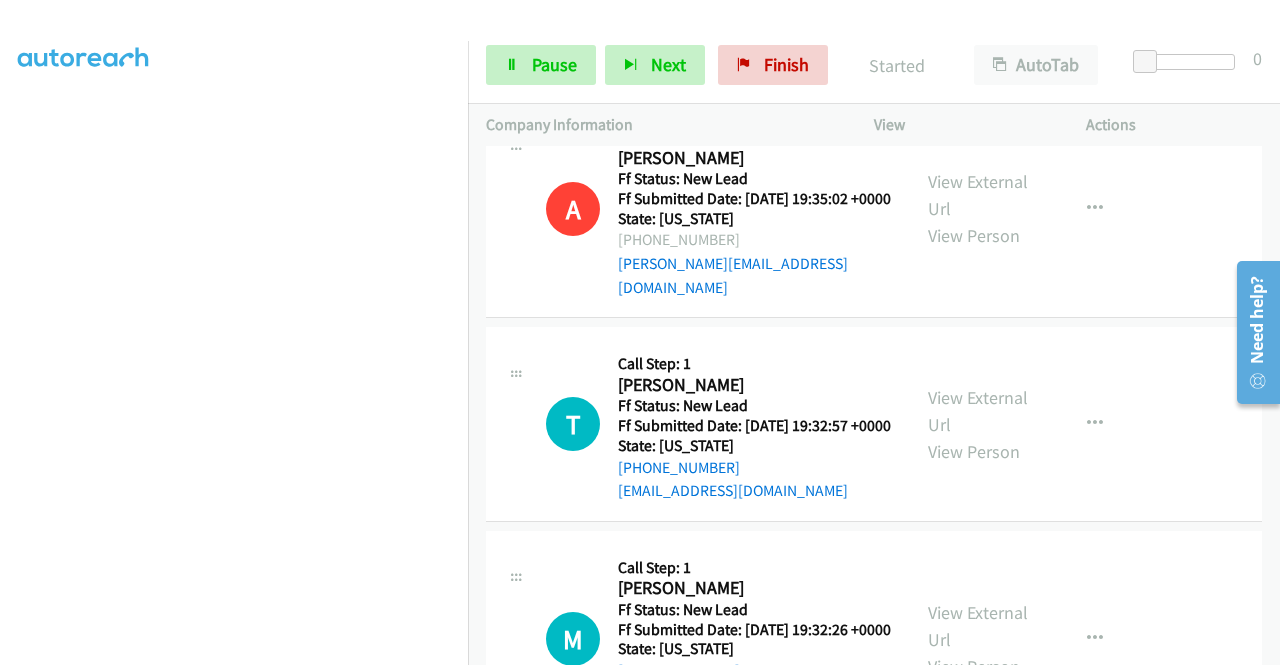scroll, scrollTop: 600, scrollLeft: 0, axis: vertical 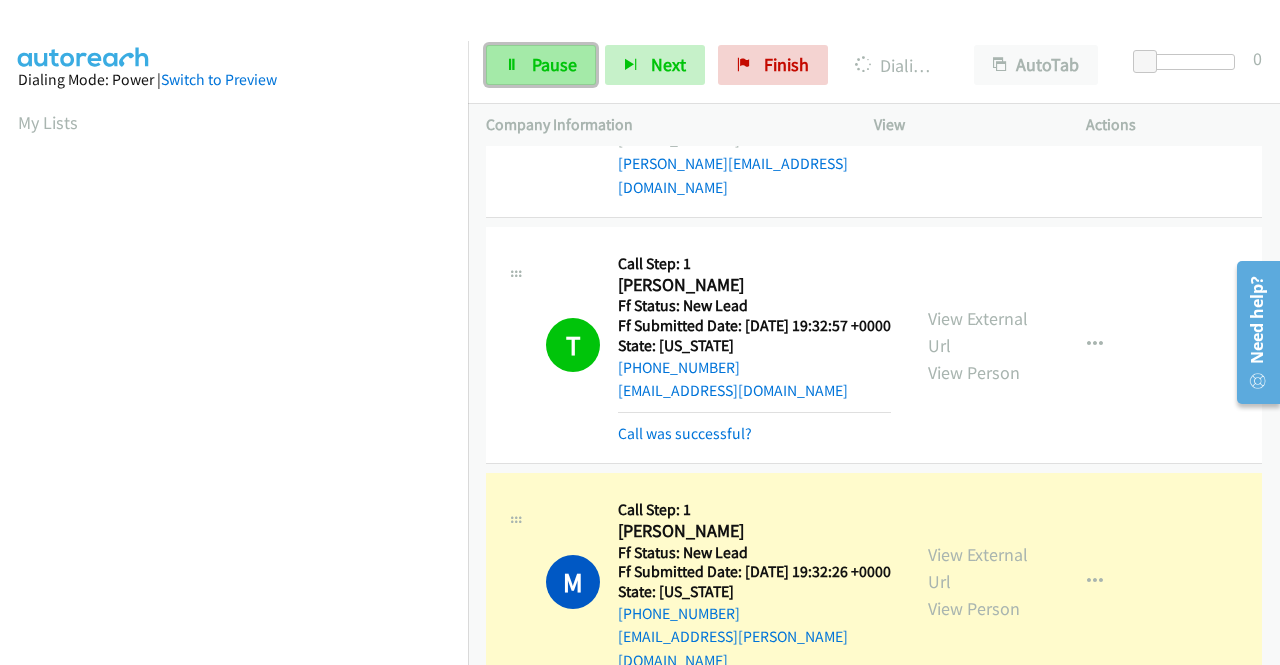 click on "Pause" at bounding box center [554, 64] 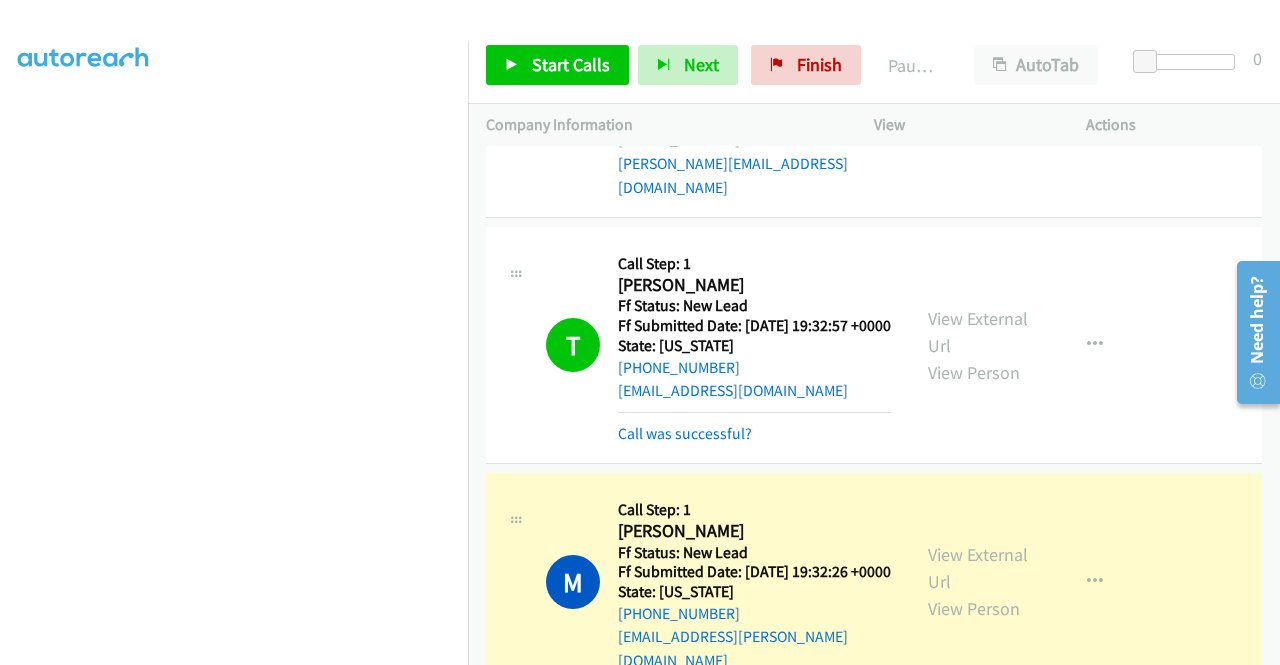 scroll, scrollTop: 0, scrollLeft: 0, axis: both 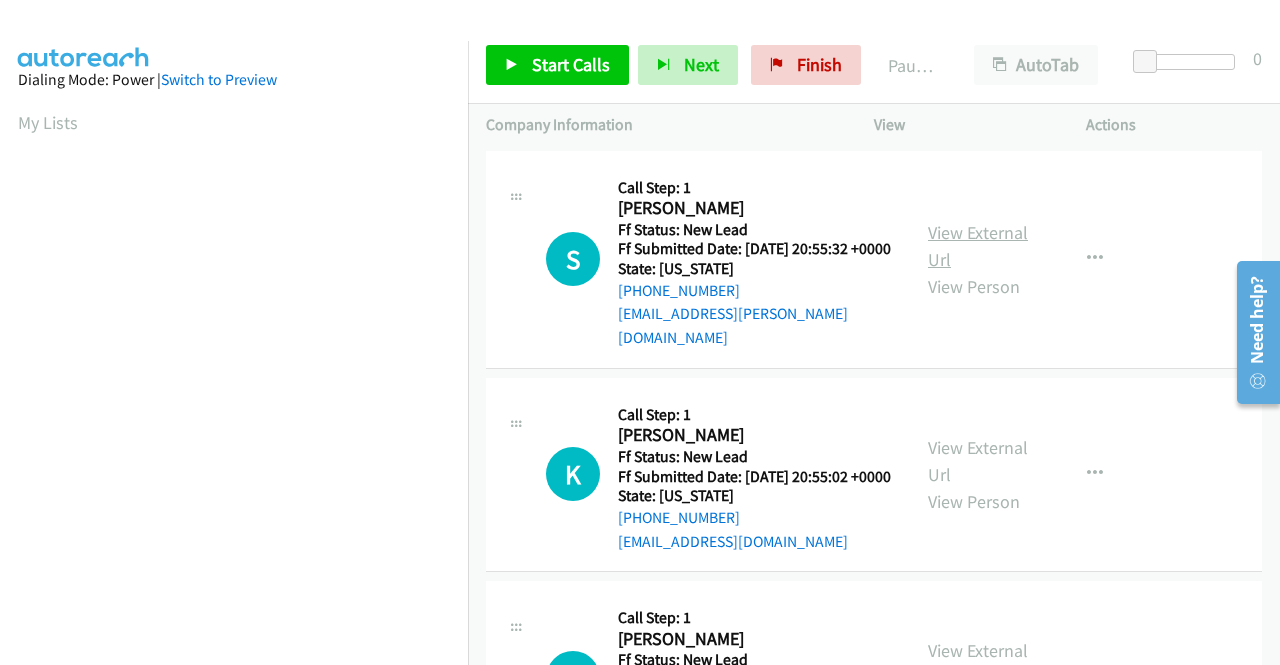 click on "View External Url" at bounding box center [978, 246] 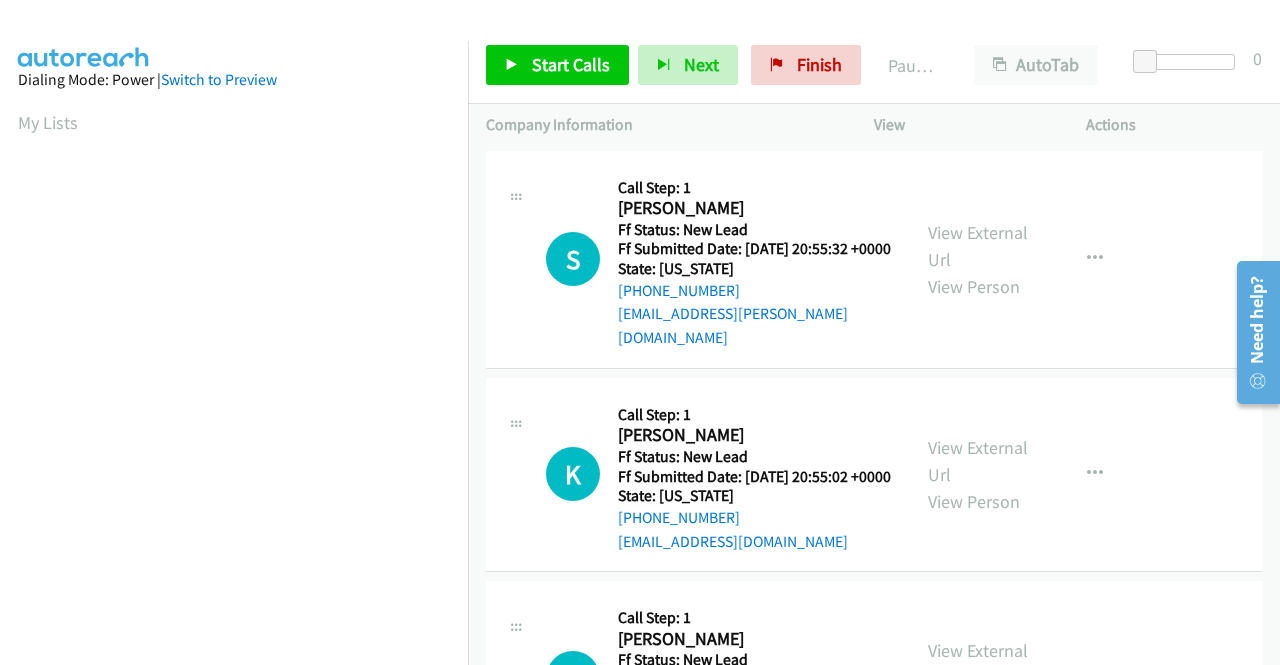 click on "View External Url" at bounding box center (978, 461) 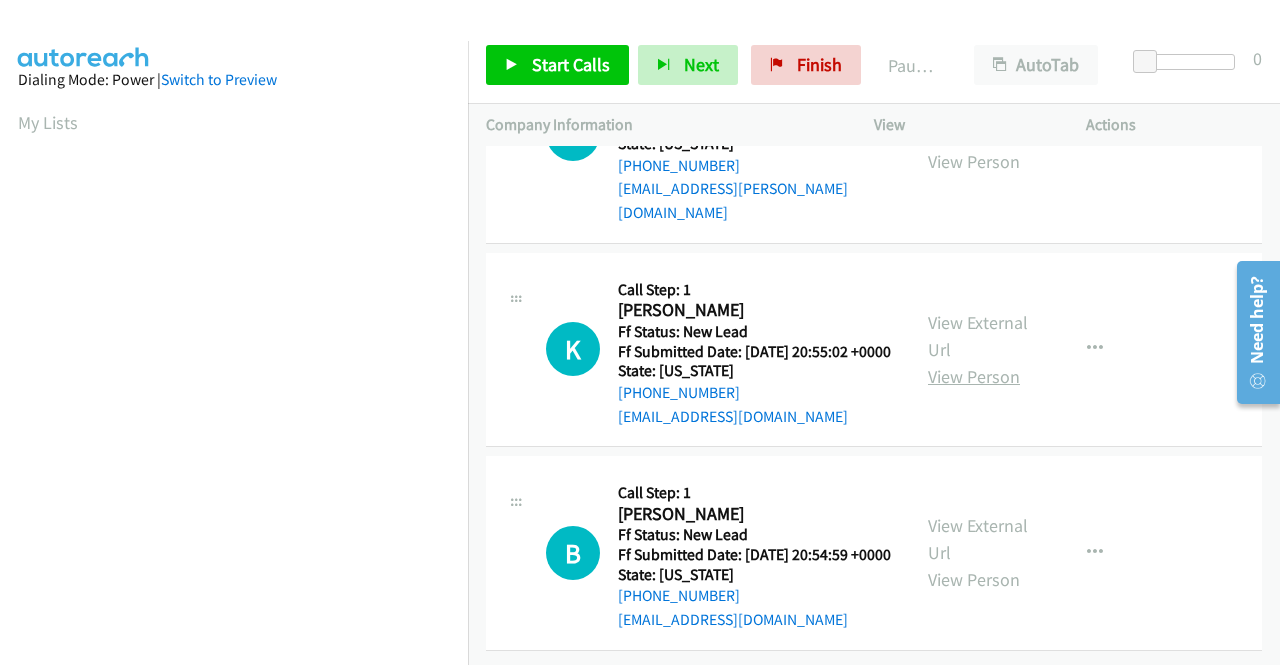 scroll, scrollTop: 174, scrollLeft: 0, axis: vertical 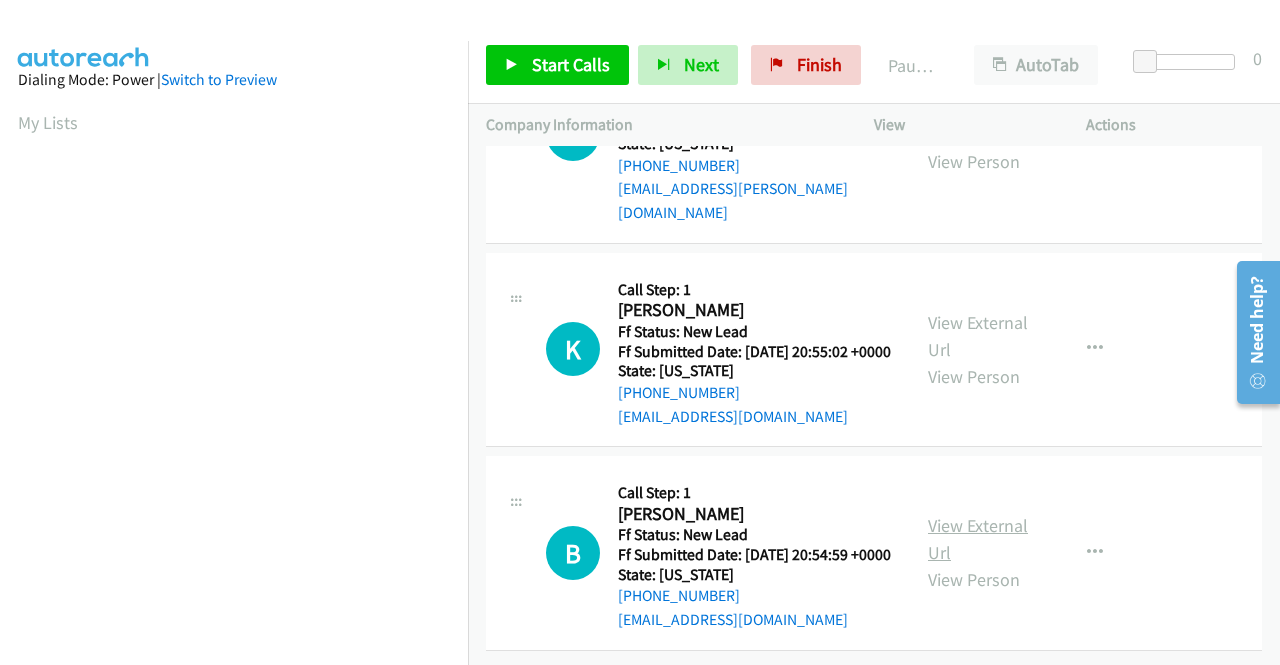 click on "View External Url" at bounding box center (978, 539) 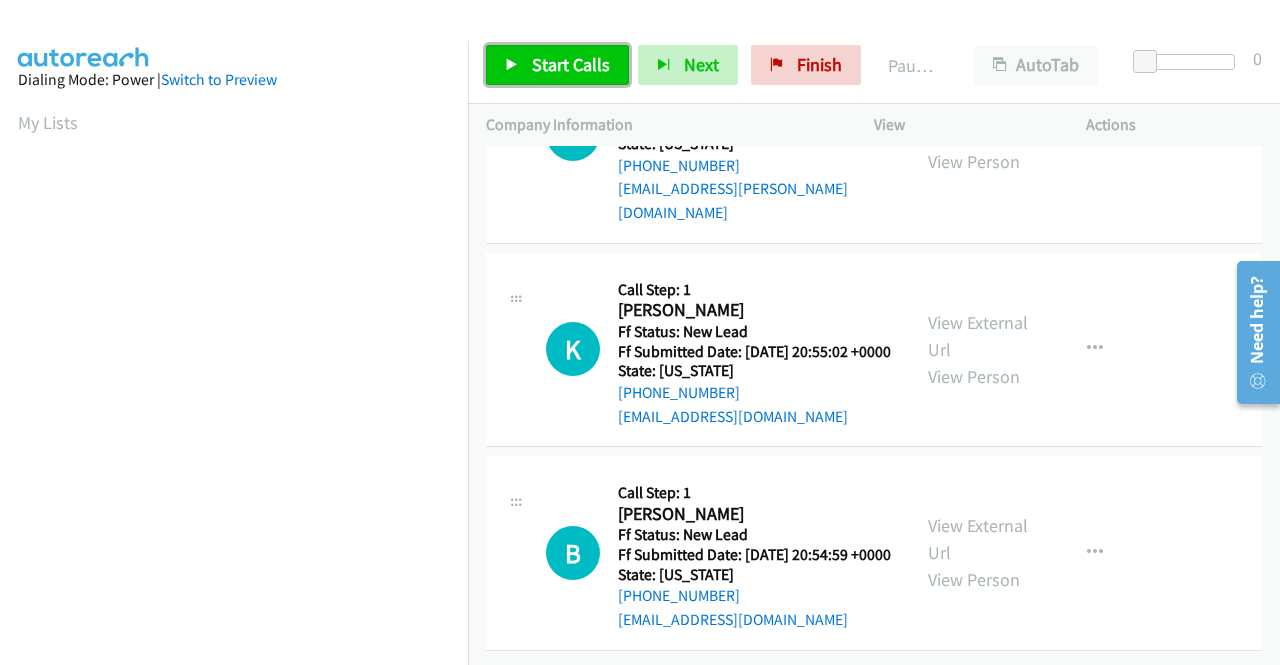 click on "Start Calls" at bounding box center (571, 64) 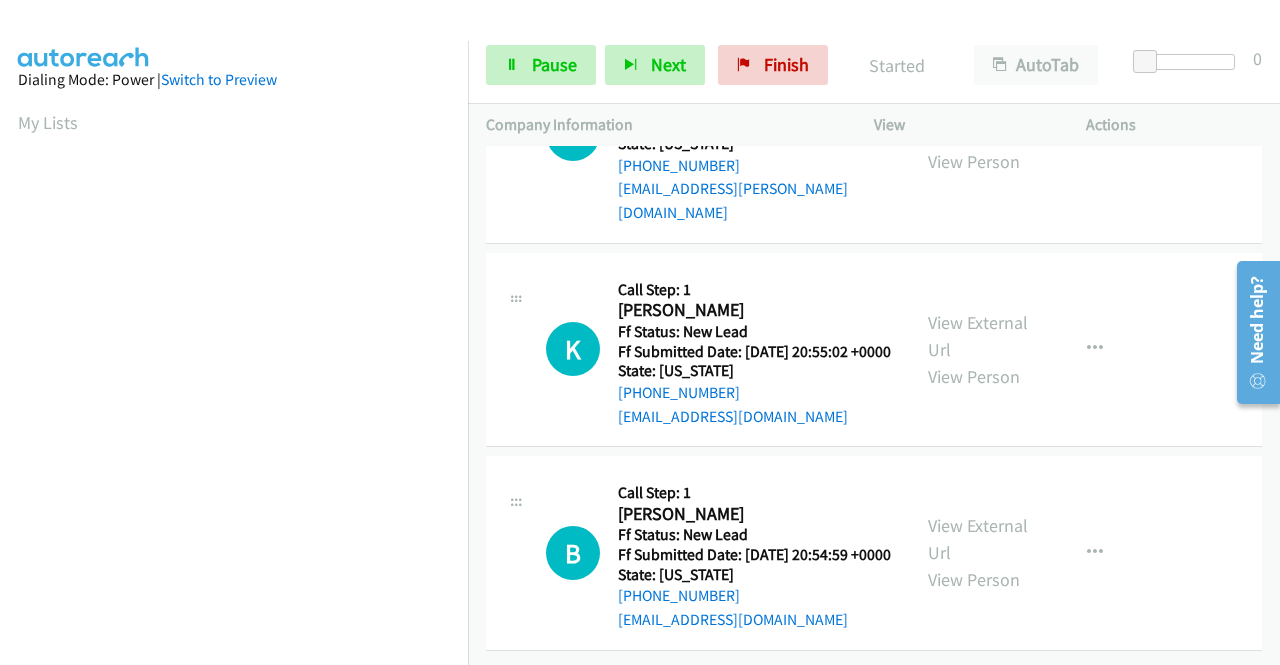 scroll, scrollTop: 0, scrollLeft: 0, axis: both 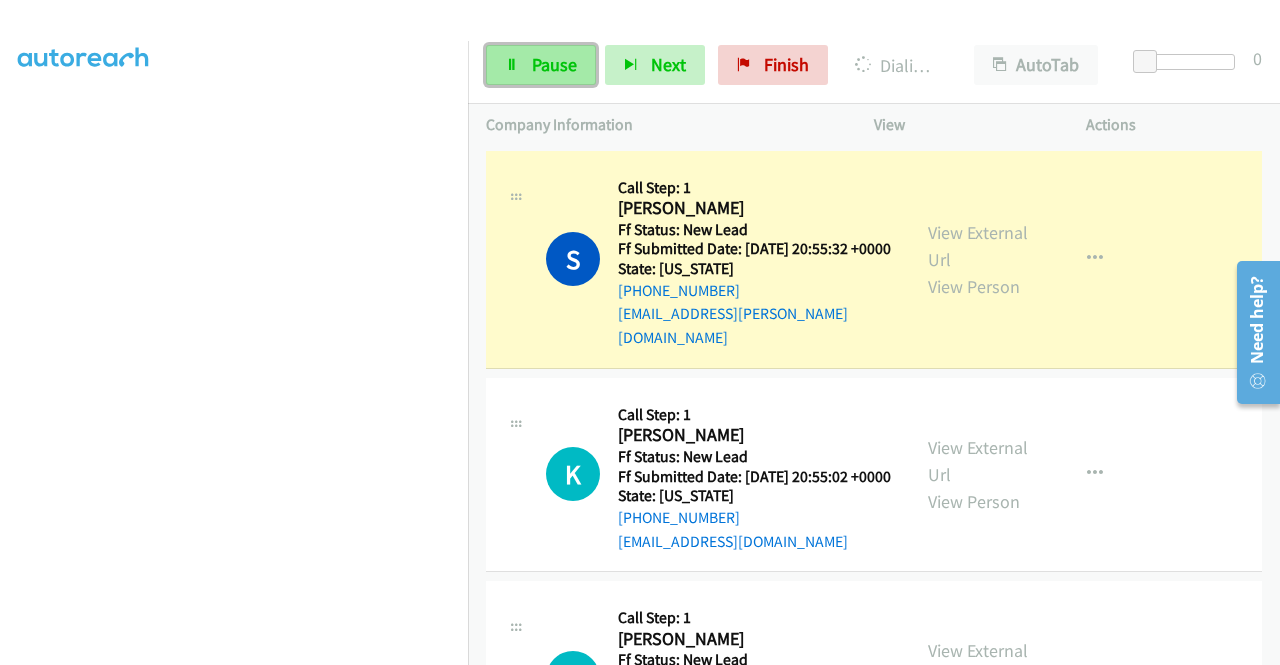 click on "Pause" at bounding box center [554, 64] 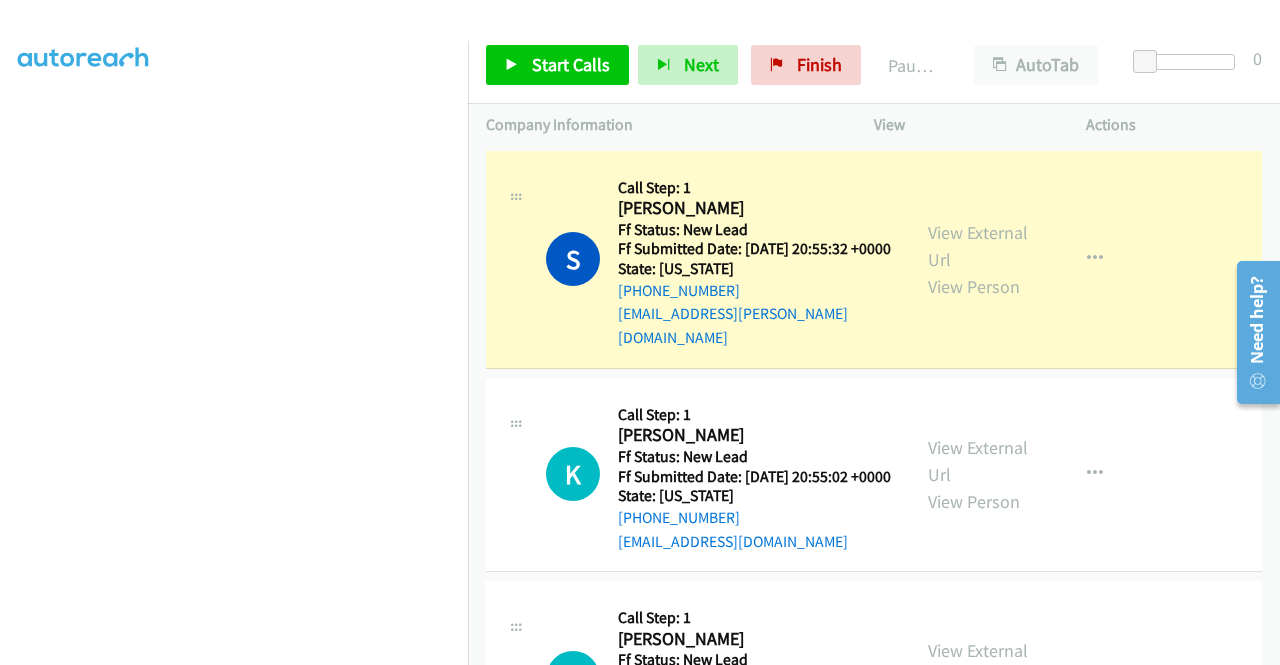 scroll, scrollTop: 240, scrollLeft: 0, axis: vertical 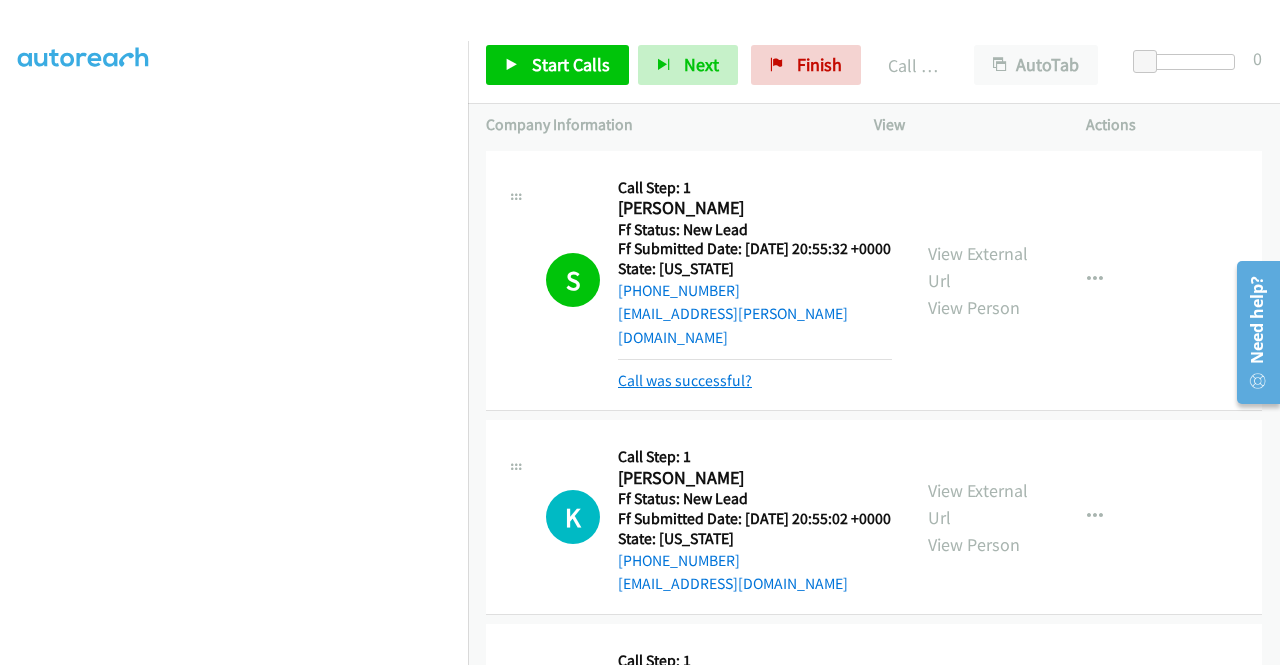 click on "Call was successful?" at bounding box center (685, 380) 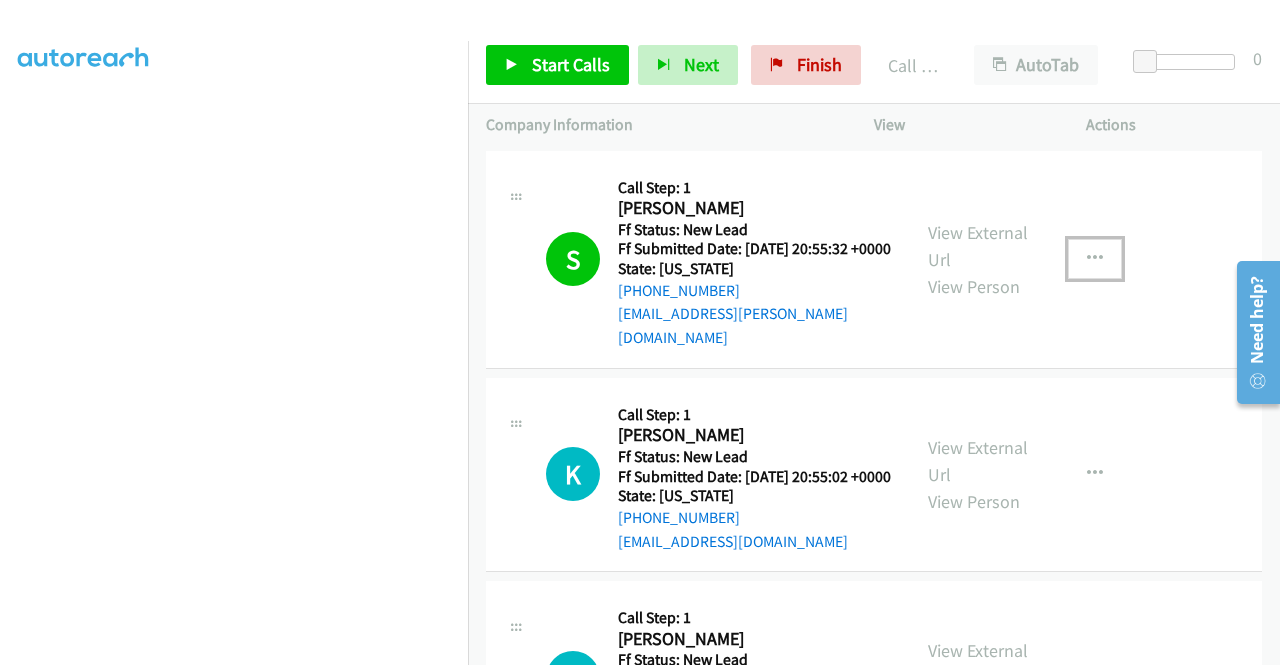 click at bounding box center (1095, 259) 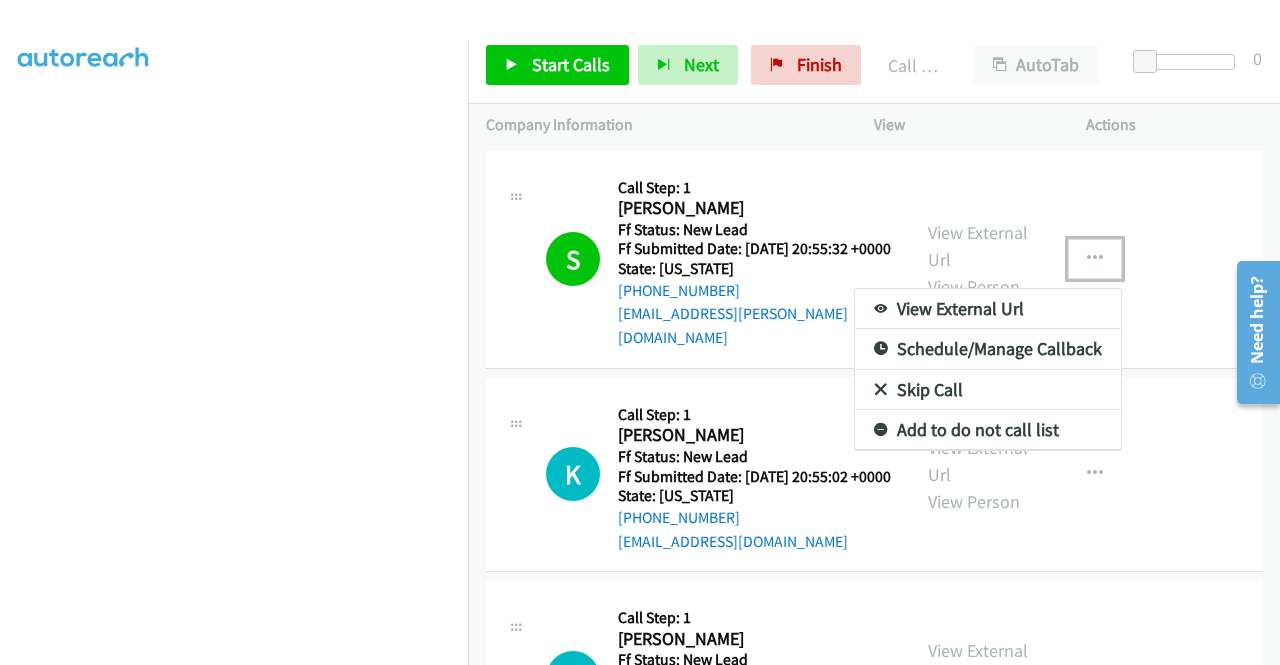 click on "Add to do not call list" at bounding box center [988, 430] 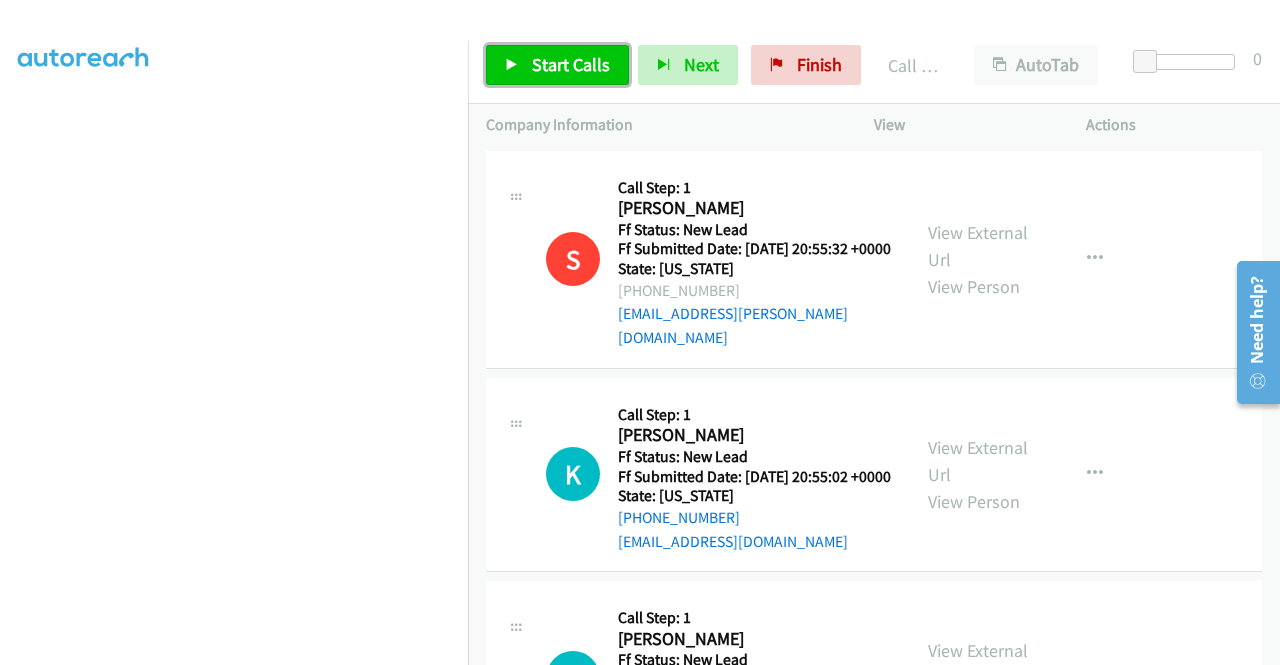 click on "Start Calls" at bounding box center [571, 64] 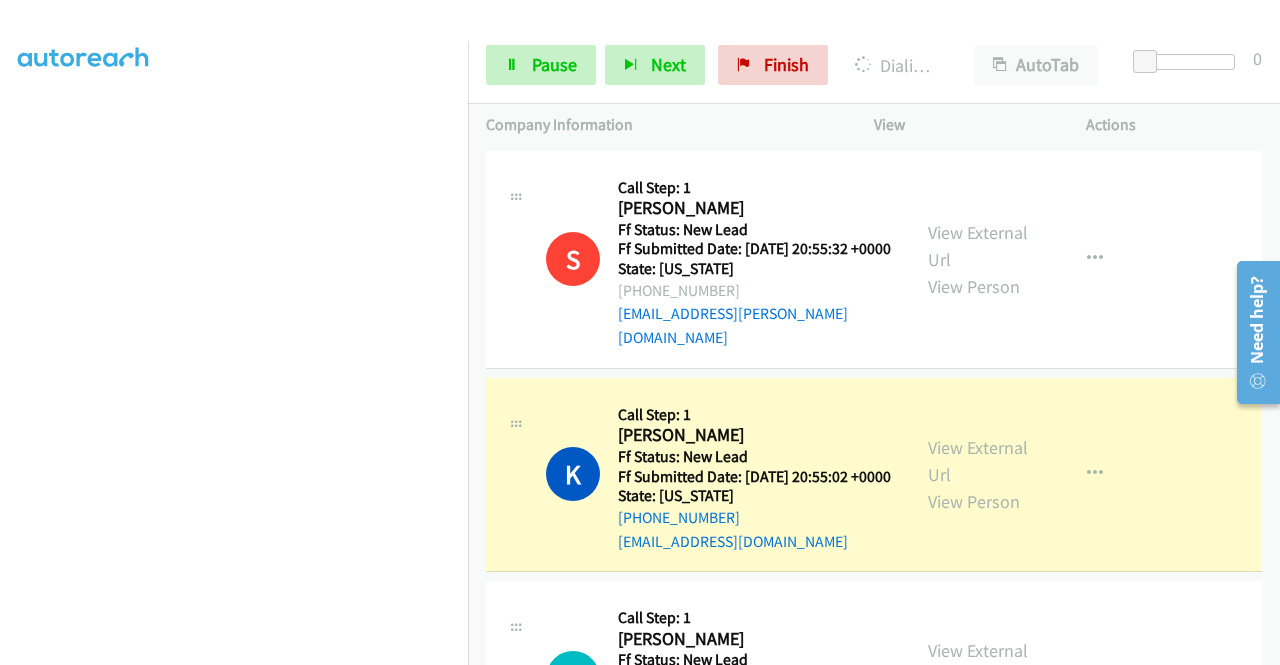 scroll, scrollTop: 0, scrollLeft: 0, axis: both 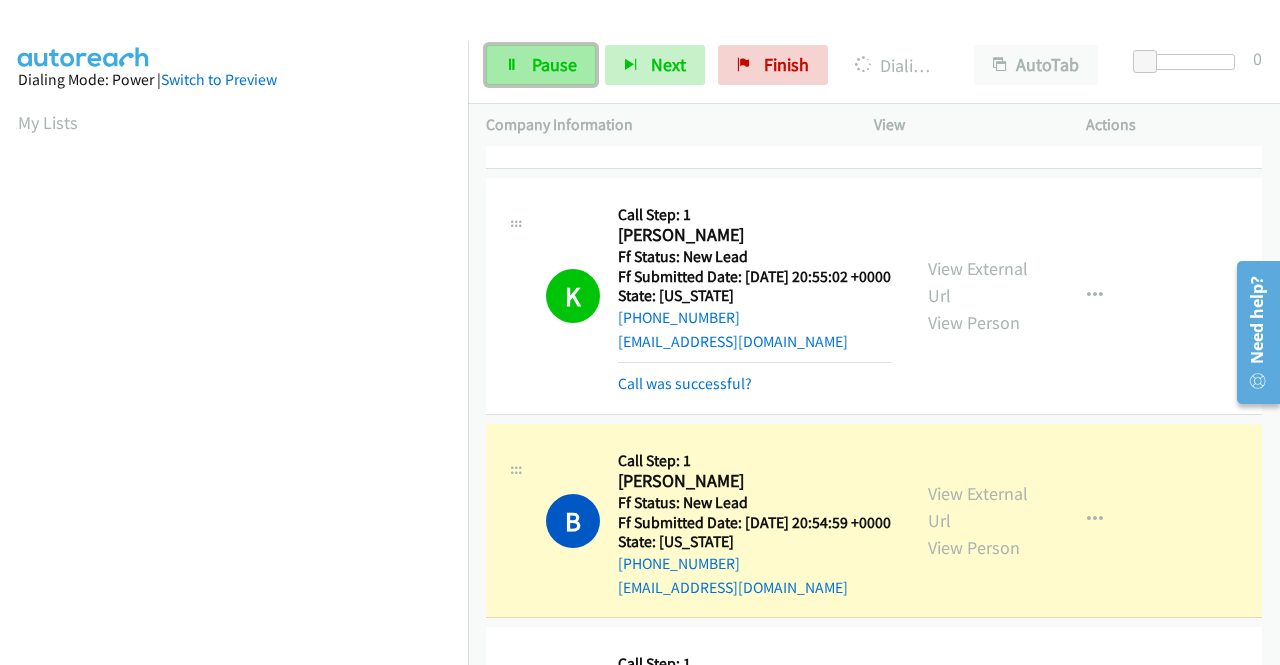 click on "Pause" at bounding box center (554, 64) 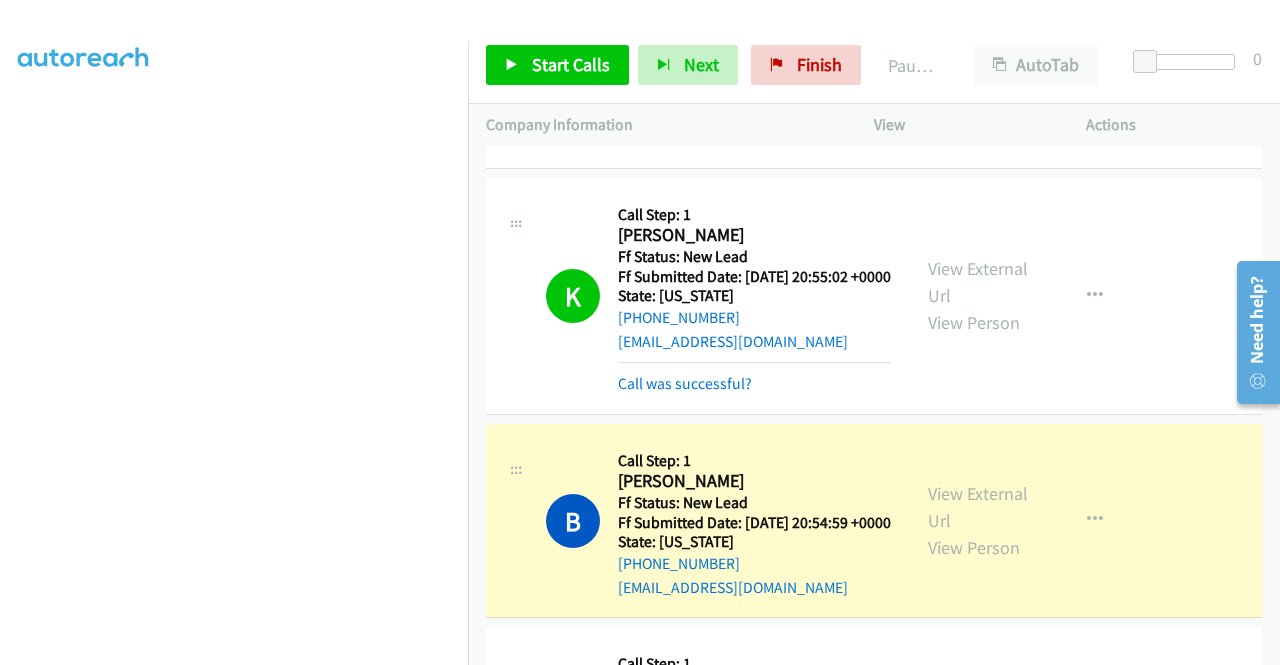scroll, scrollTop: 0, scrollLeft: 0, axis: both 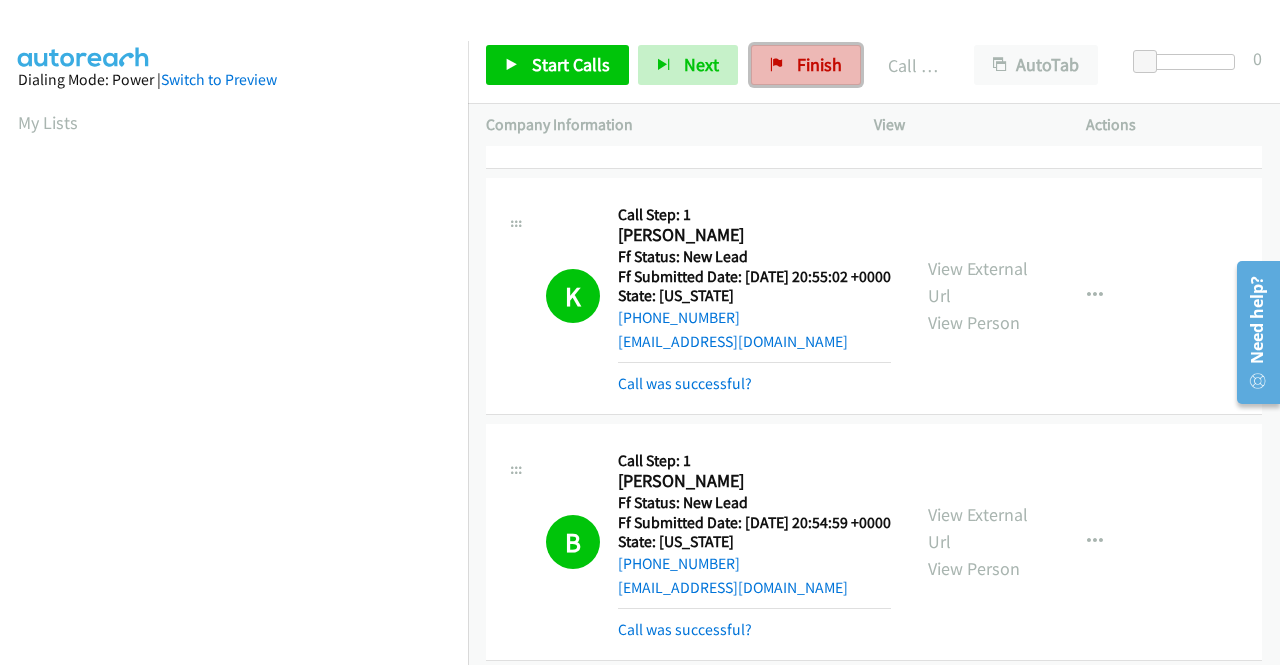 click on "Finish" at bounding box center [806, 65] 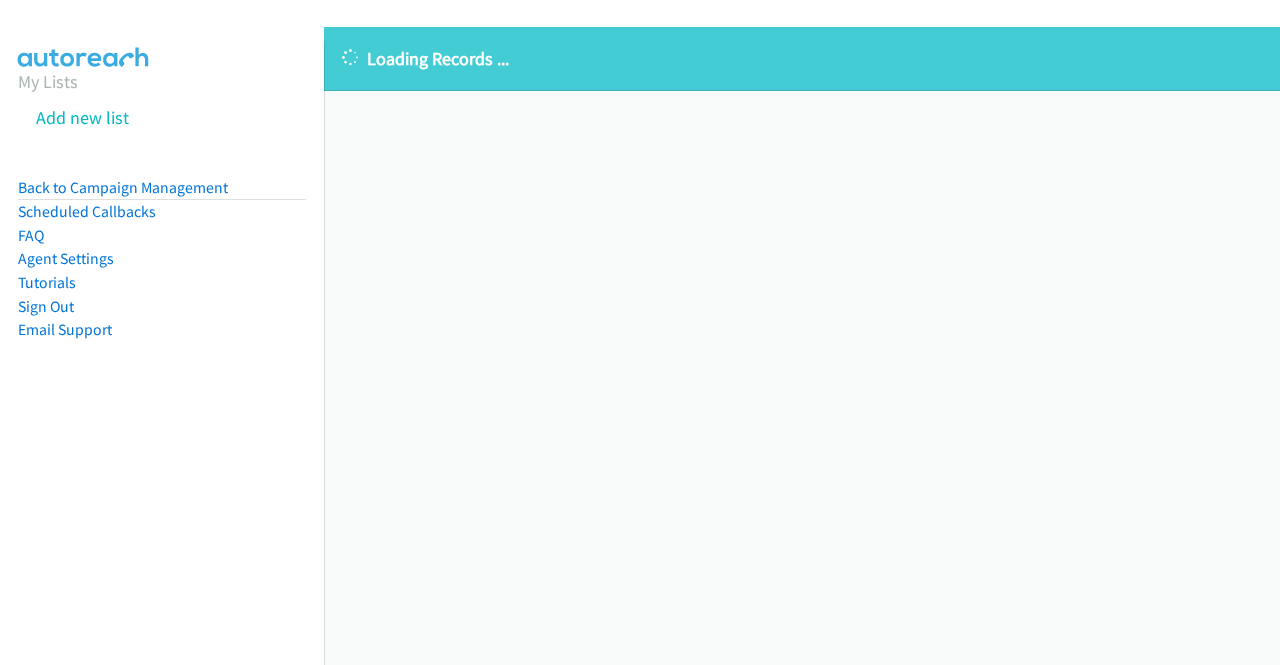 scroll, scrollTop: 0, scrollLeft: 0, axis: both 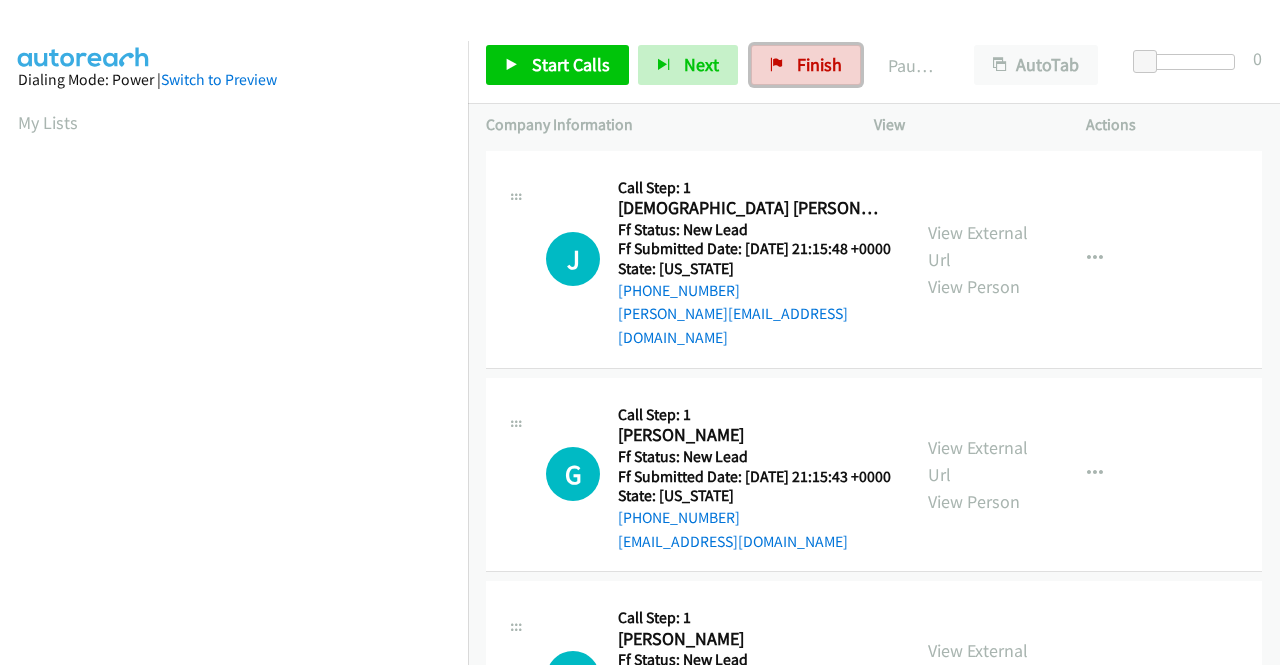 click on "Finish" at bounding box center [819, 64] 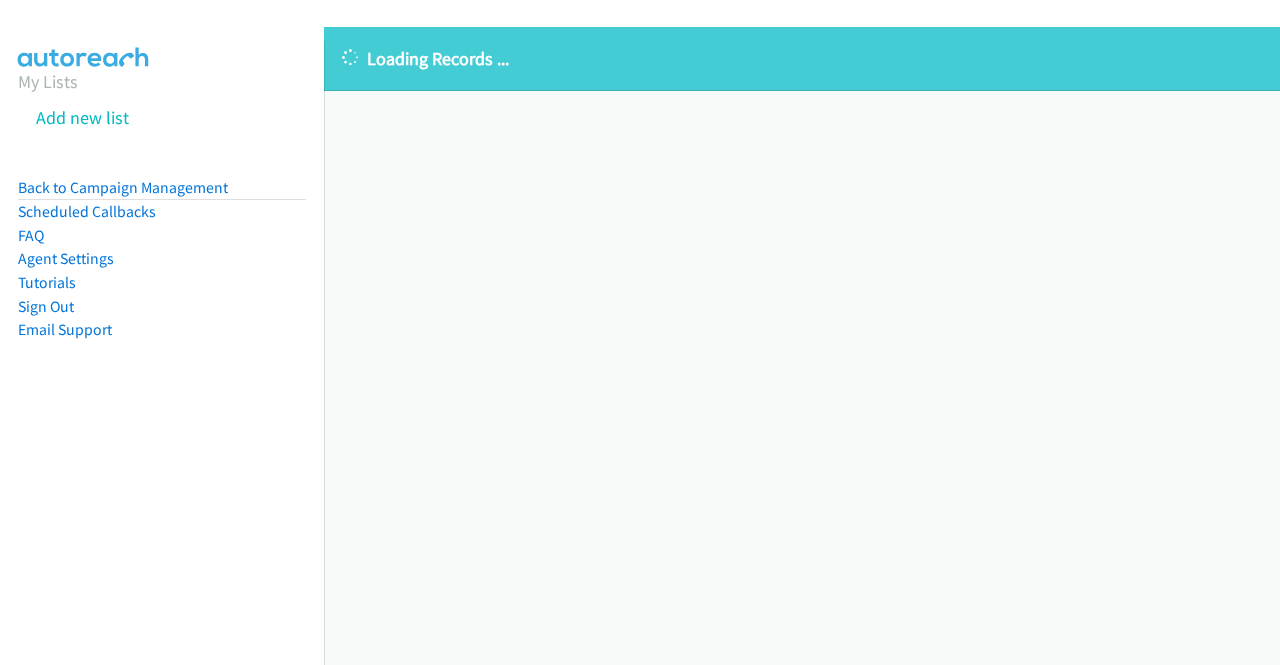 scroll, scrollTop: 0, scrollLeft: 0, axis: both 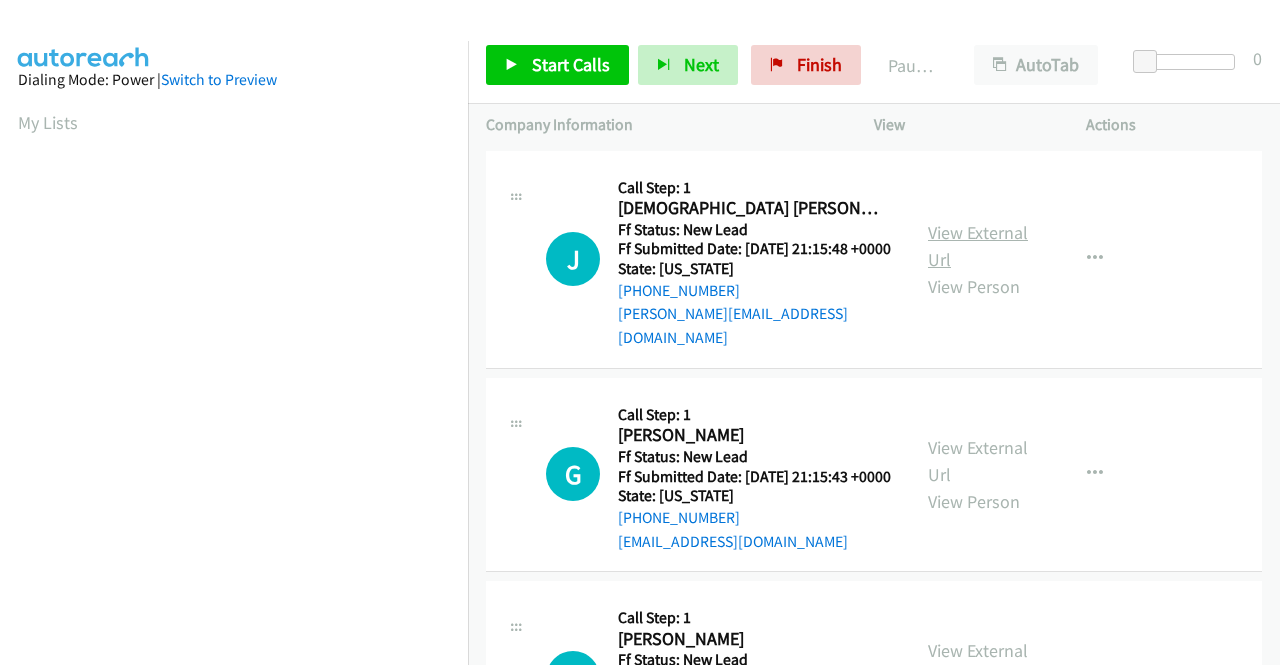 click on "View External Url" at bounding box center [978, 246] 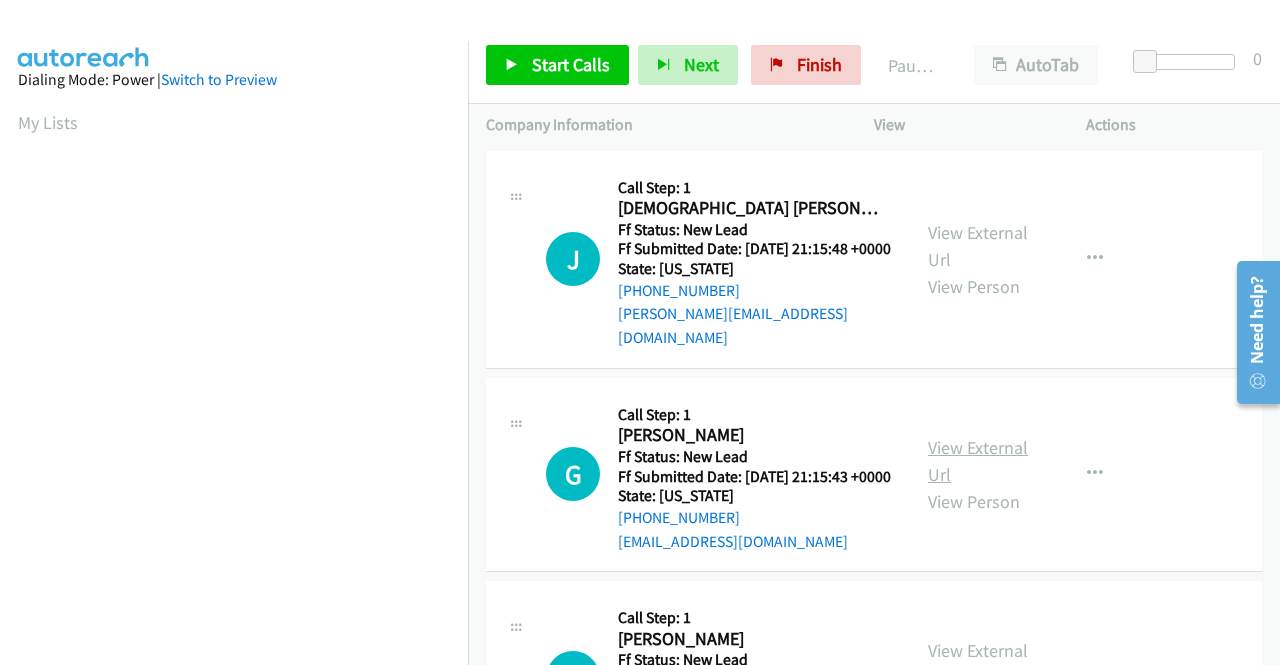 click on "View External Url" at bounding box center (978, 461) 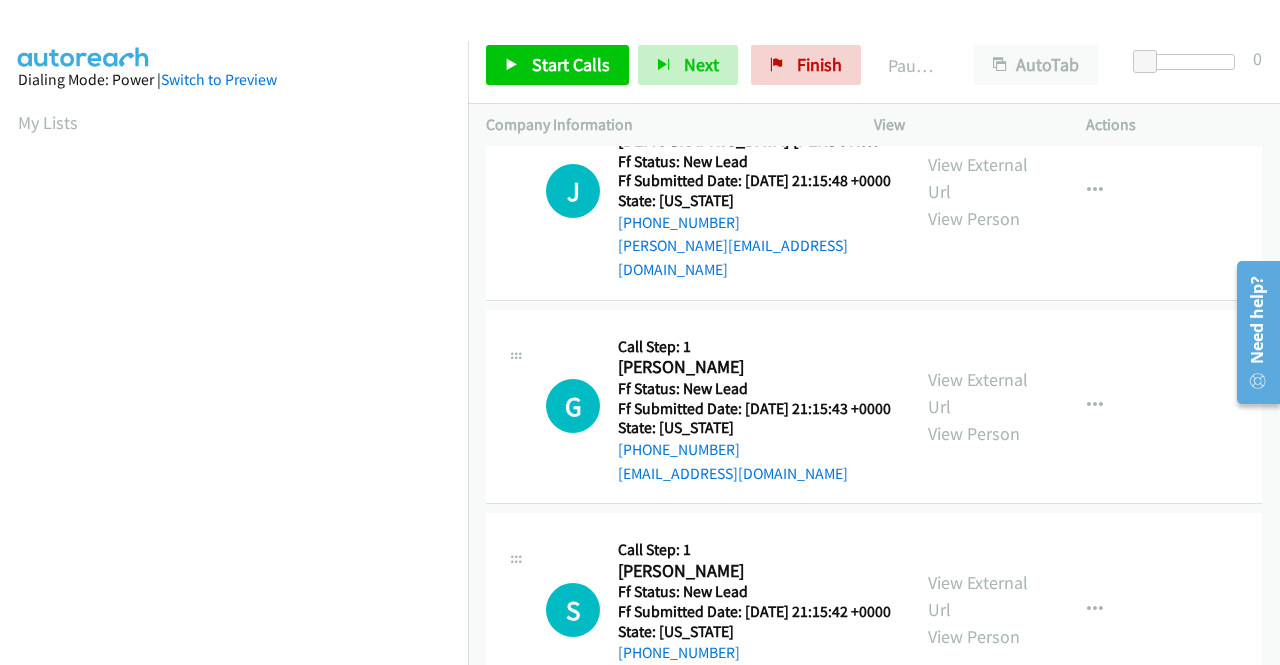 scroll, scrollTop: 100, scrollLeft: 0, axis: vertical 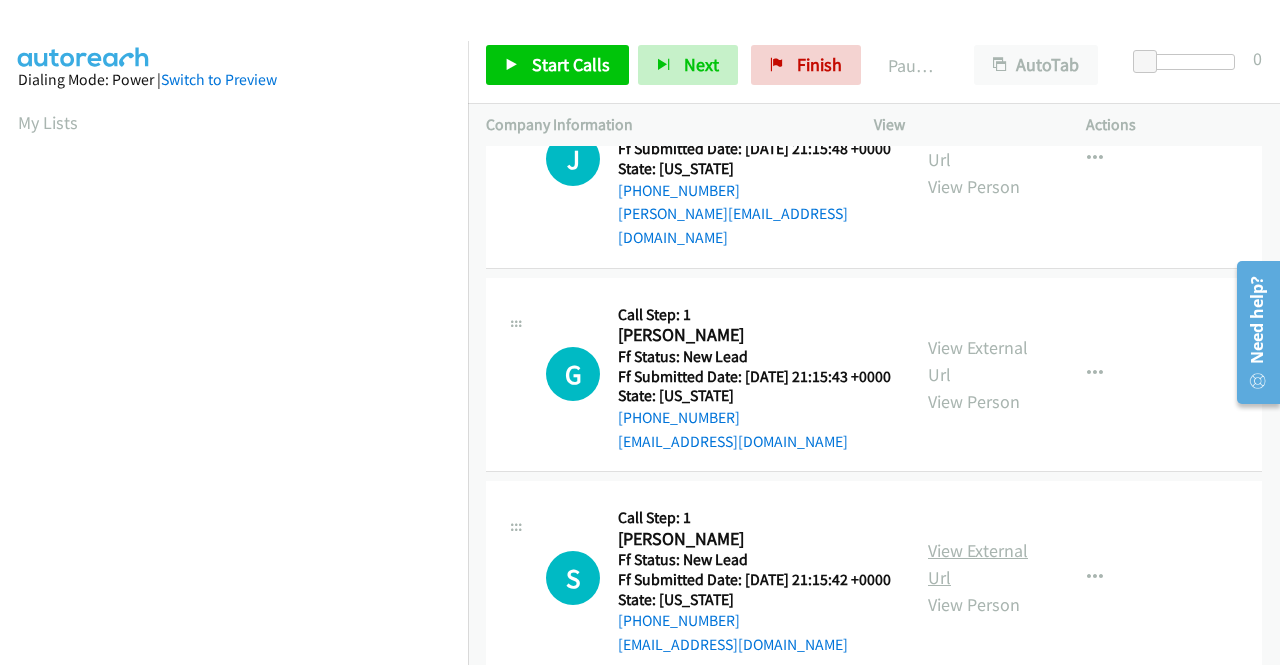 click on "View External Url" at bounding box center [978, 564] 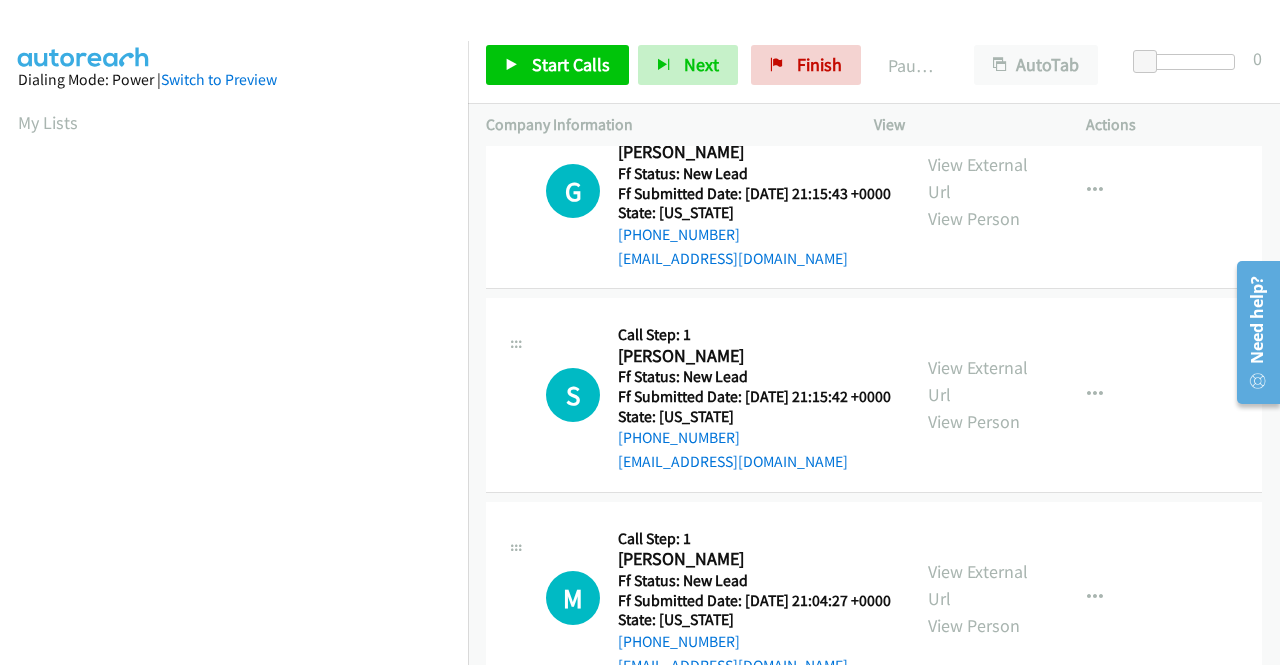 scroll, scrollTop: 300, scrollLeft: 0, axis: vertical 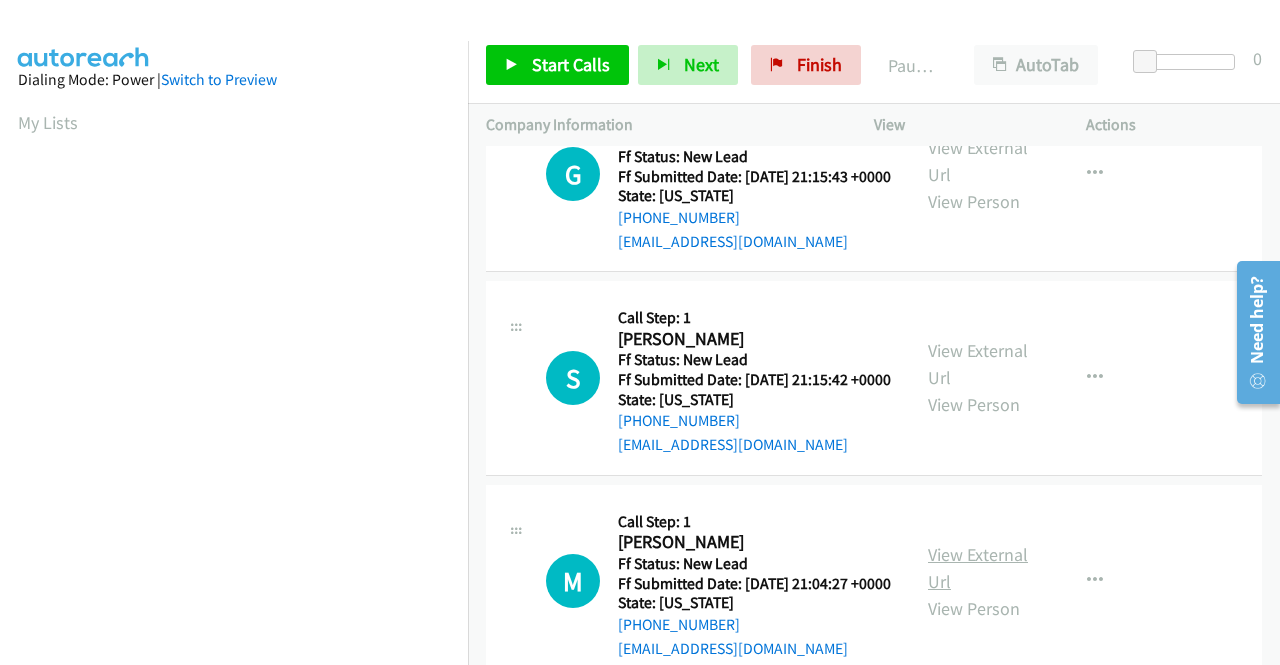click on "View External Url" at bounding box center [978, 568] 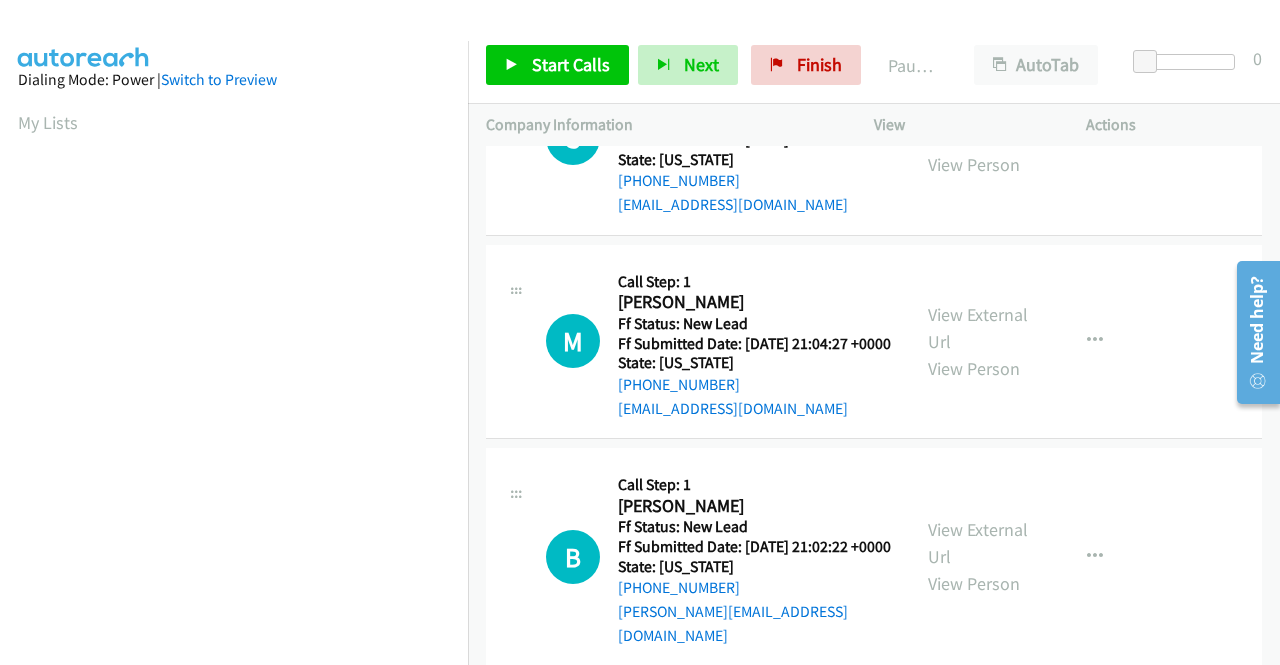 scroll, scrollTop: 600, scrollLeft: 0, axis: vertical 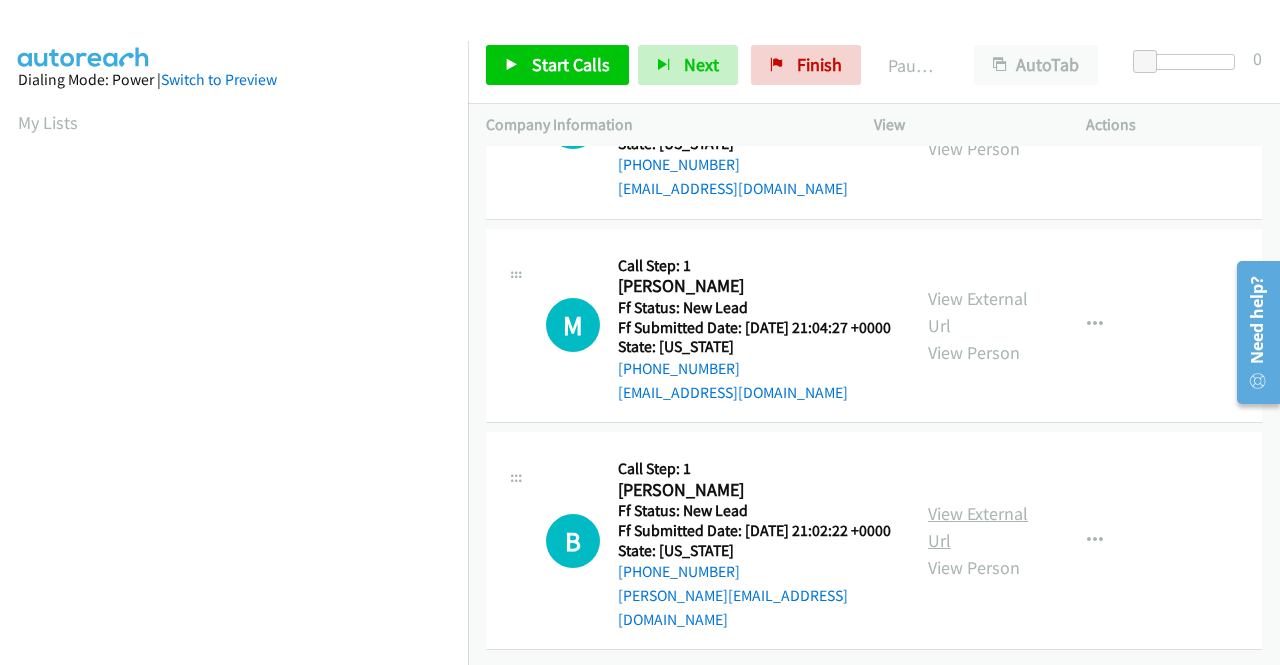 click on "View External Url" at bounding box center [978, 527] 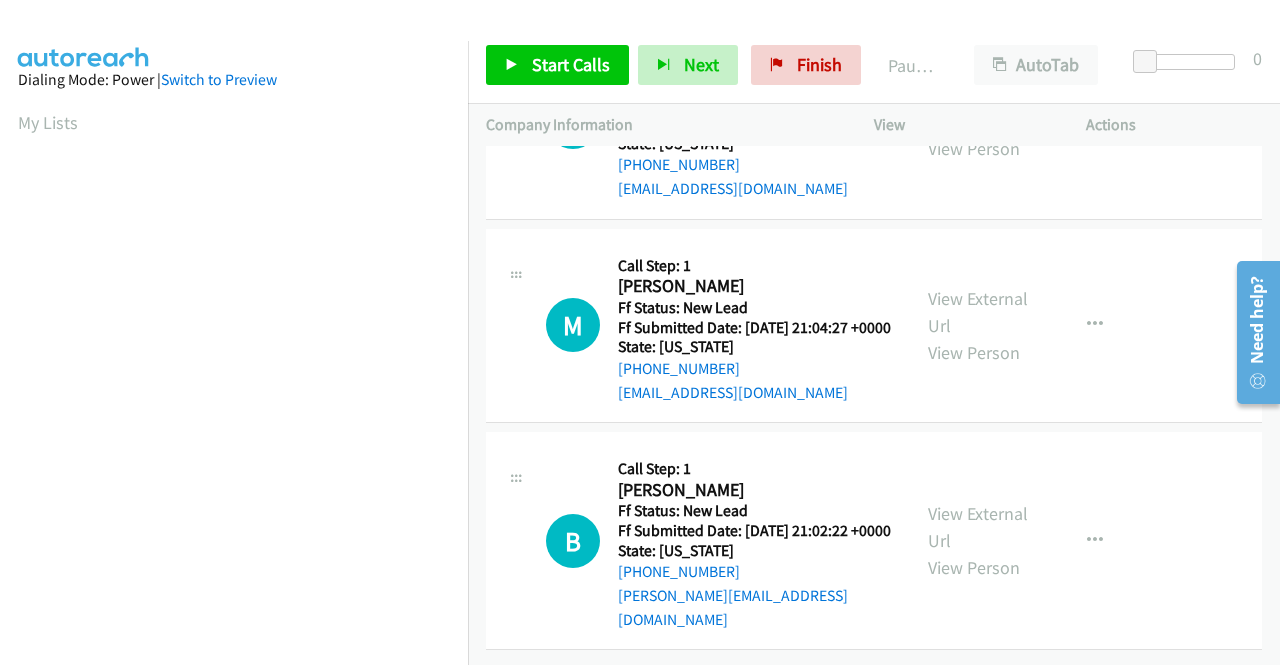 scroll, scrollTop: 620, scrollLeft: 0, axis: vertical 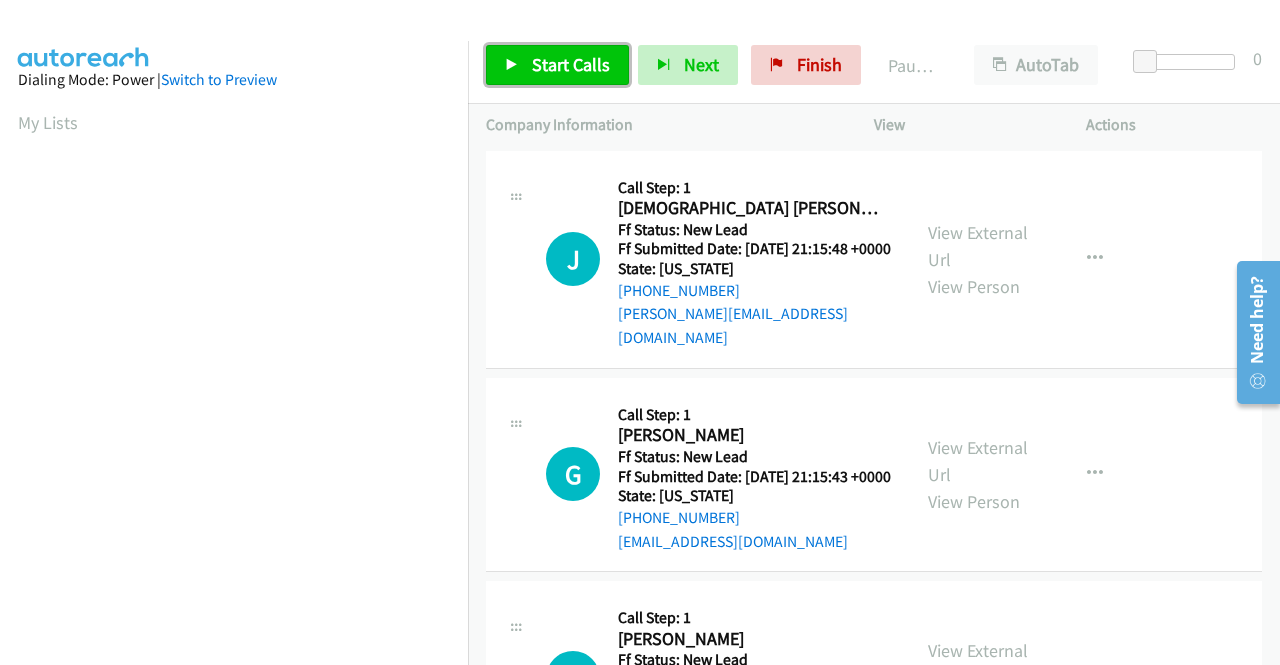 click on "Start Calls" at bounding box center [571, 64] 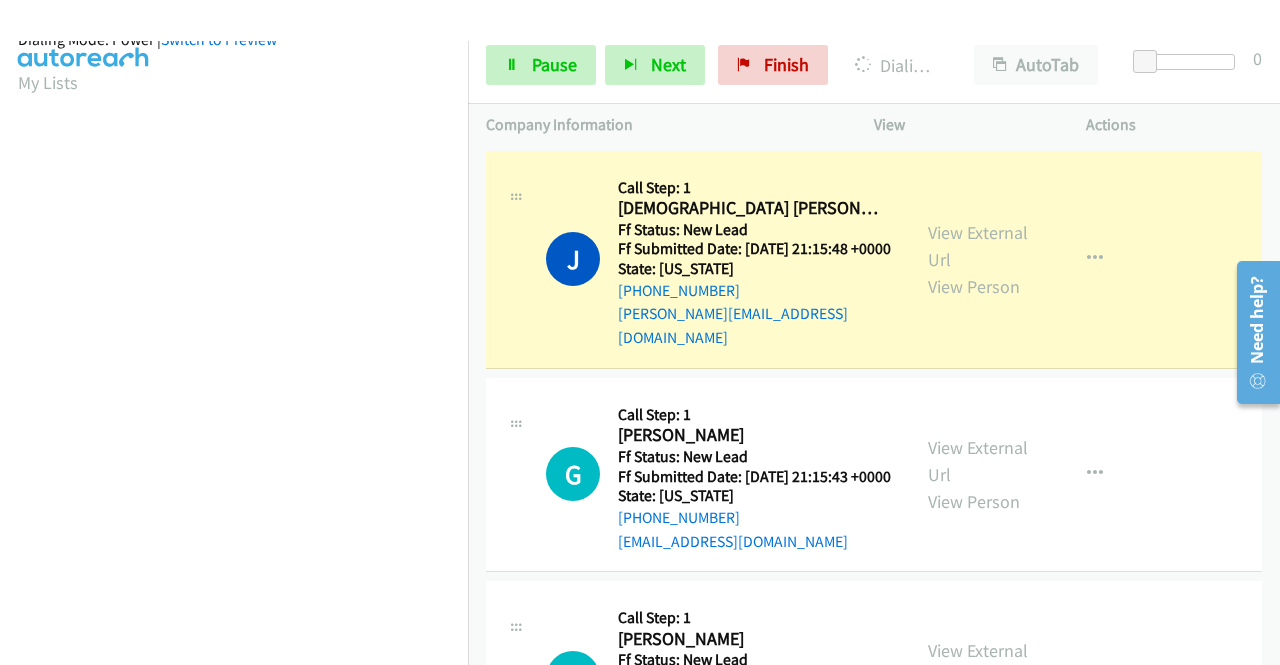 scroll, scrollTop: 456, scrollLeft: 0, axis: vertical 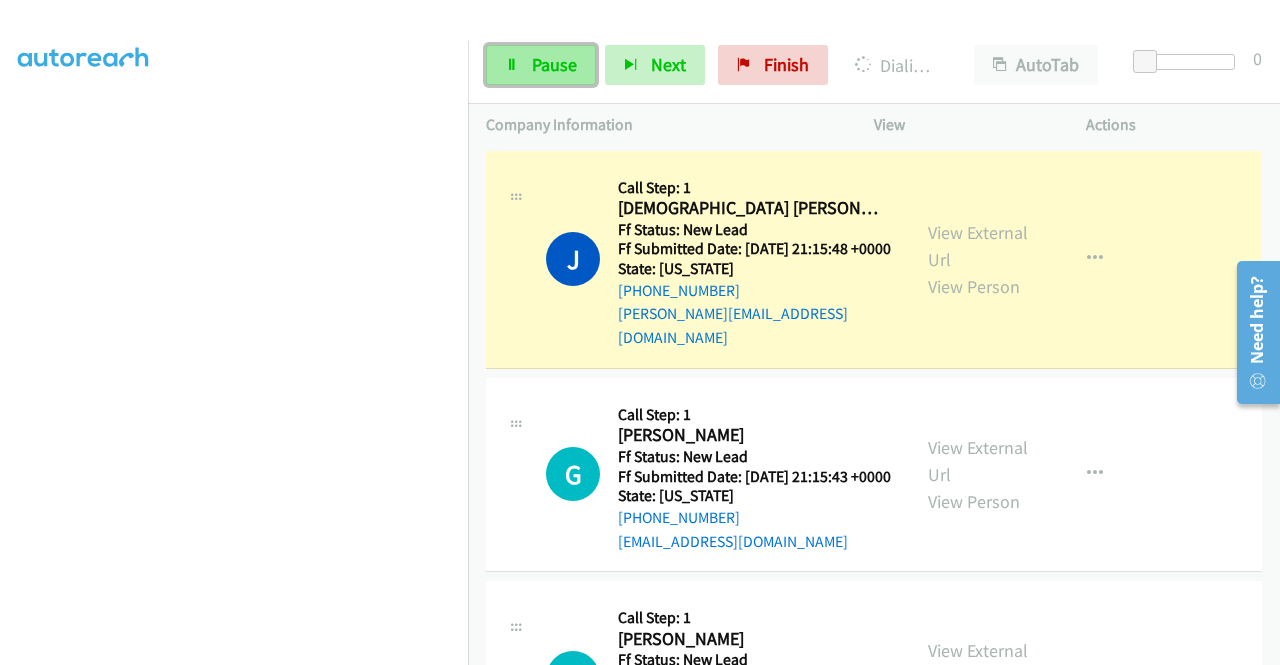 click at bounding box center [512, 66] 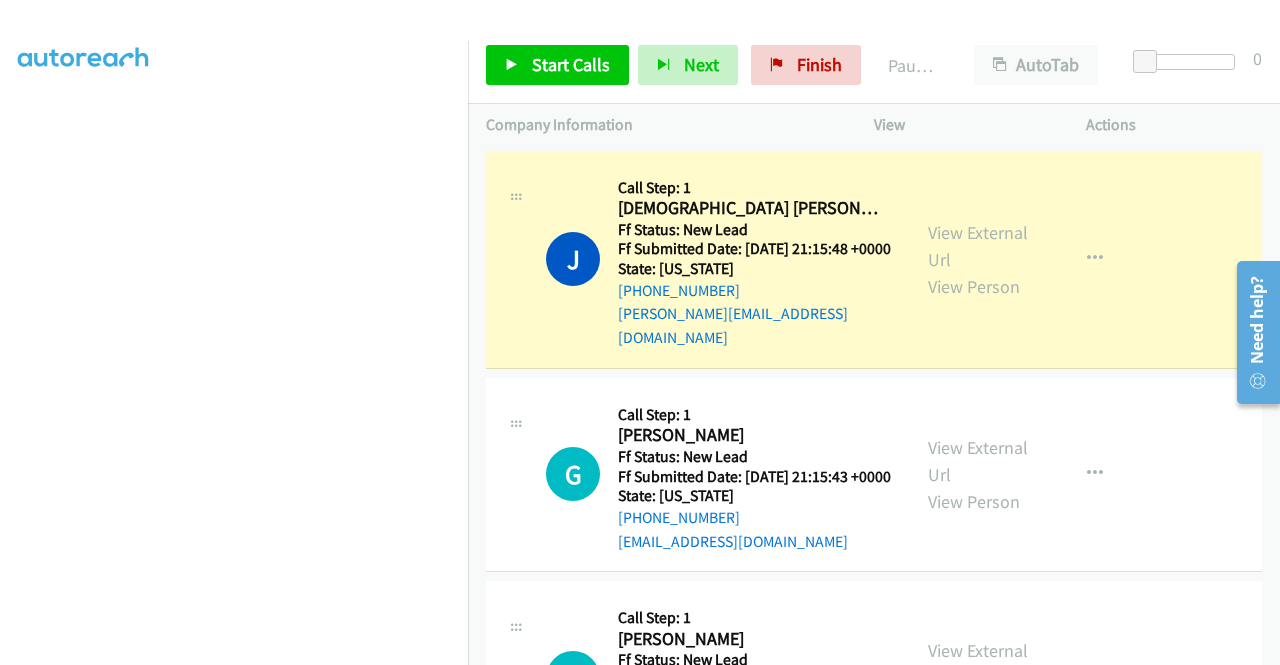 scroll, scrollTop: 56, scrollLeft: 0, axis: vertical 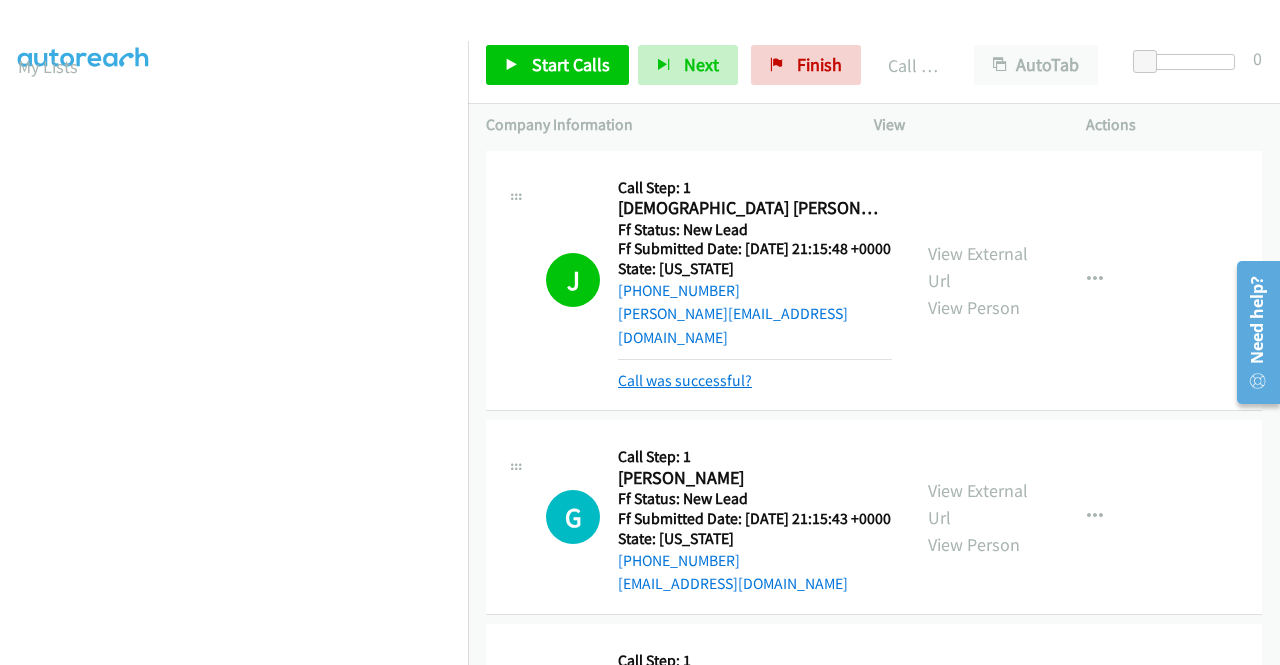 click on "Call was successful?" at bounding box center (685, 380) 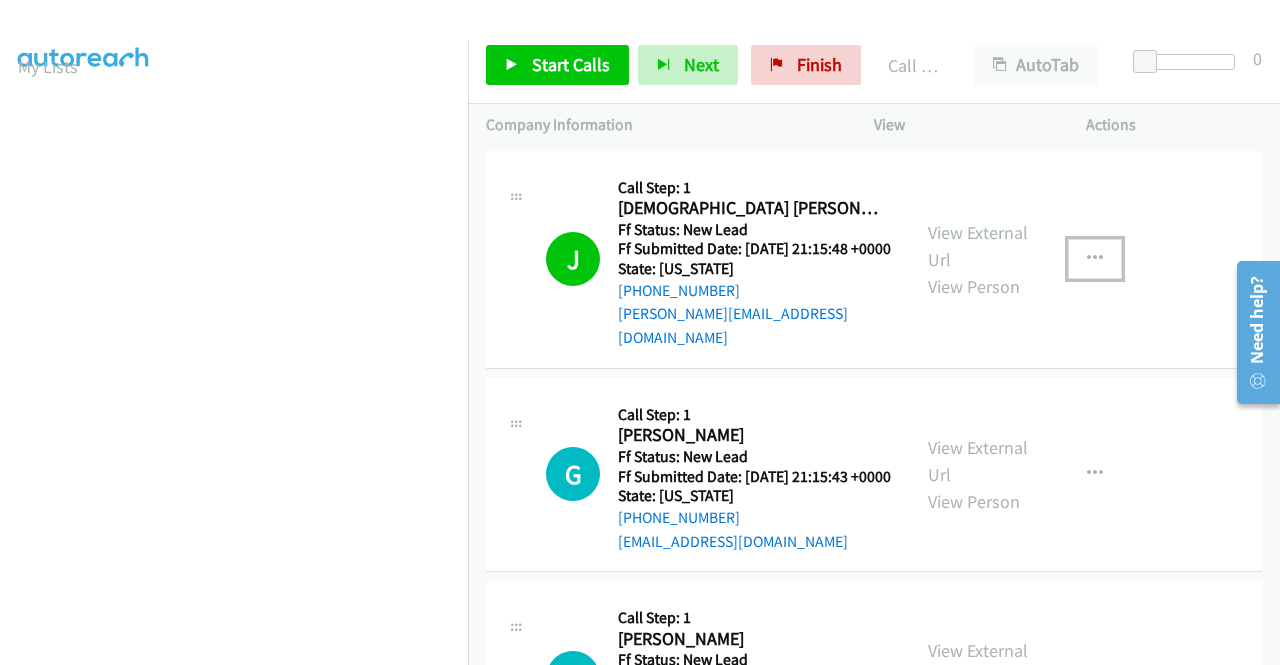 click at bounding box center [1095, 259] 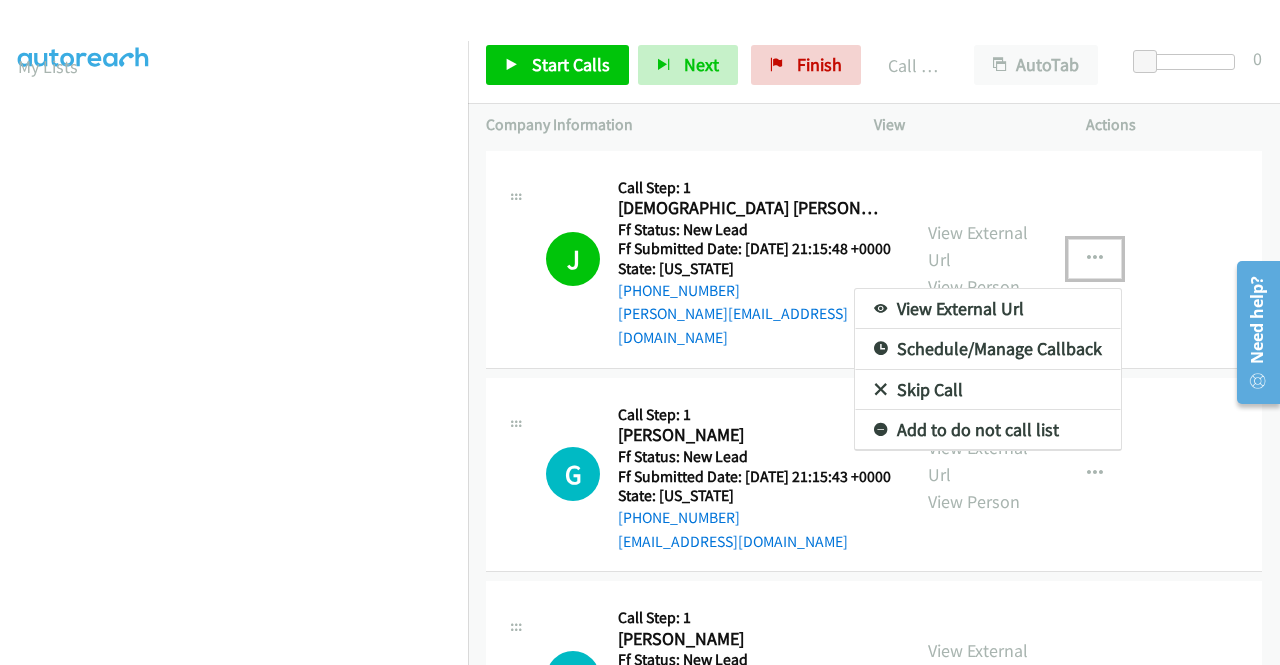 click on "Add to do not call list" at bounding box center (988, 430) 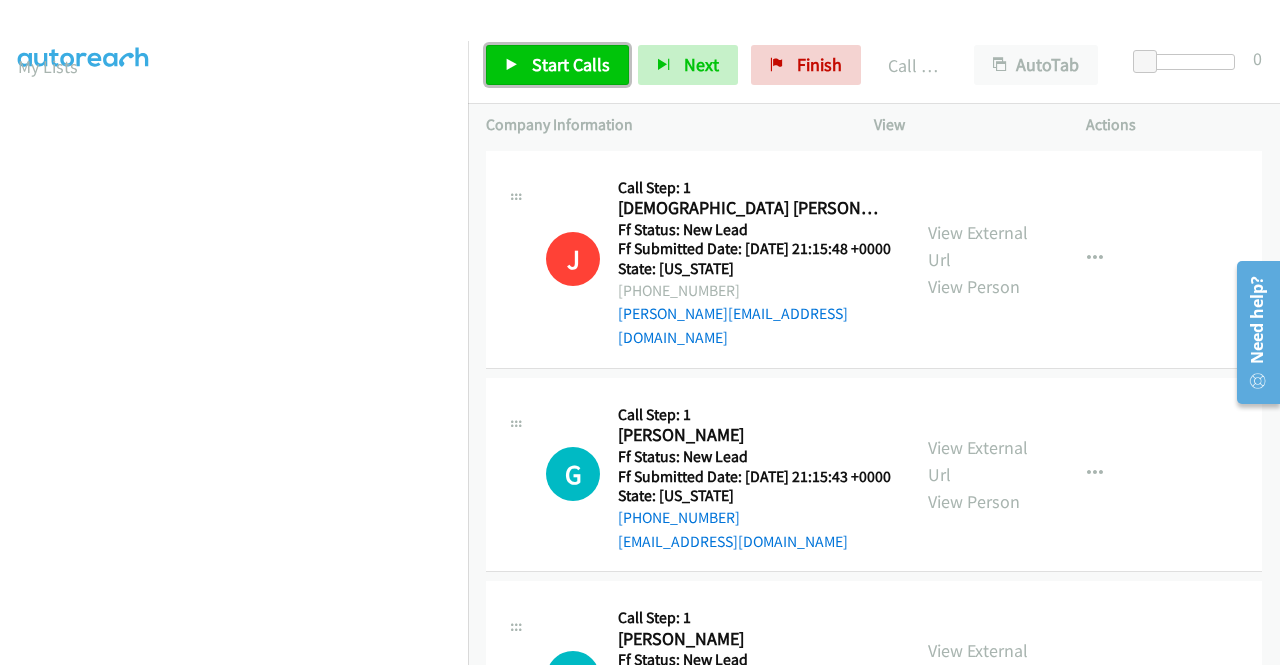 click on "Start Calls" at bounding box center [557, 65] 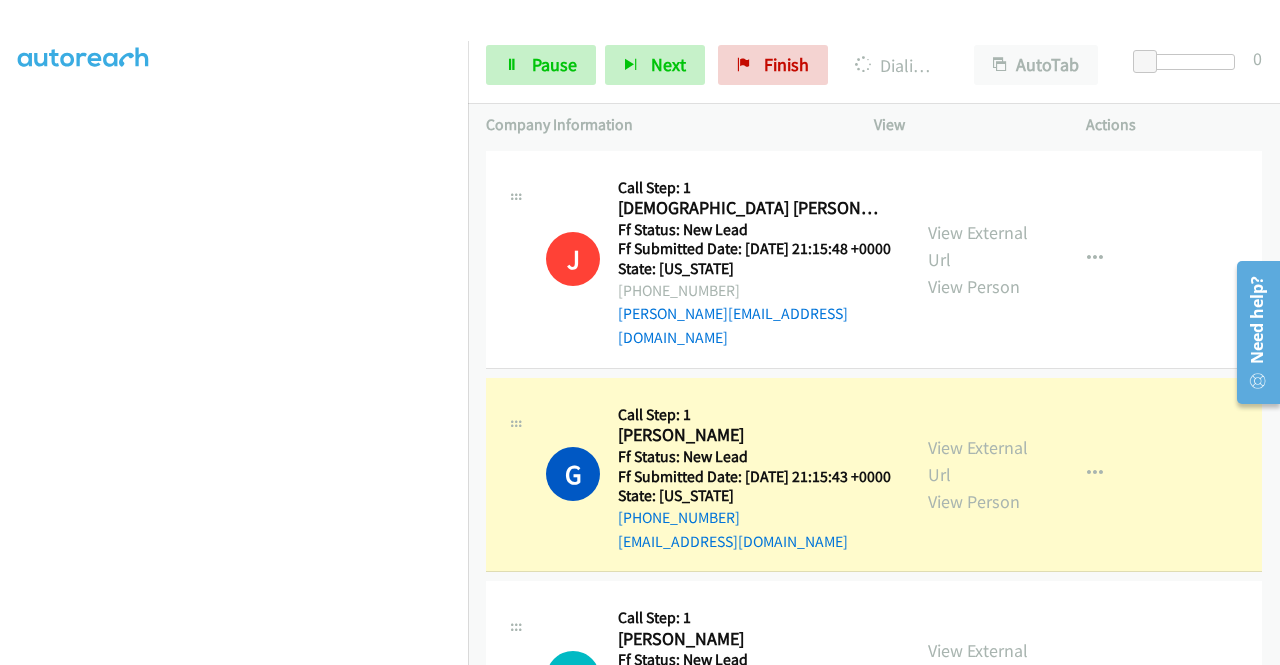 scroll, scrollTop: 0, scrollLeft: 0, axis: both 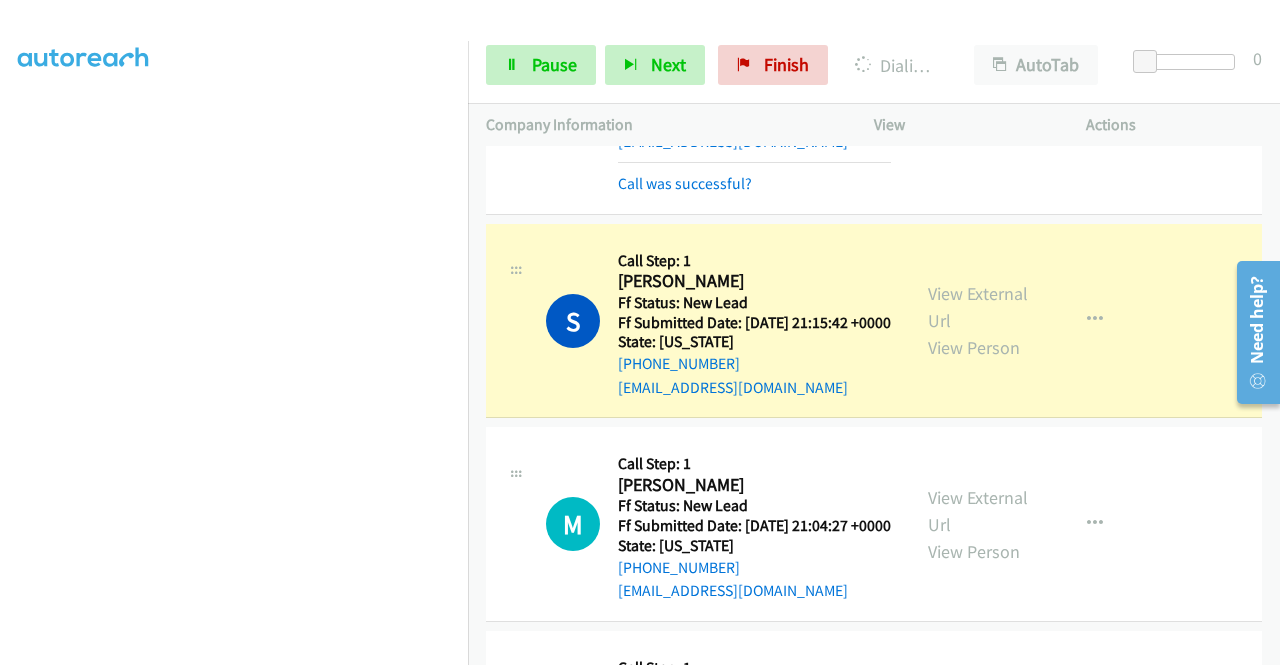 click at bounding box center (234, 190) 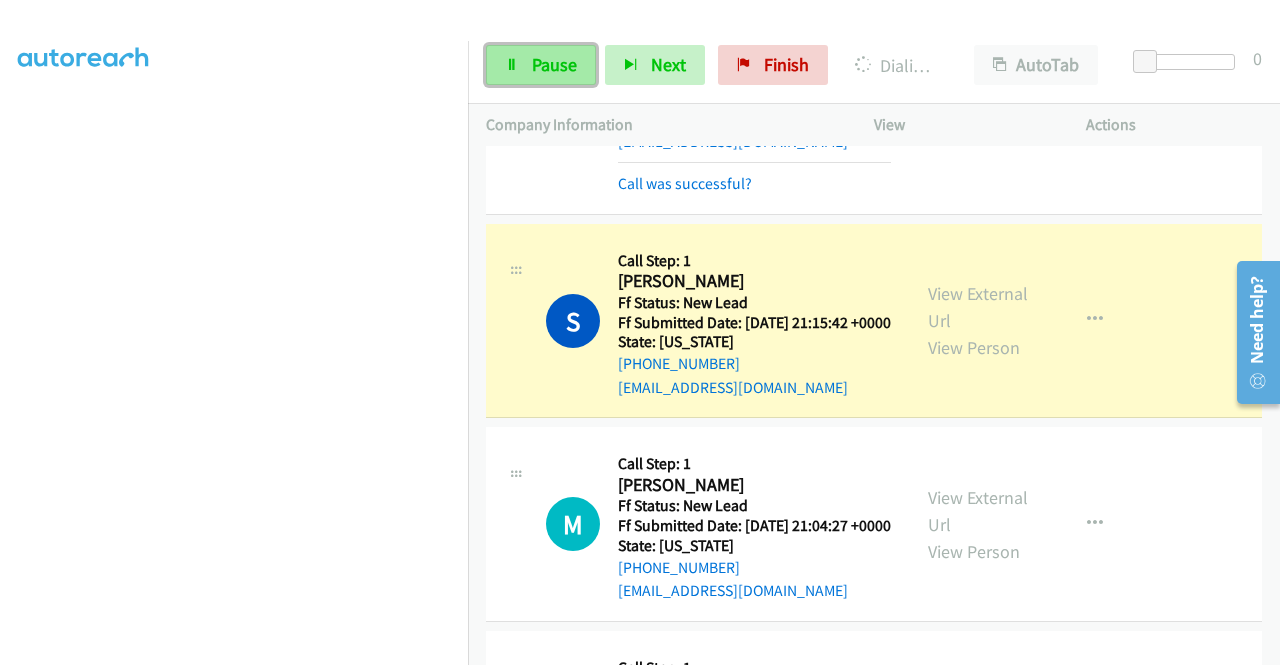click on "Pause" at bounding box center [554, 64] 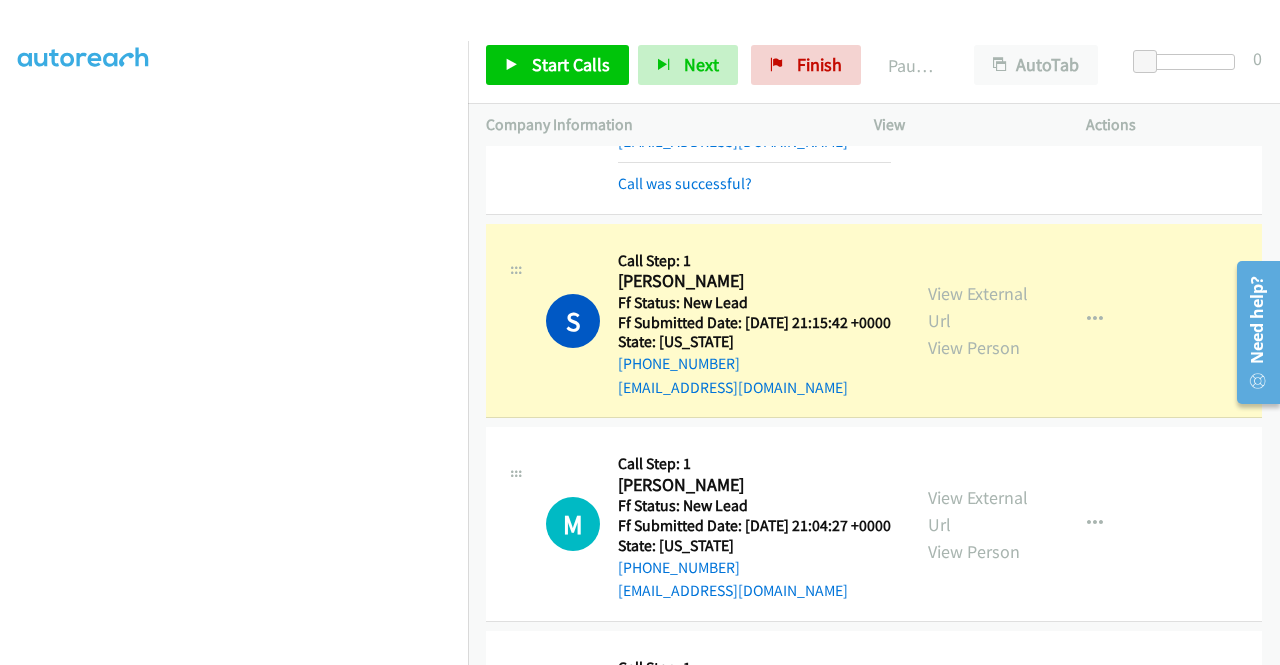 scroll, scrollTop: 56, scrollLeft: 0, axis: vertical 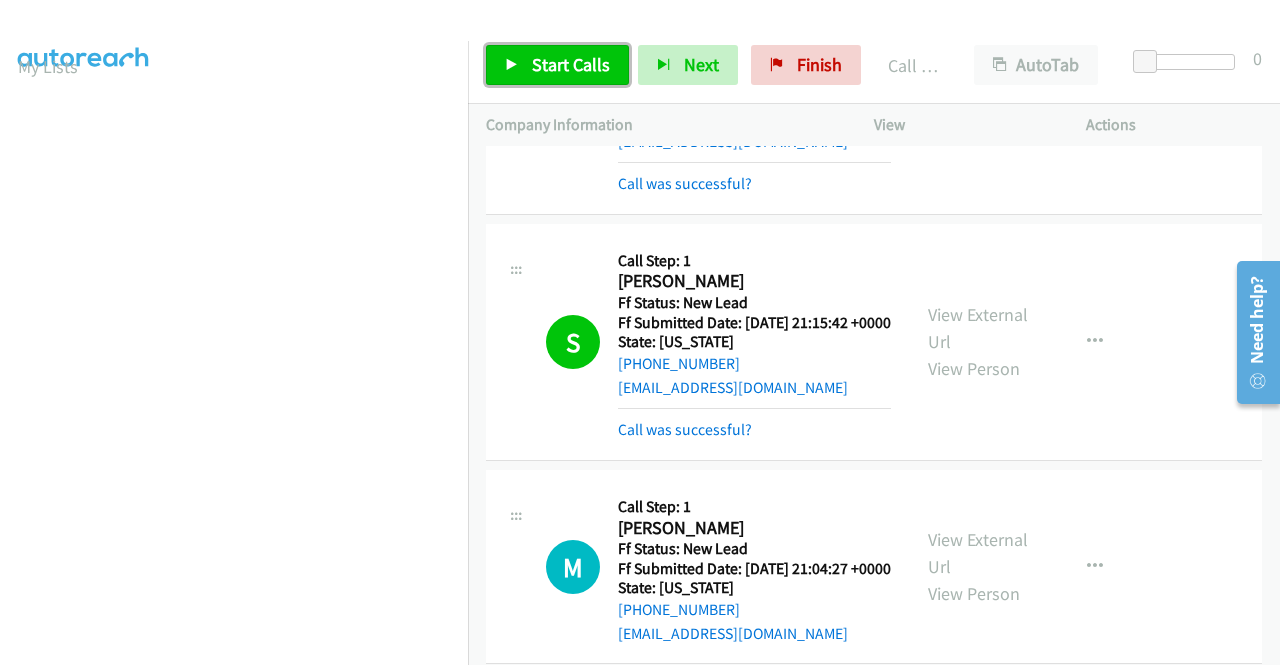 click on "Start Calls" at bounding box center (571, 64) 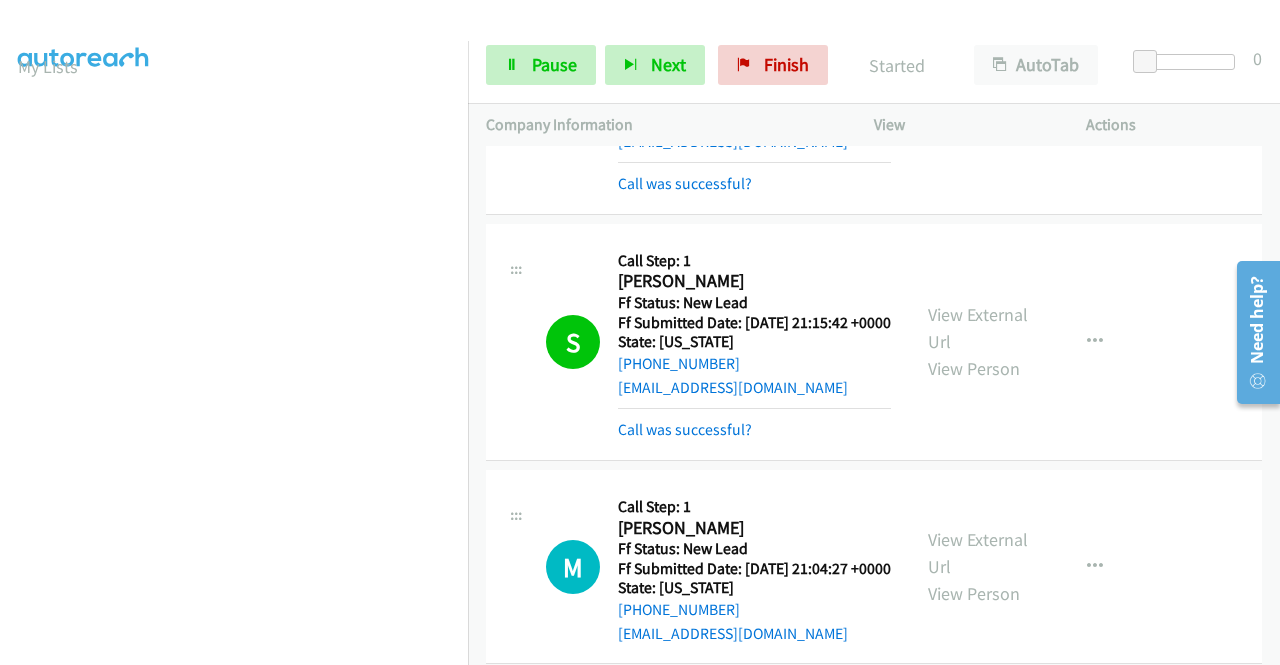 click on "S
Callback Scheduled
Call Step: 1
Sue Hartman
America/Los_Angeles
Ff Status: New Lead
Ff Submitted Date: 2025-07-12 21:15:42 +0000
State: Washington
+1 509-954-1301
sue1202h@gmail.com
Call was successful?
View External Url
View Person
View External Url
Email
Schedule/Manage Callback
Skip Call
Add to do not call list" at bounding box center (874, 342) 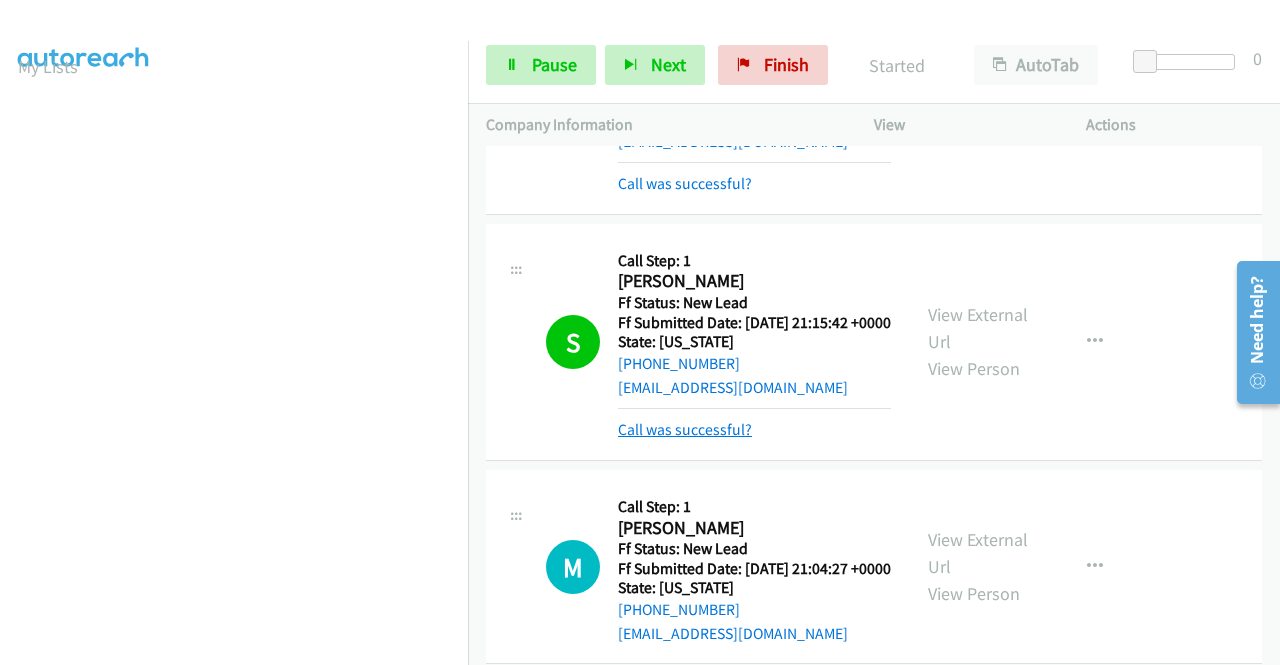 click on "Call was successful?" at bounding box center (685, 429) 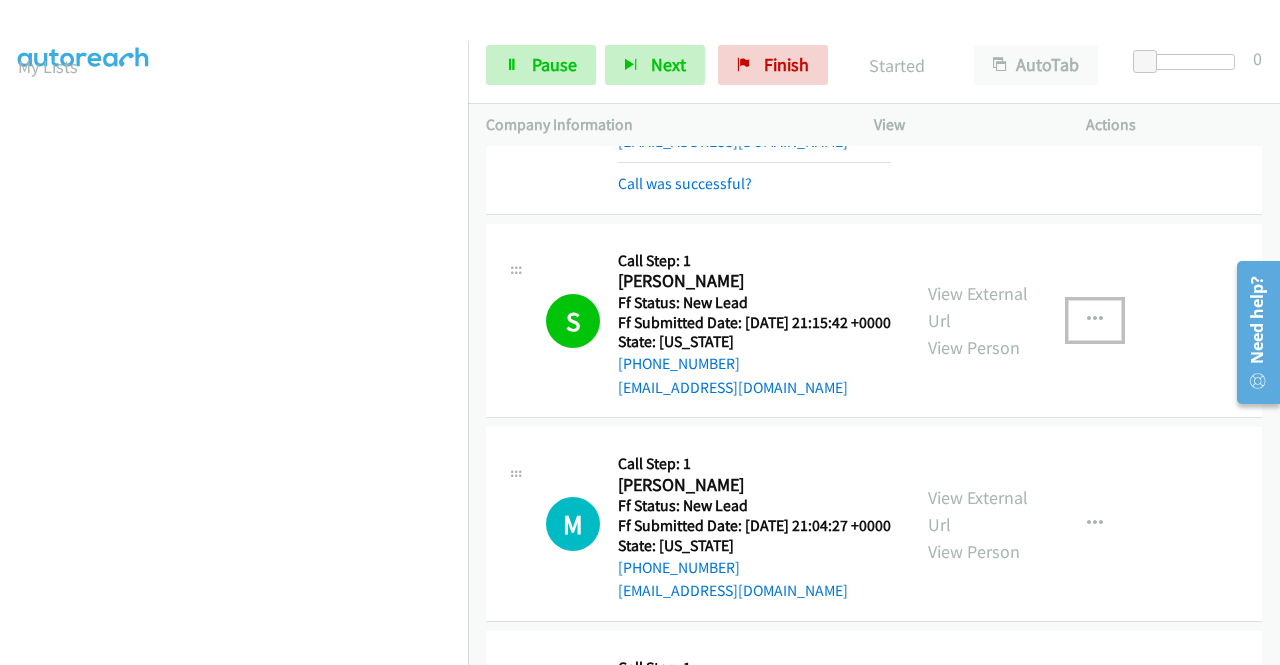click at bounding box center (1095, 320) 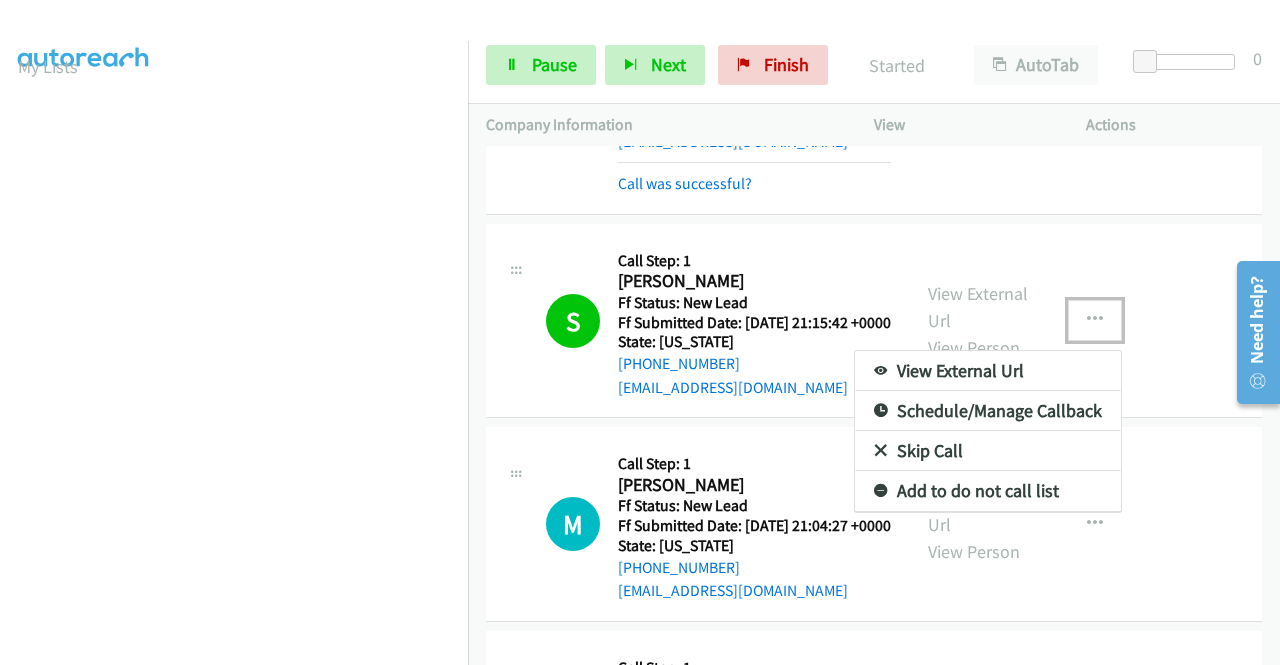 click on "Add to do not call list" at bounding box center [988, 491] 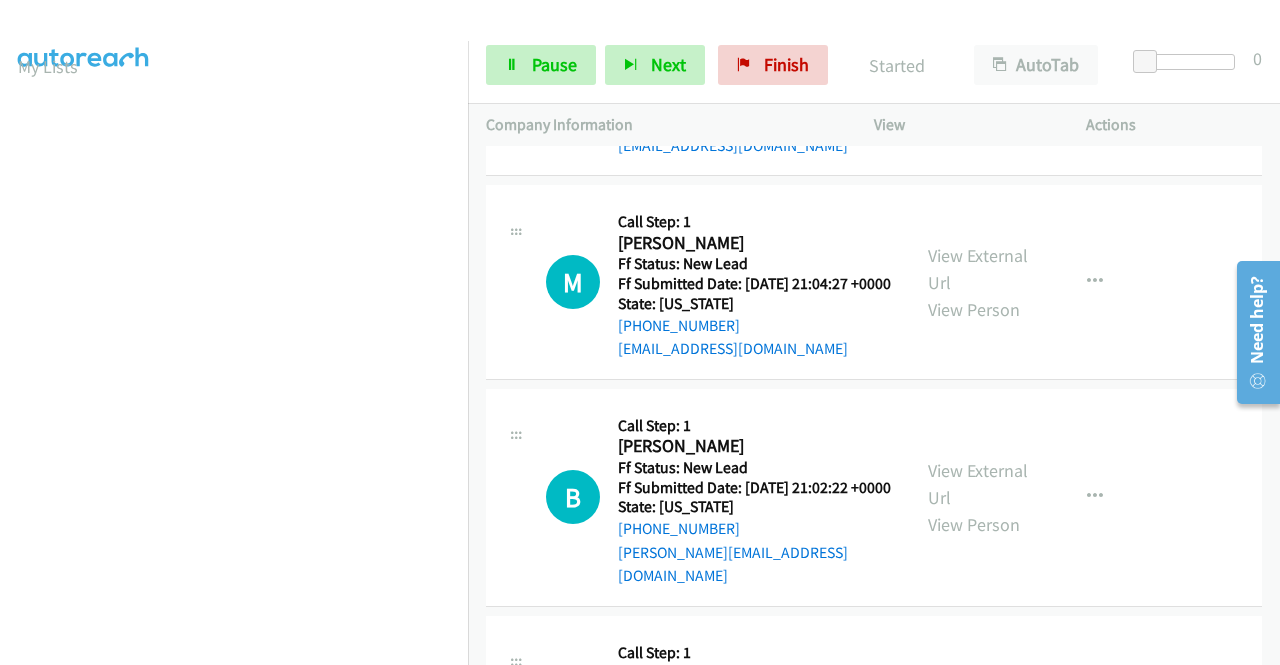 scroll, scrollTop: 700, scrollLeft: 0, axis: vertical 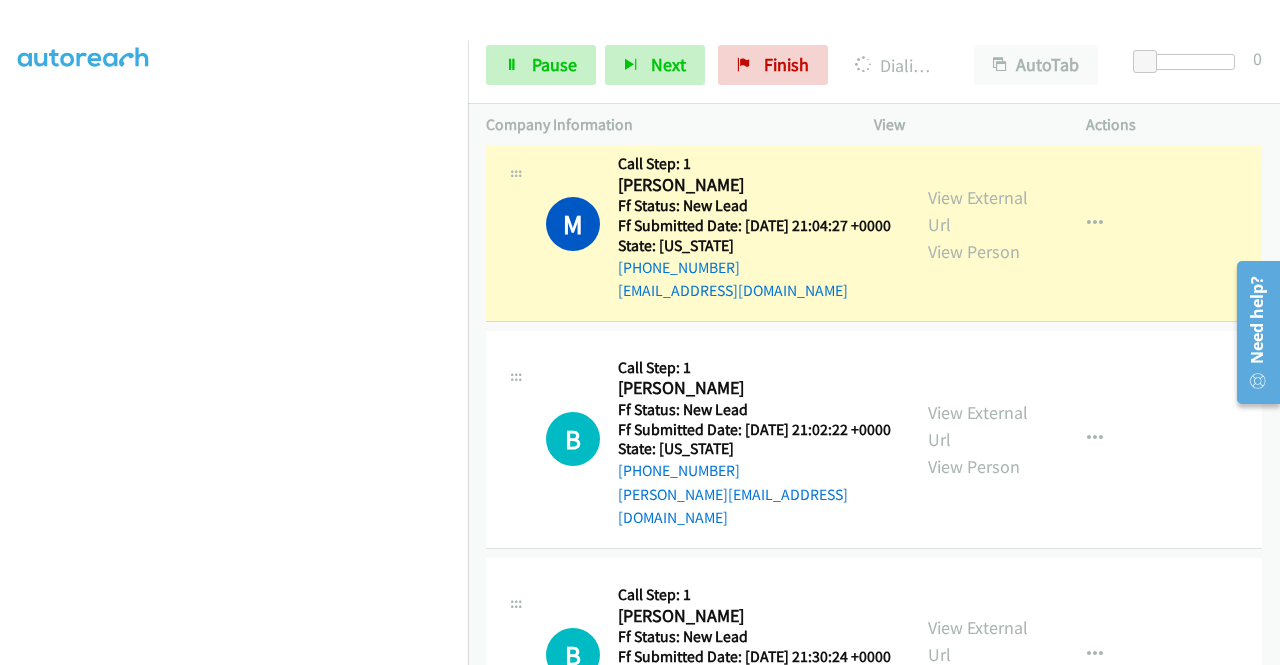 type 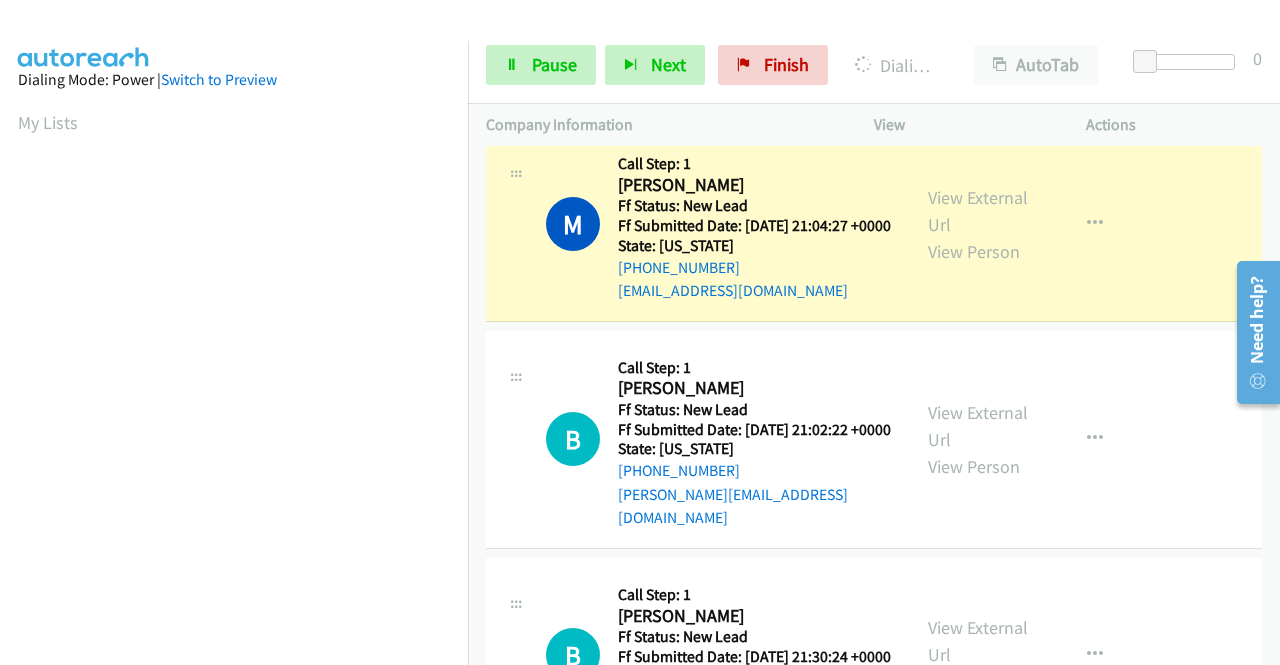 scroll, scrollTop: 456, scrollLeft: 0, axis: vertical 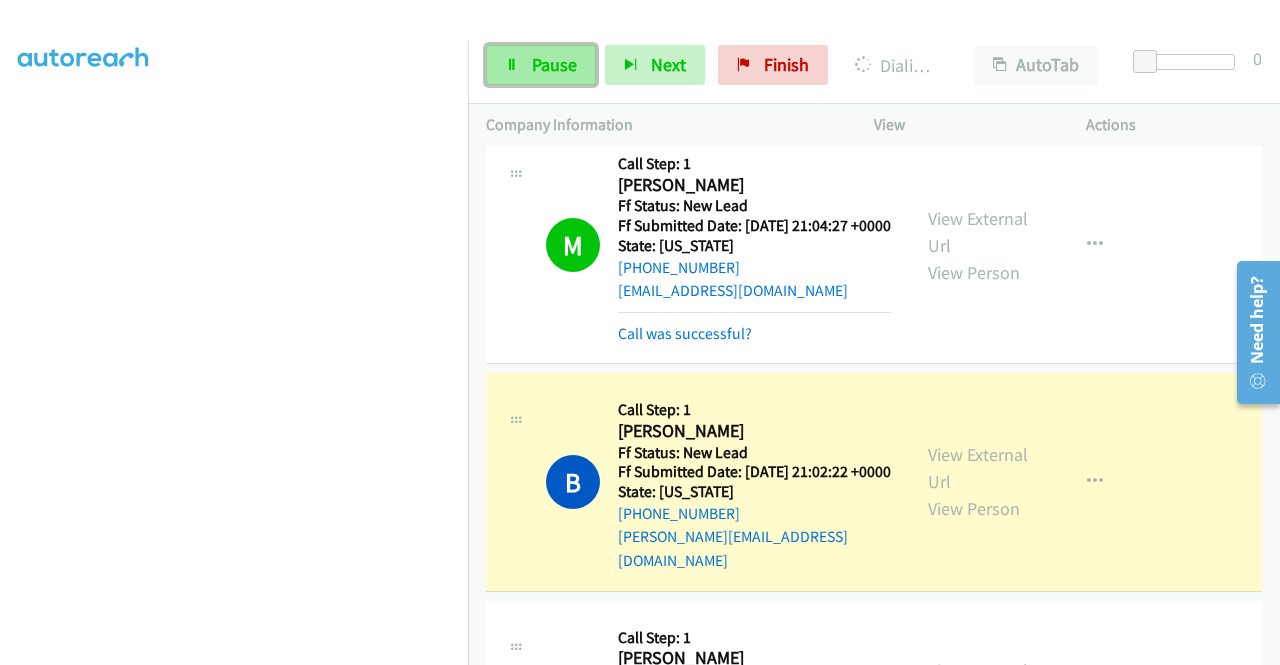 click on "Pause" at bounding box center [541, 65] 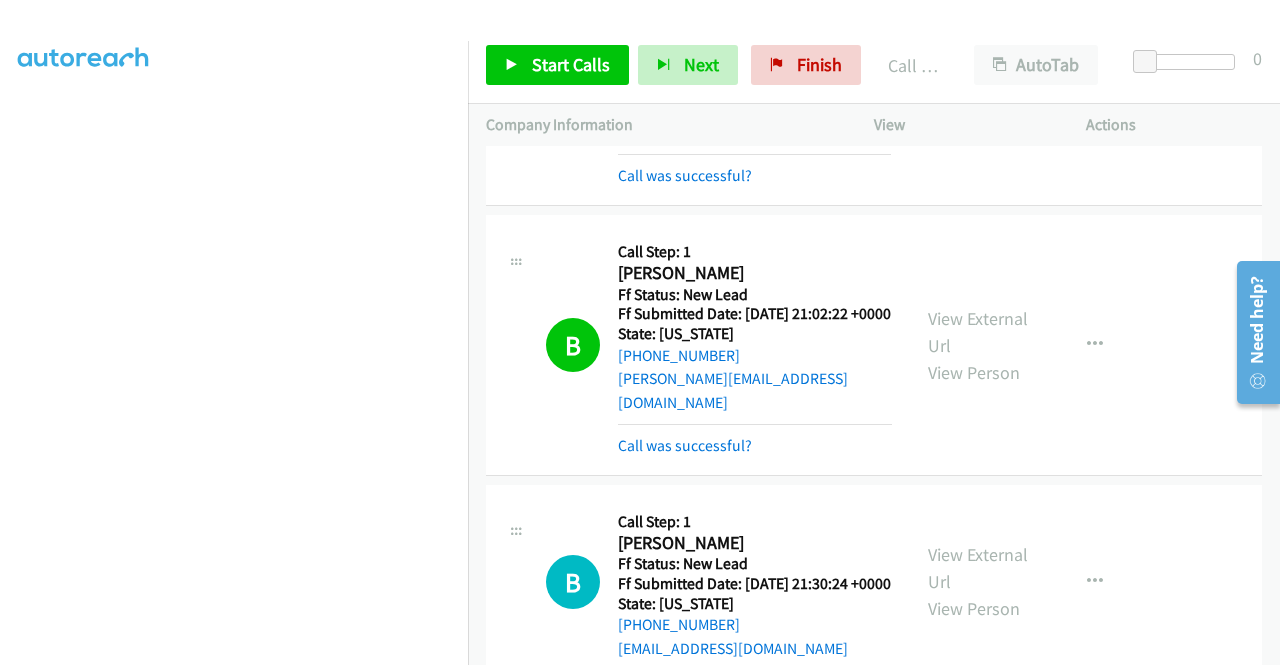 scroll, scrollTop: 900, scrollLeft: 0, axis: vertical 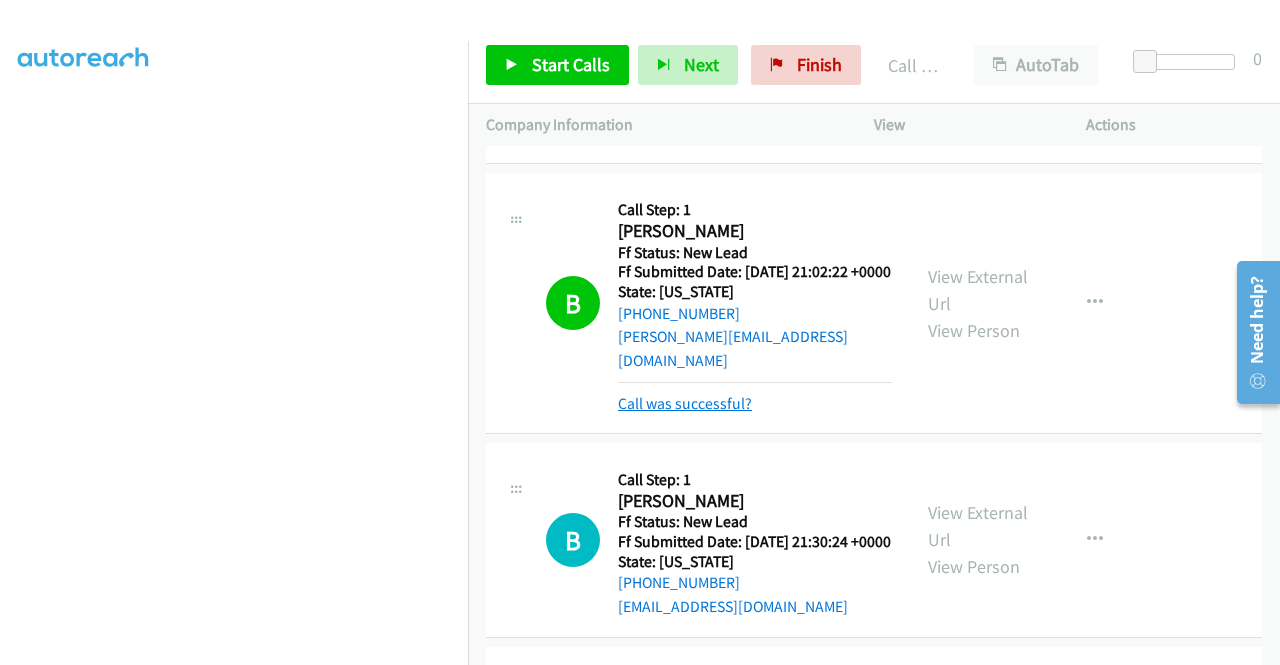 click on "Call was successful?" at bounding box center (685, 403) 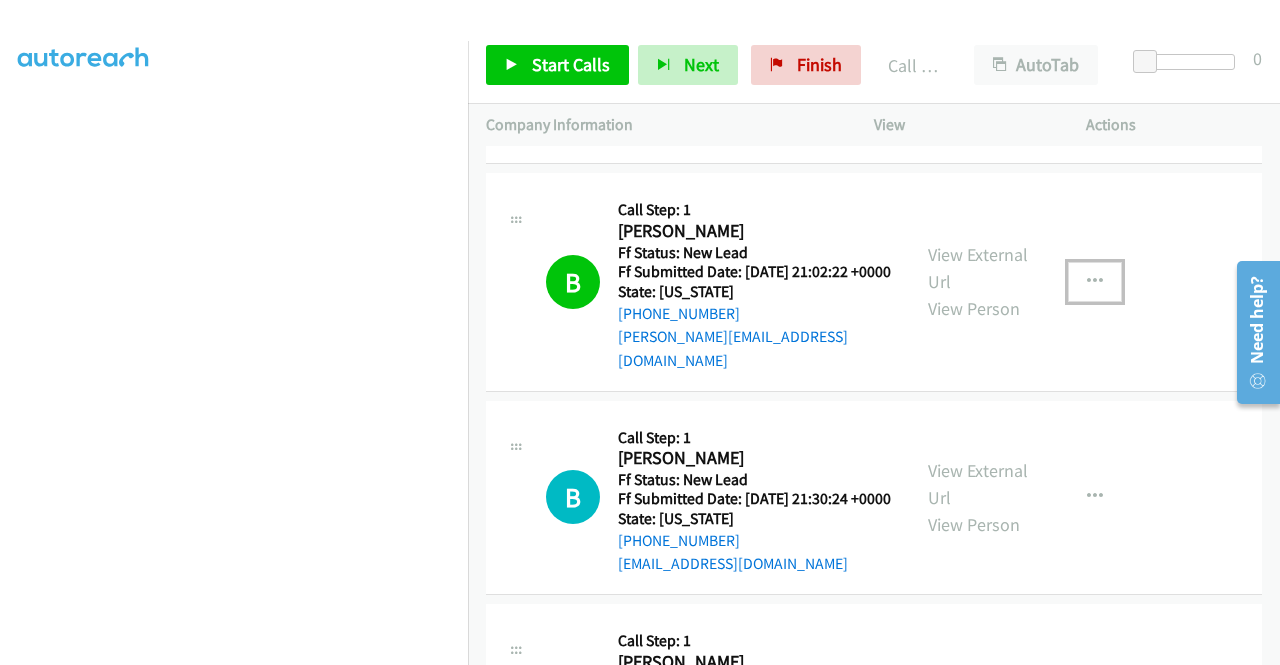 click at bounding box center (1095, 282) 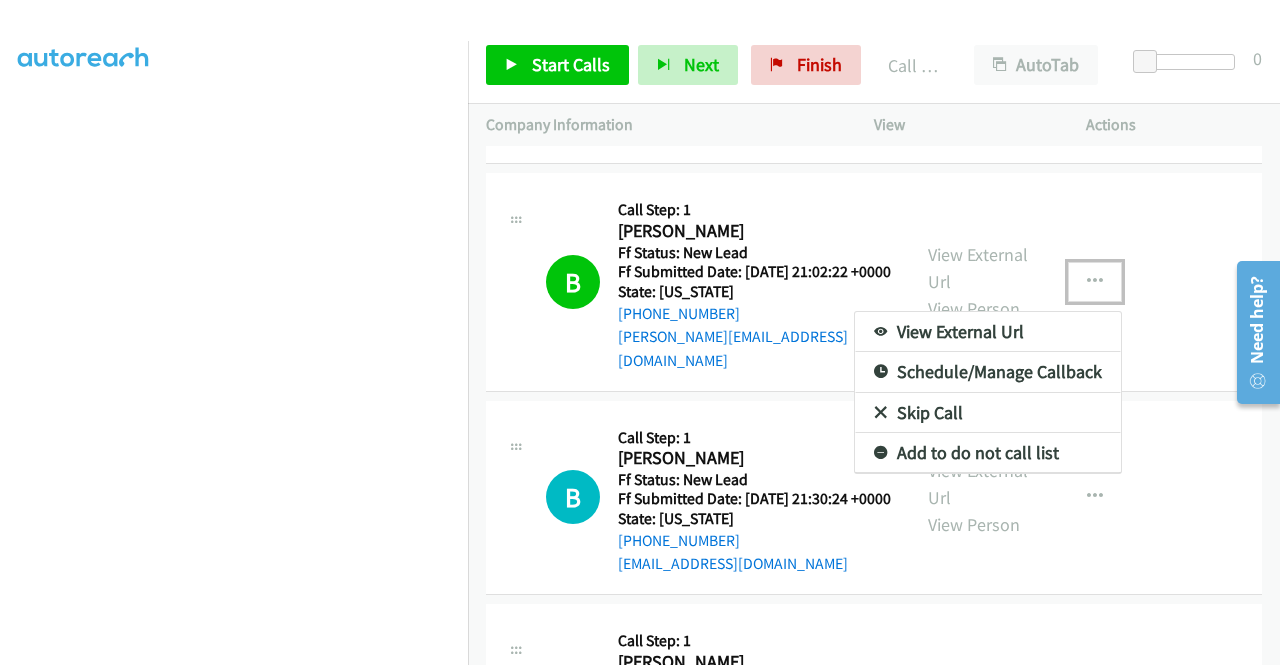 click on "Add to do not call list" at bounding box center (988, 453) 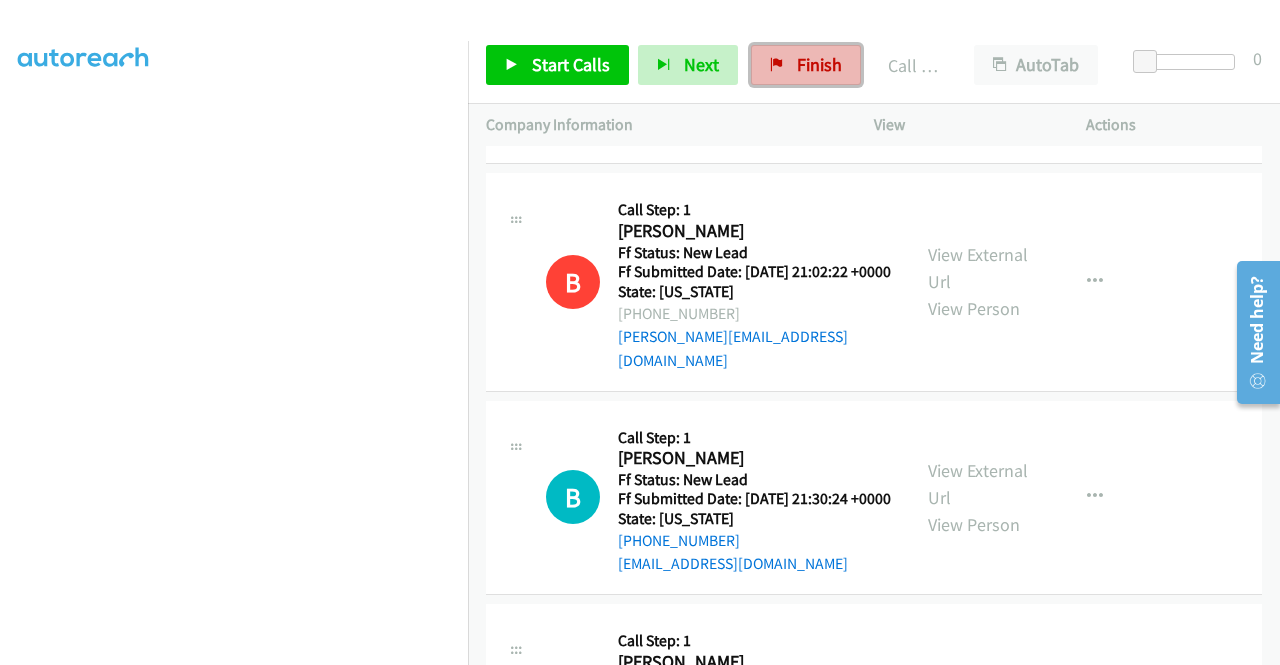 click at bounding box center [777, 66] 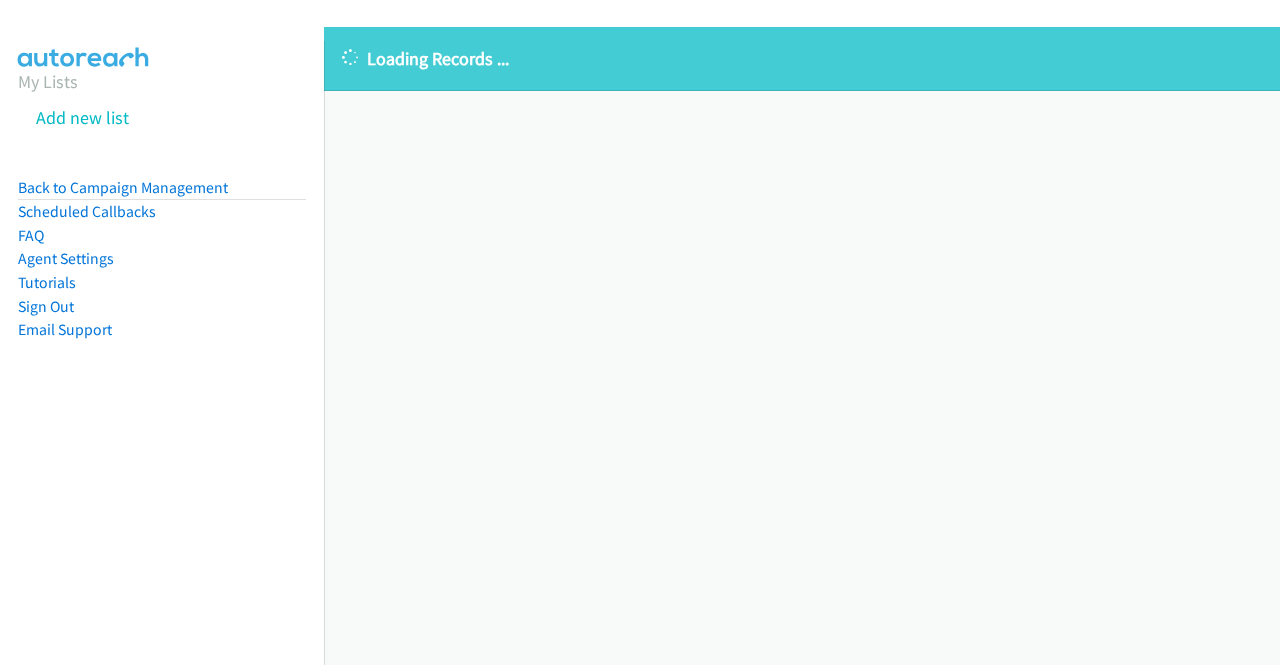 scroll, scrollTop: 0, scrollLeft: 0, axis: both 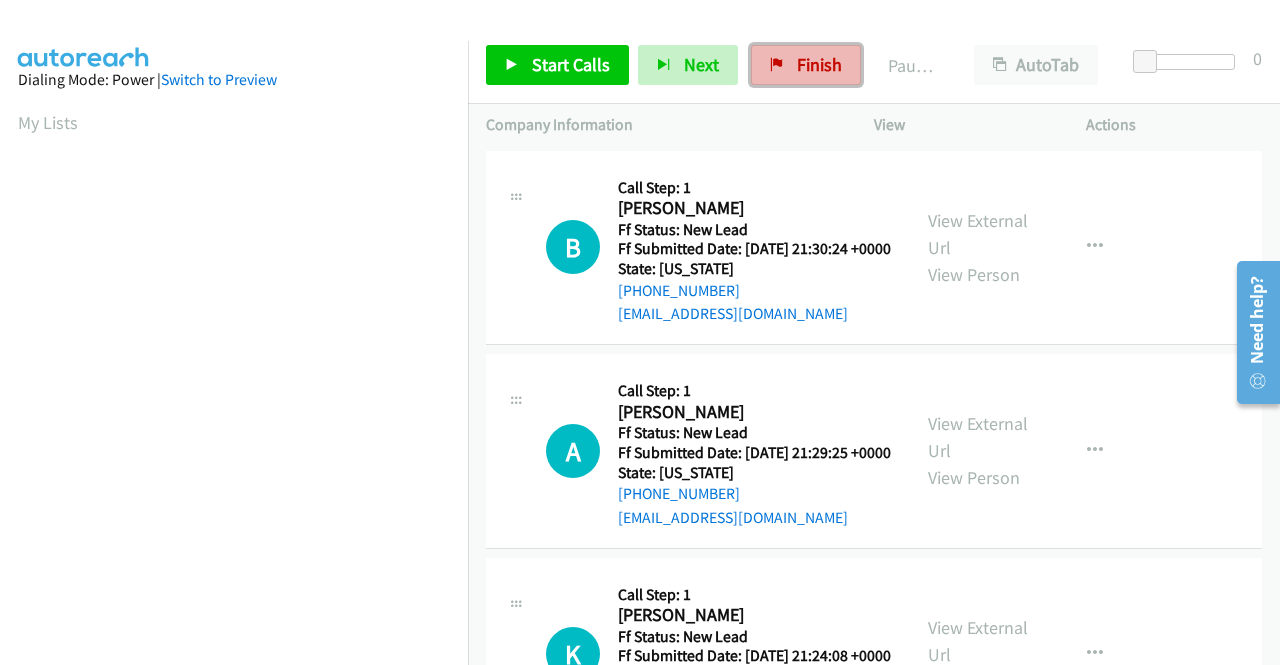 click on "Finish" at bounding box center [819, 64] 